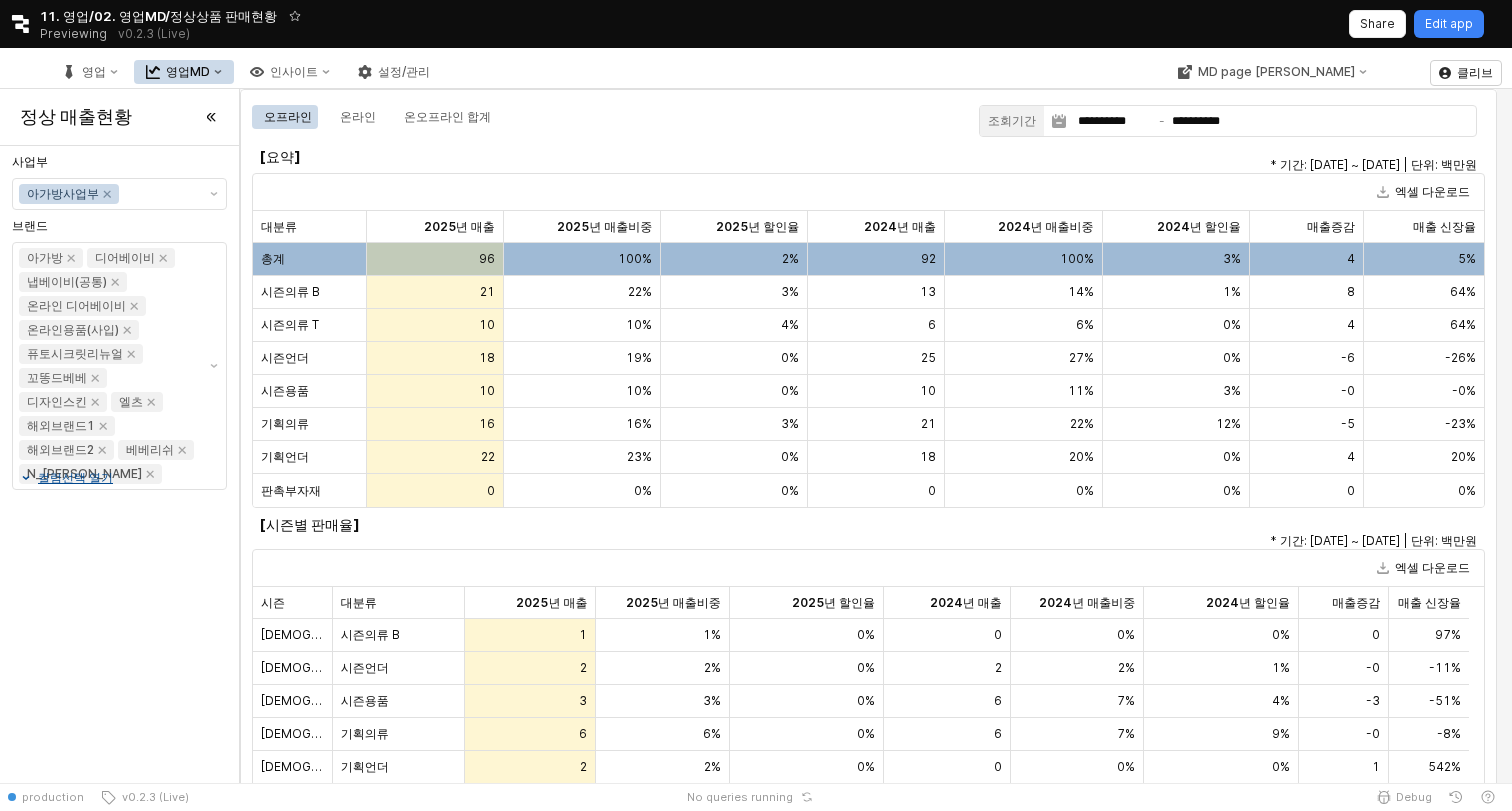 scroll, scrollTop: 0, scrollLeft: 0, axis: both 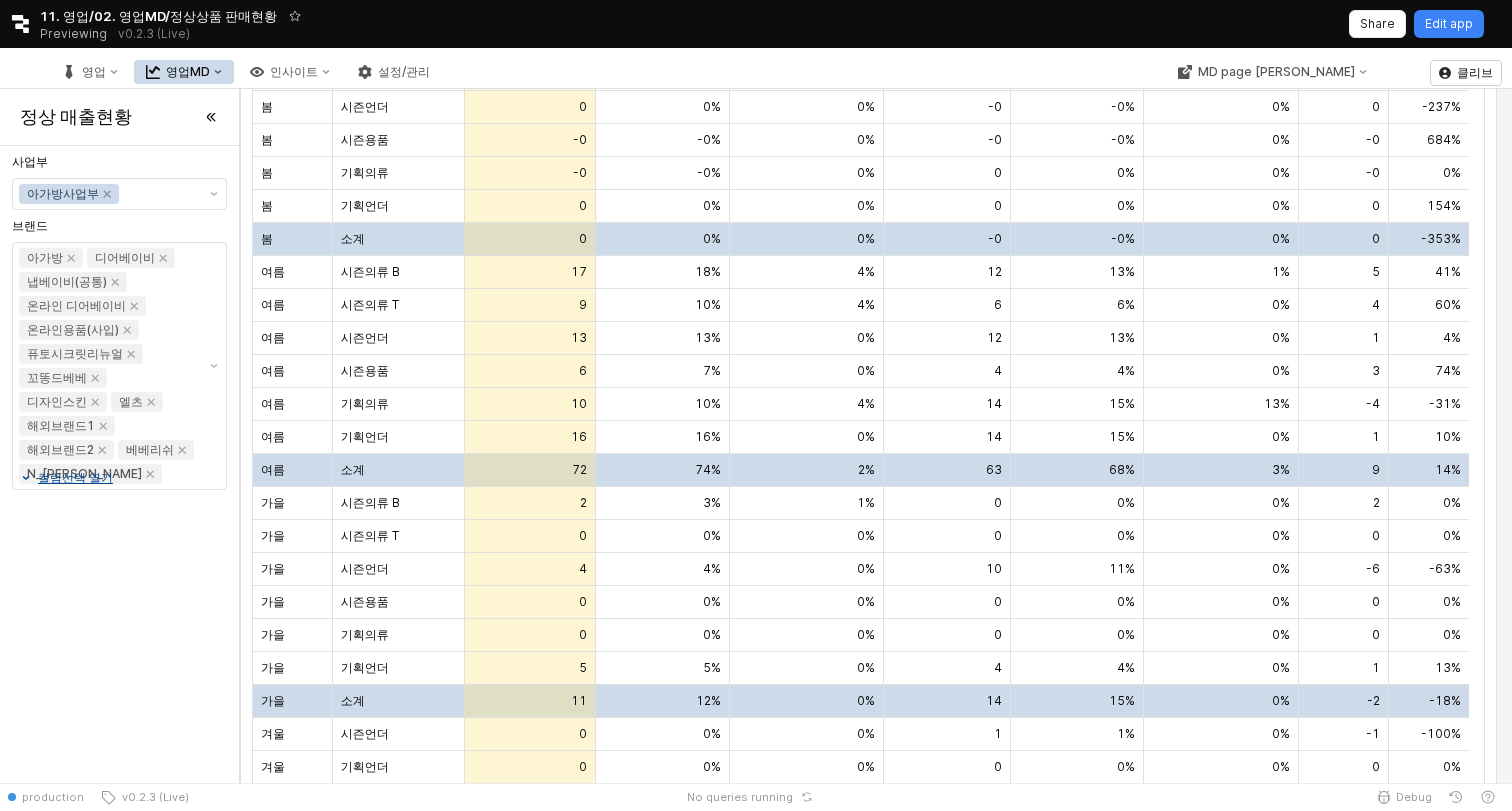 click on "영업MD" at bounding box center (188, 72) 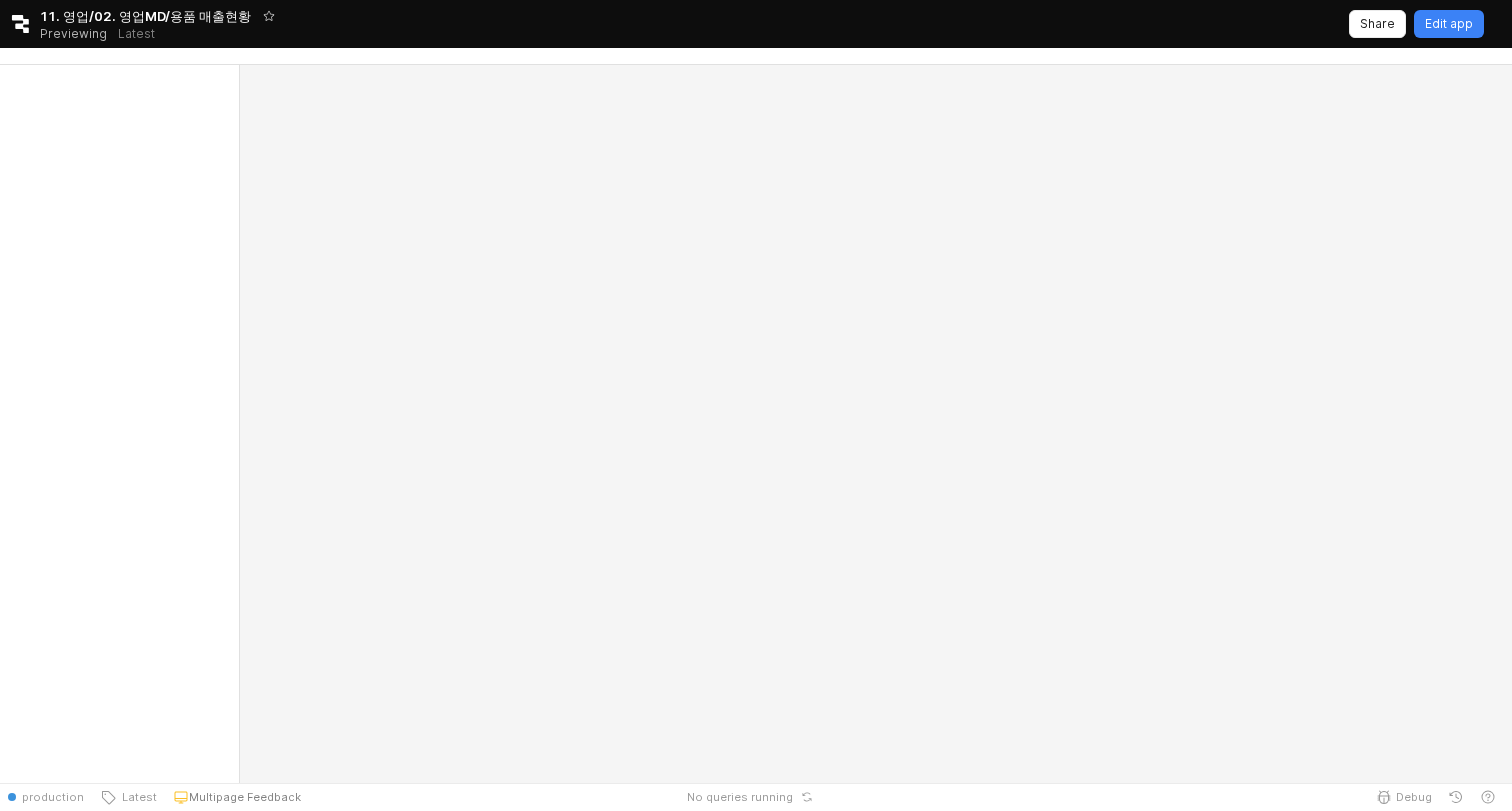 scroll, scrollTop: 0, scrollLeft: 0, axis: both 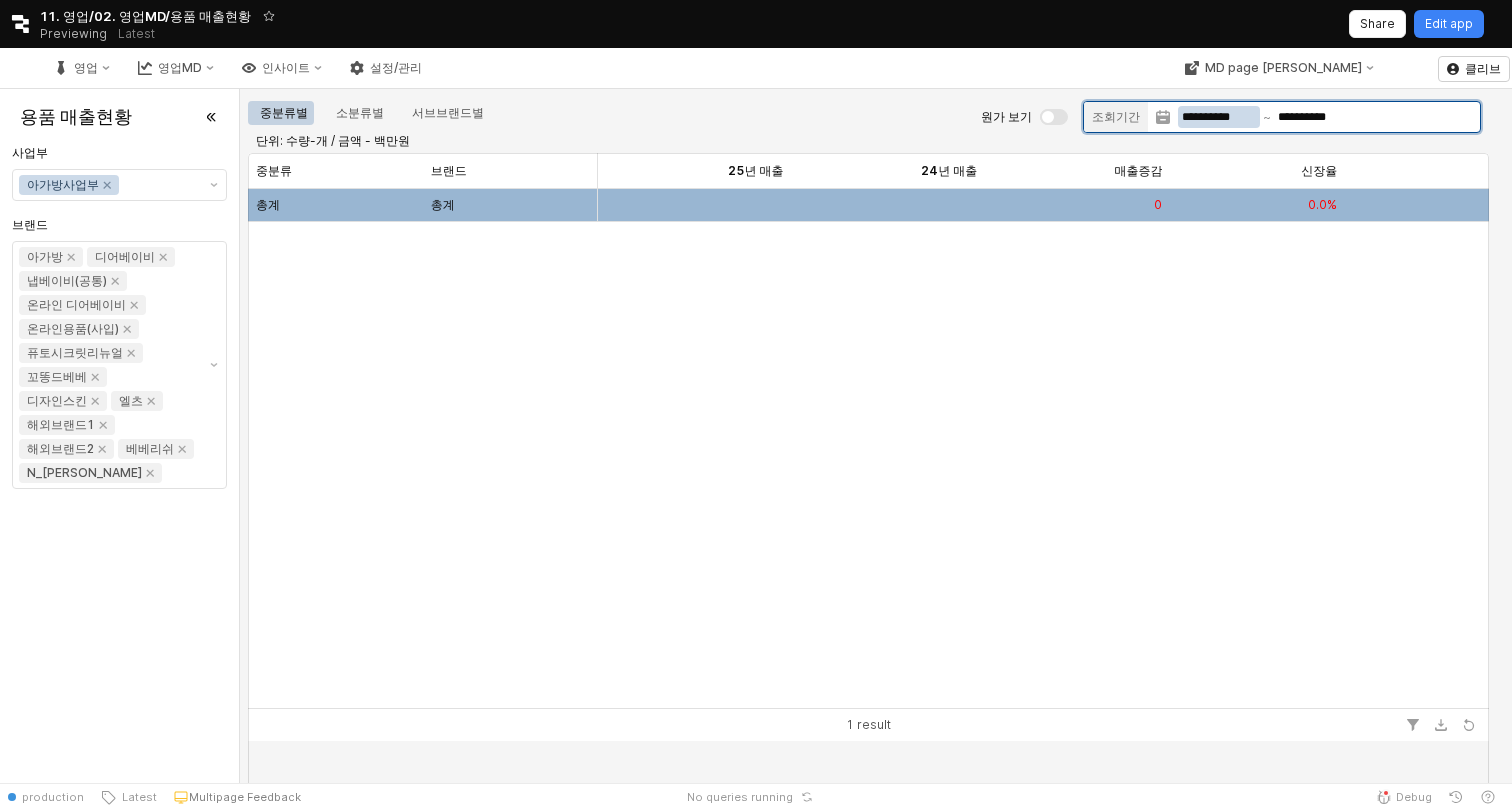 click on "**********" at bounding box center [1219, 117] 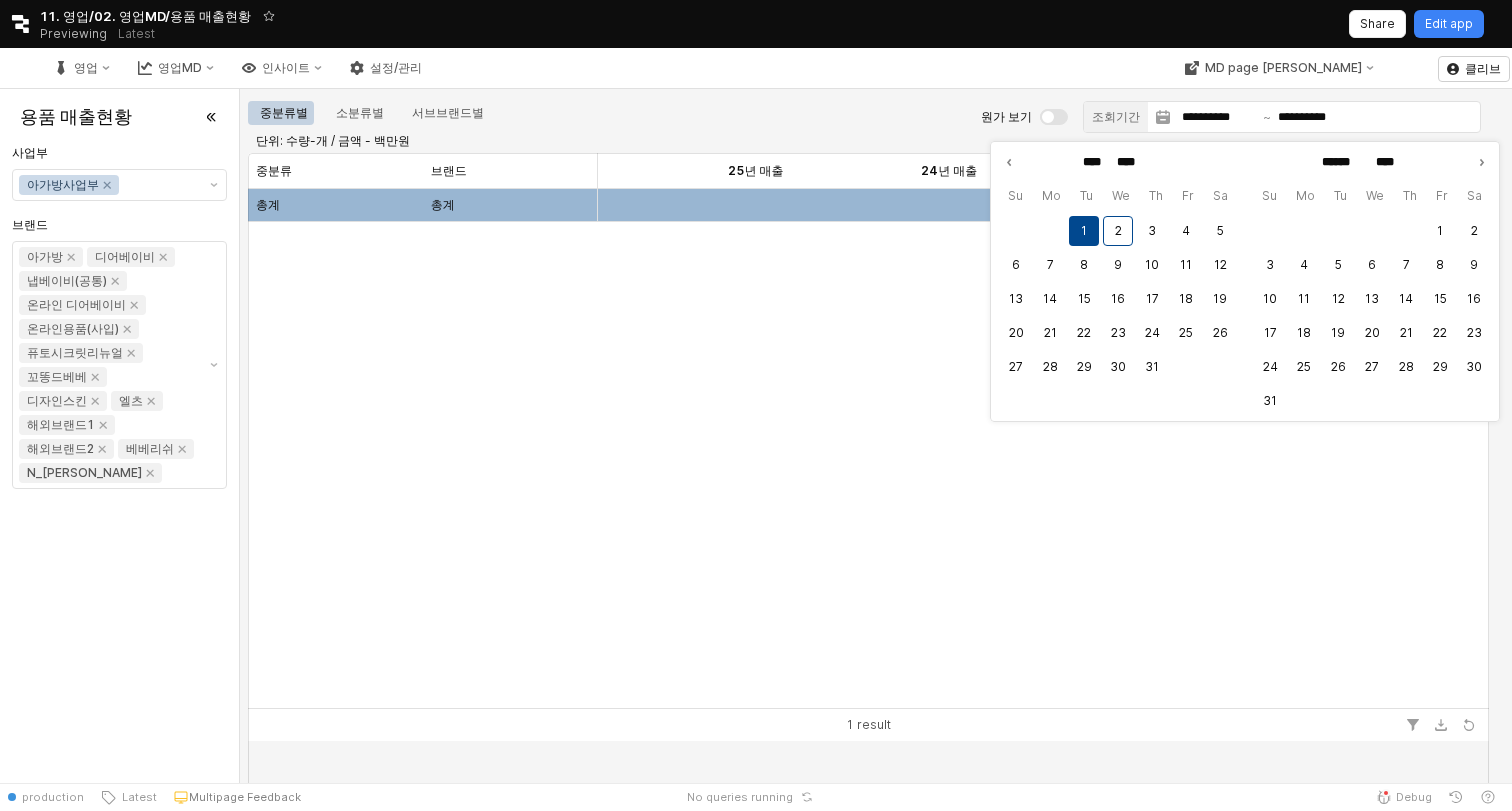 click on "중분류 중분류 브랜드 브랜드 25년 매출 25년 매출 24년 매출 24년 매출 매출증감 매출증감 신장율 신장율 총계 총계 0 0.0%" at bounding box center (868, 430) 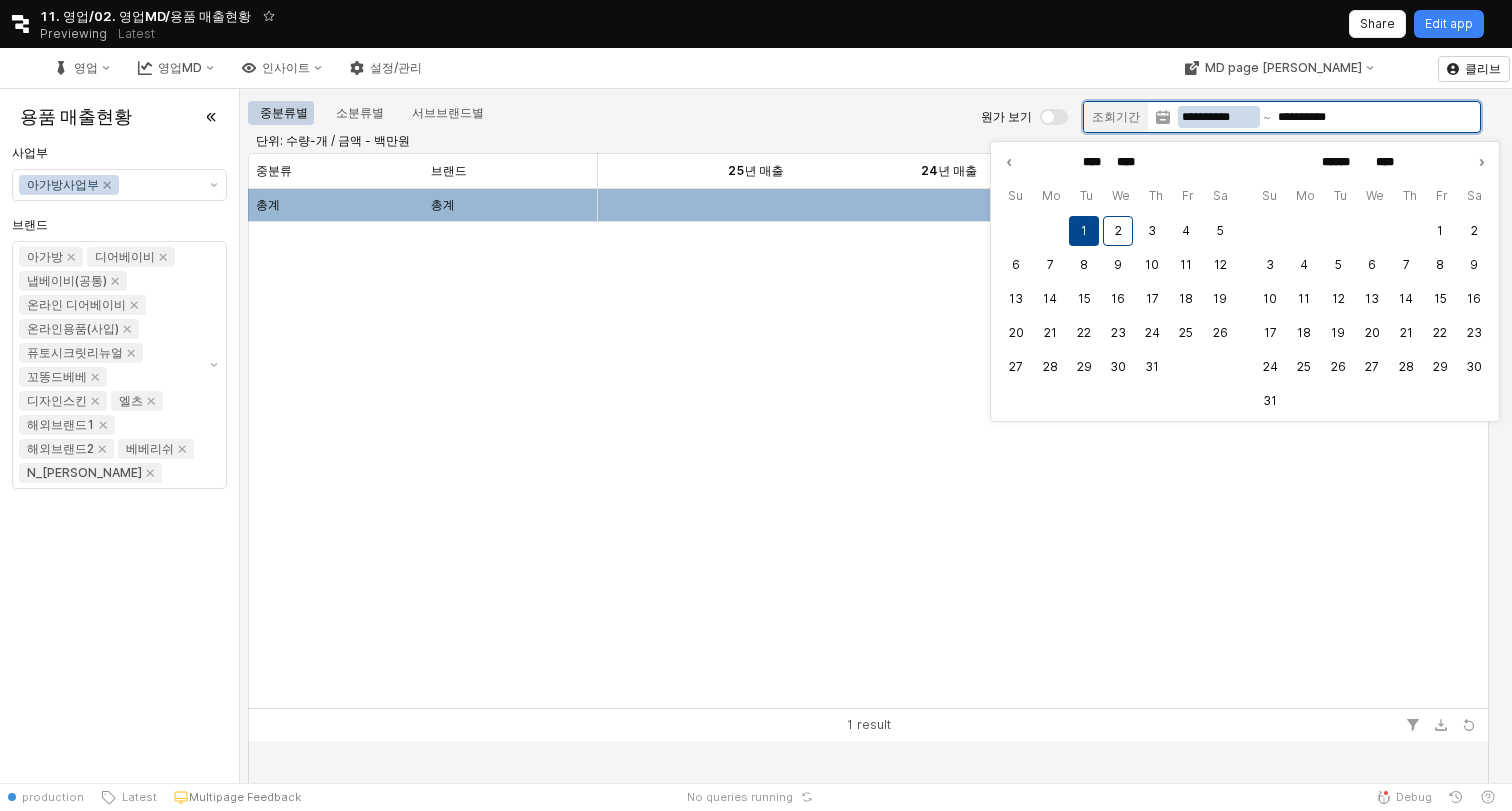 click on "**********" at bounding box center [1219, 117] 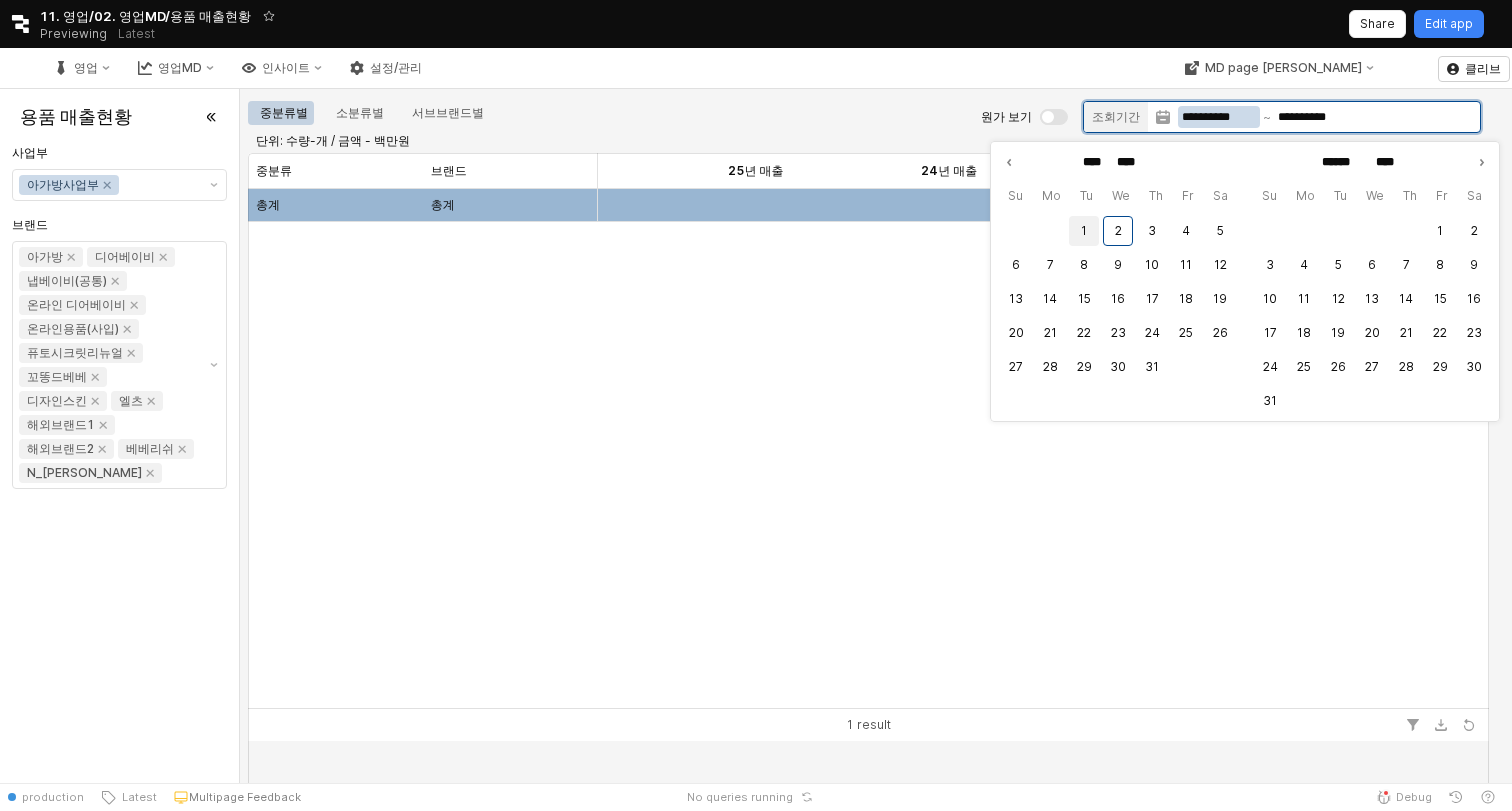 click on "1" at bounding box center [1084, 231] 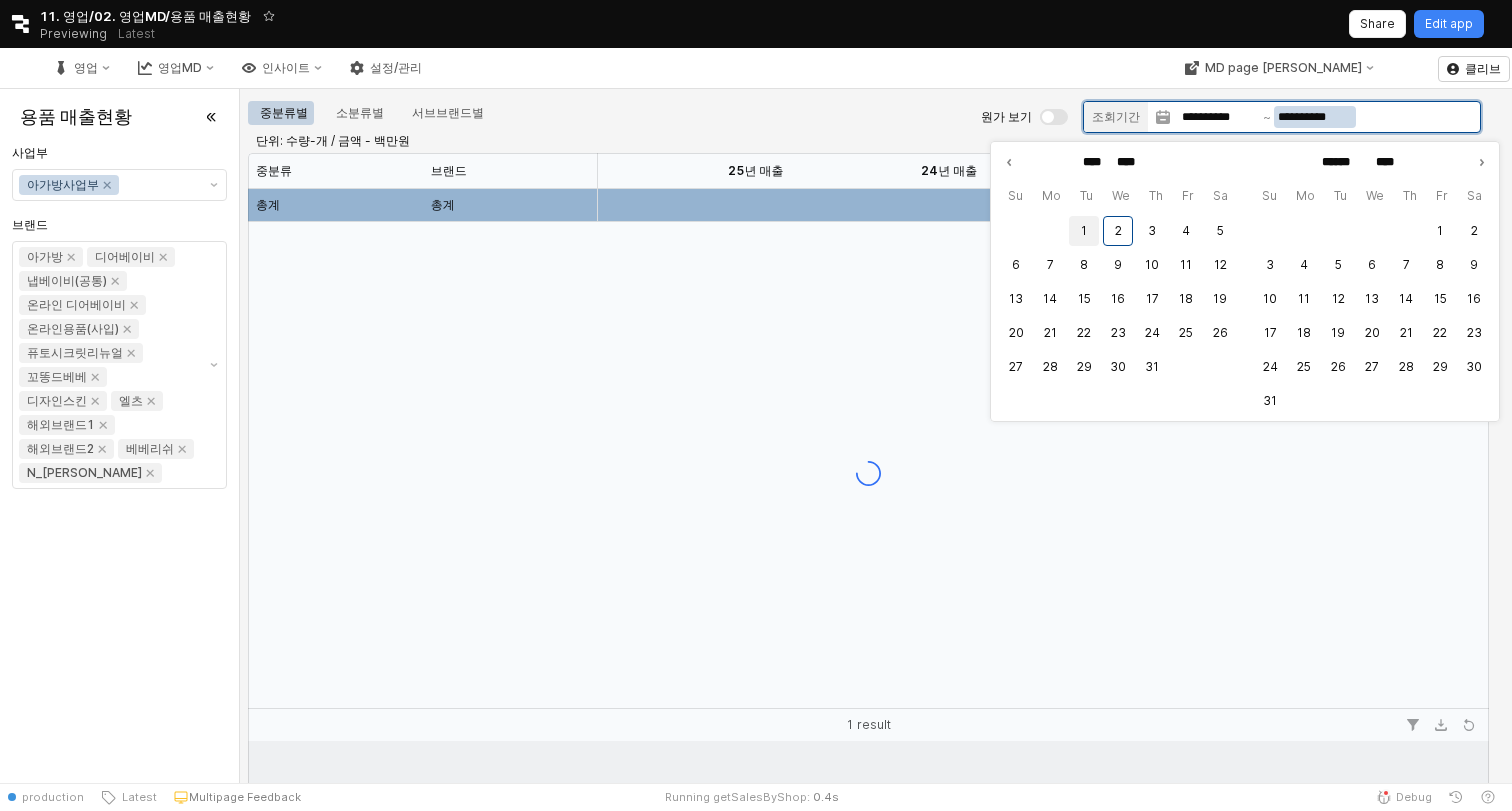 click on "1" at bounding box center (1084, 231) 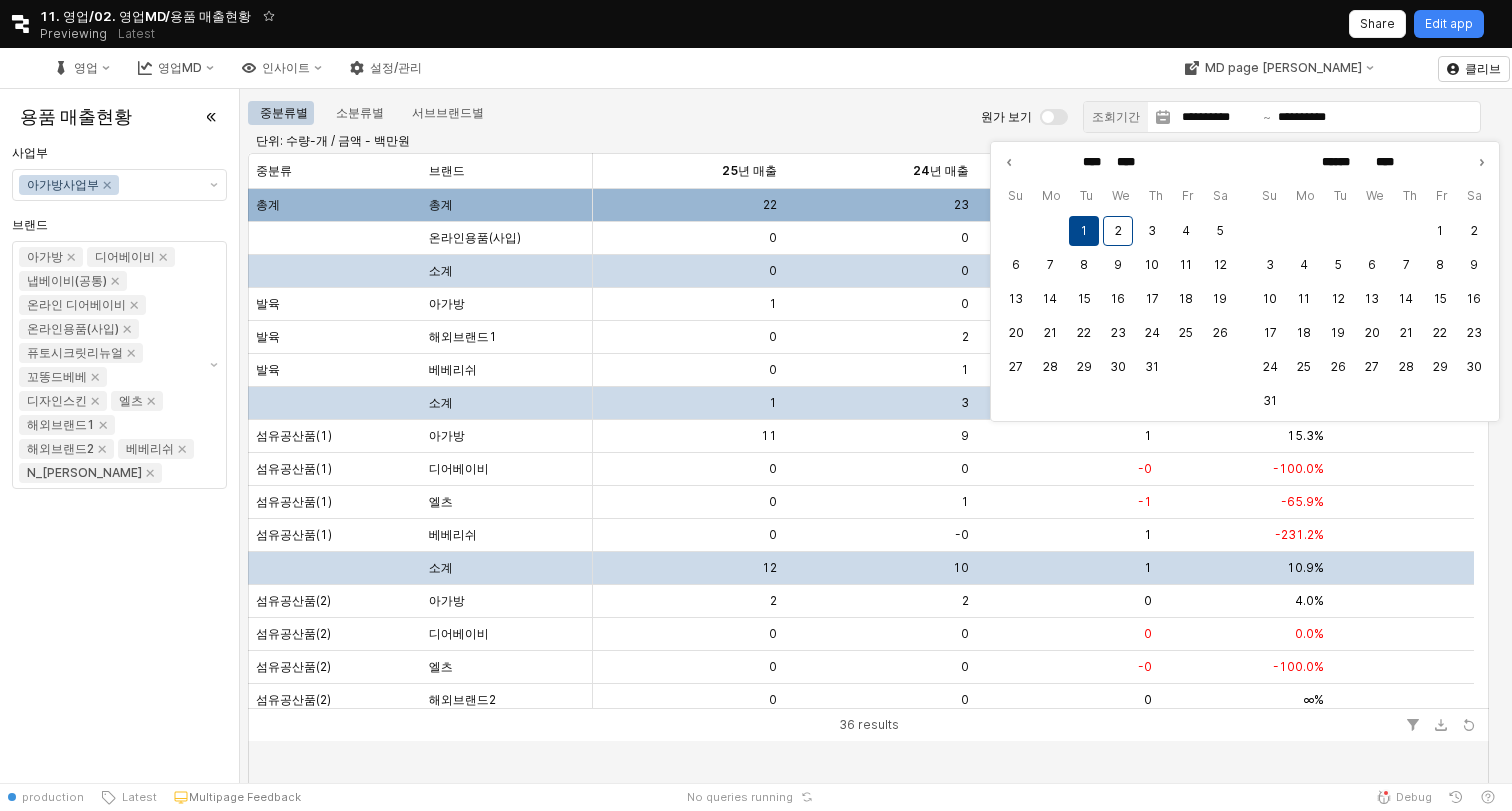 click on "중분류 중분류 브랜드 브랜드 25년 매출 25년 매출 24년 매출 24년 매출 매출증감 매출증감 신장율 신장율 총계 총계 22 23 -1 -3.4% 온라인용품(사입) 0 0 0 ∞% 소계 0 0 0 ∞% 발육 아가방 1 0 1 321.3% 발육 해외브랜드1 0 2 -2 -100.0% 발육 베베리쉬 0 1 -1 -100.0% 소계 1 3 -2 -62.4% 섬유공산품(1) 아가방 11 9 1 15.3% 섬유공산품(1) 디어베이비 0 0 -0 -100.0% 섬유공산품(1) 엘츠 0 1 -1 -65.9% 섬유공산품(1) 베베리쉬 0 -0 1 -231.2% 소계 12 10 1 10.9% 섬유공산품(2) 아가방 2 2 0 4.0% 섬유공산품(2) 디어베이비 0 0 0 0.0% 섬유공산품(2) 엘츠 0 0 -0 -100.0% 섬유공산품(2) 해외브랜드2 0 0 0 ∞% 섬유공산품(2) 베베리쉬 0 0 -0 -50.2% 소계 3 3 0 4.6% 수유기구 아가방 1 1 -0 -20.1% 수유기구 해외브랜드2 2 2 -0 -1.9% 수유기구 베베리쉬 -0 0 -0 -114.9% 소계 2 3 -0 -12.2% 완구/기타 아가방 2 1 0 16.1% 완구/기타 온라인용품(사입) 0 0 0 ∞% 완구/기타" at bounding box center [868, 473] 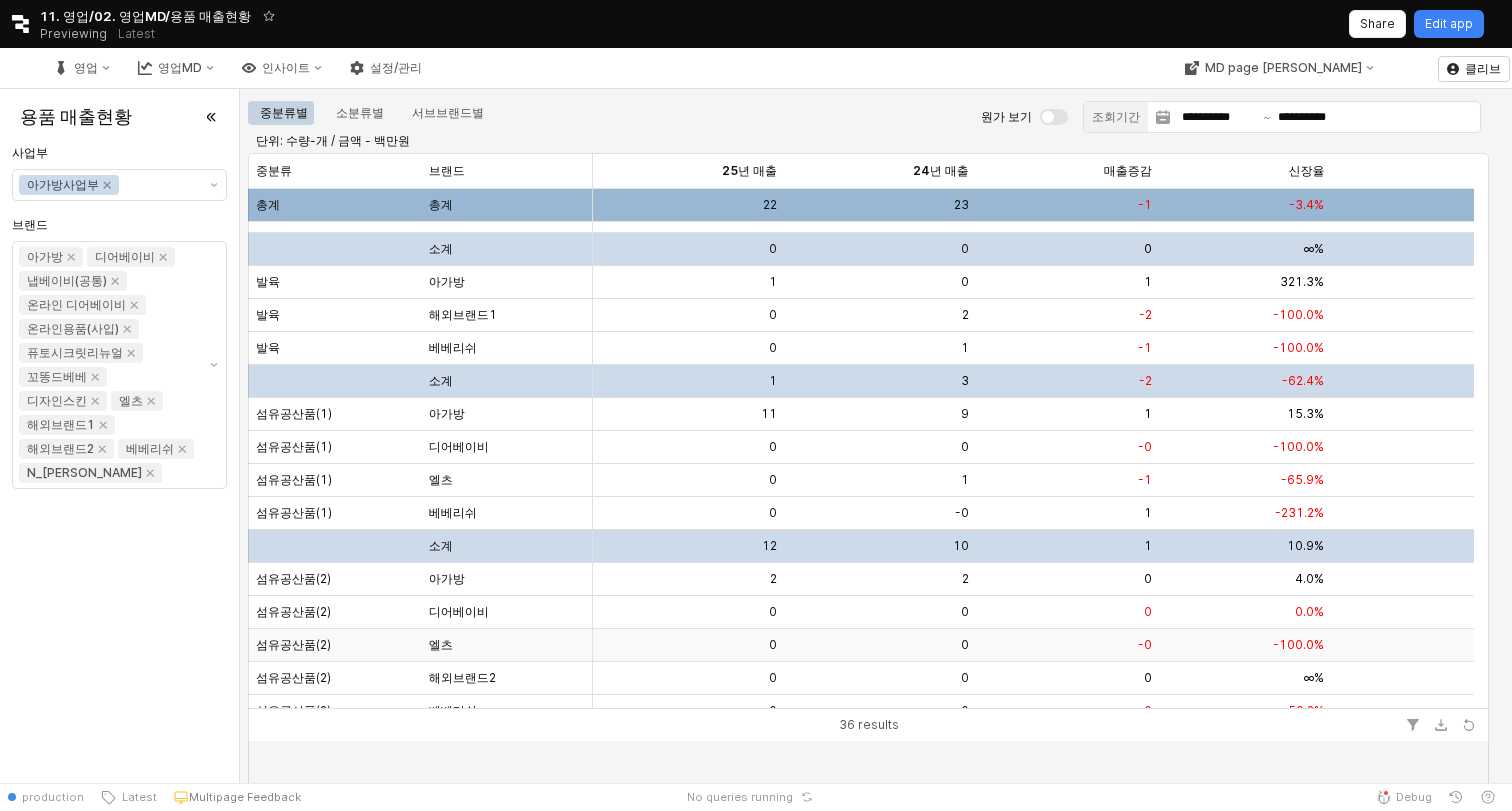 scroll, scrollTop: 0, scrollLeft: 0, axis: both 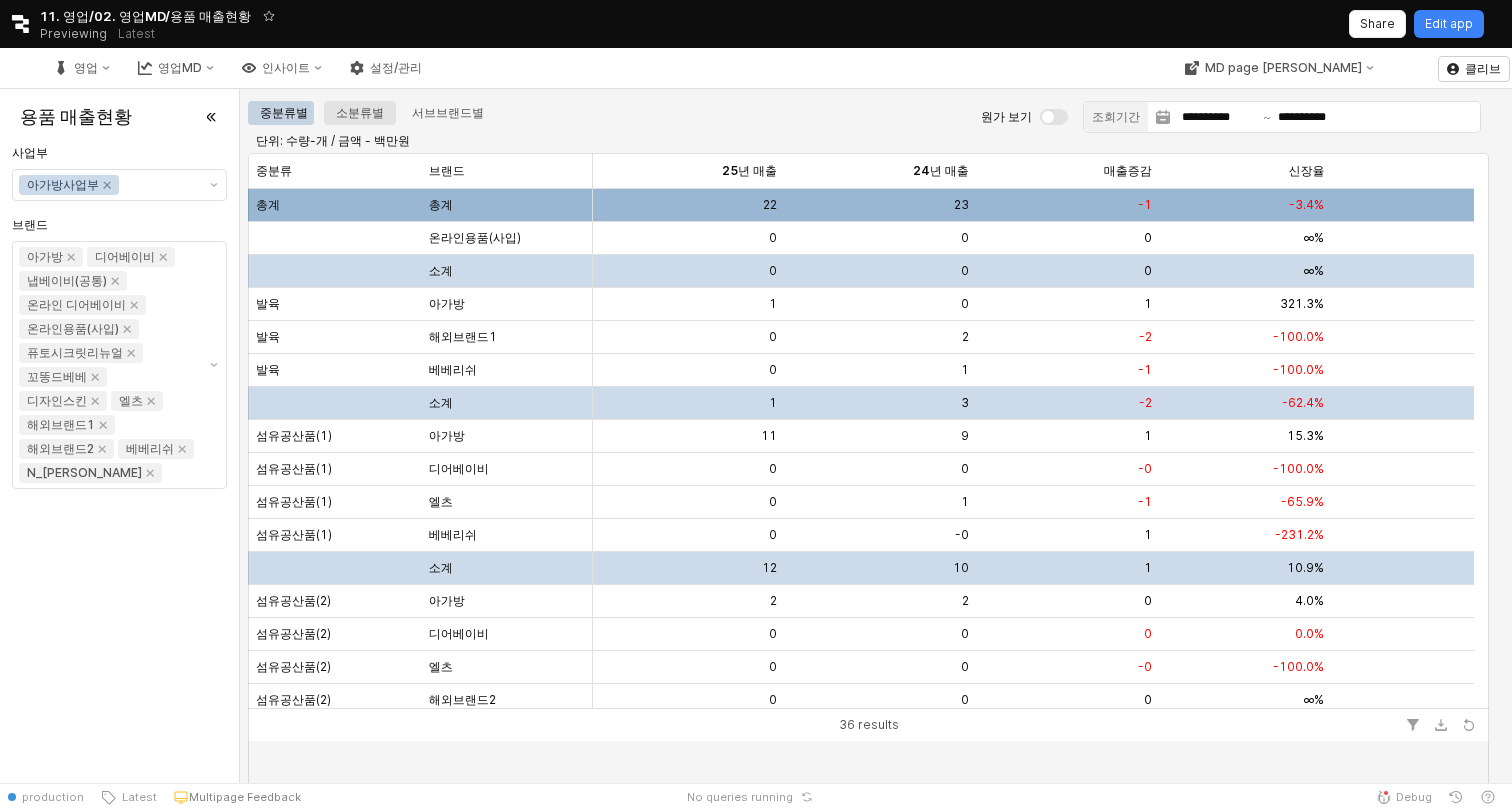 click on "소분류별" at bounding box center [360, 113] 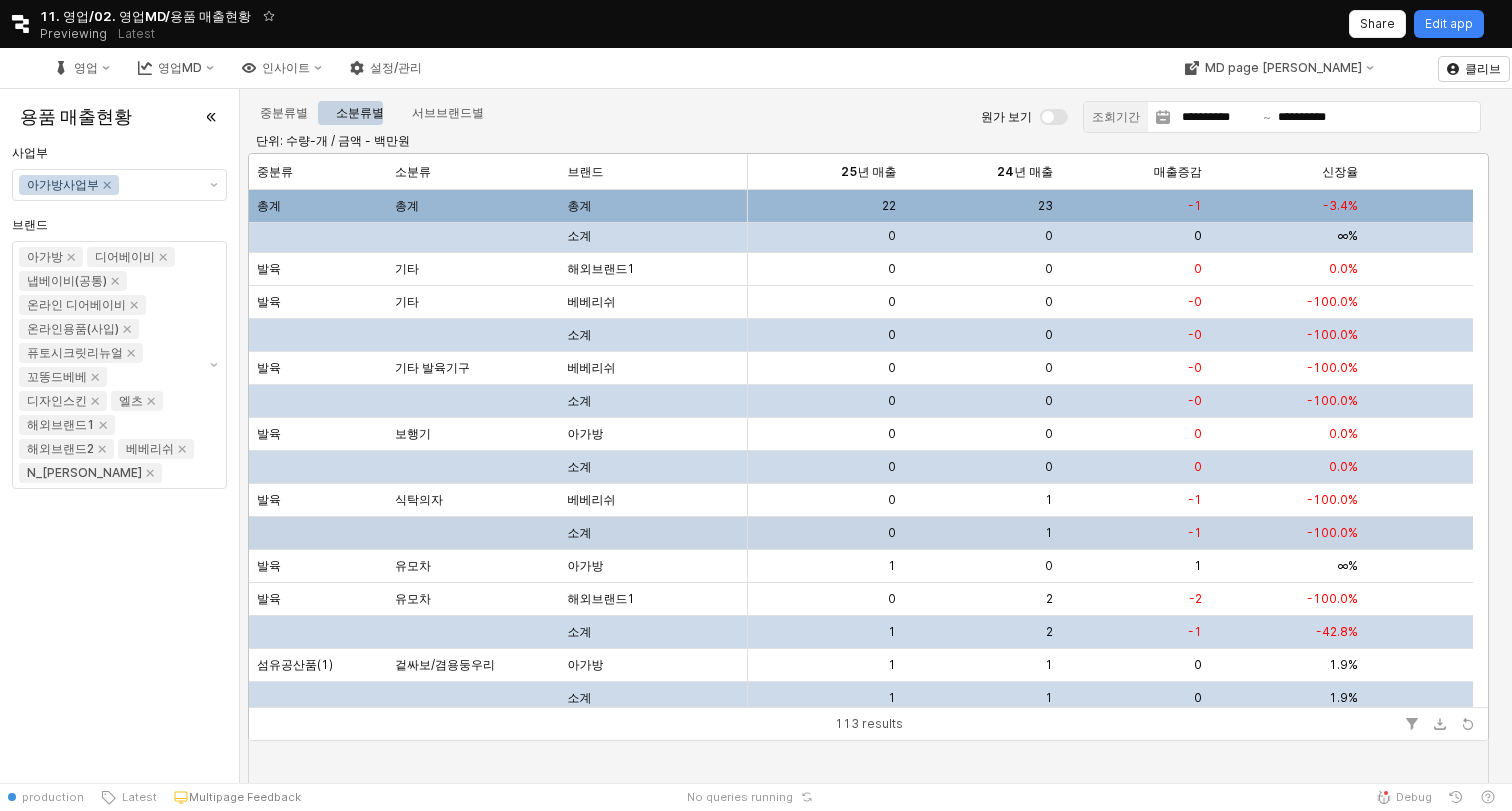 scroll, scrollTop: 0, scrollLeft: 0, axis: both 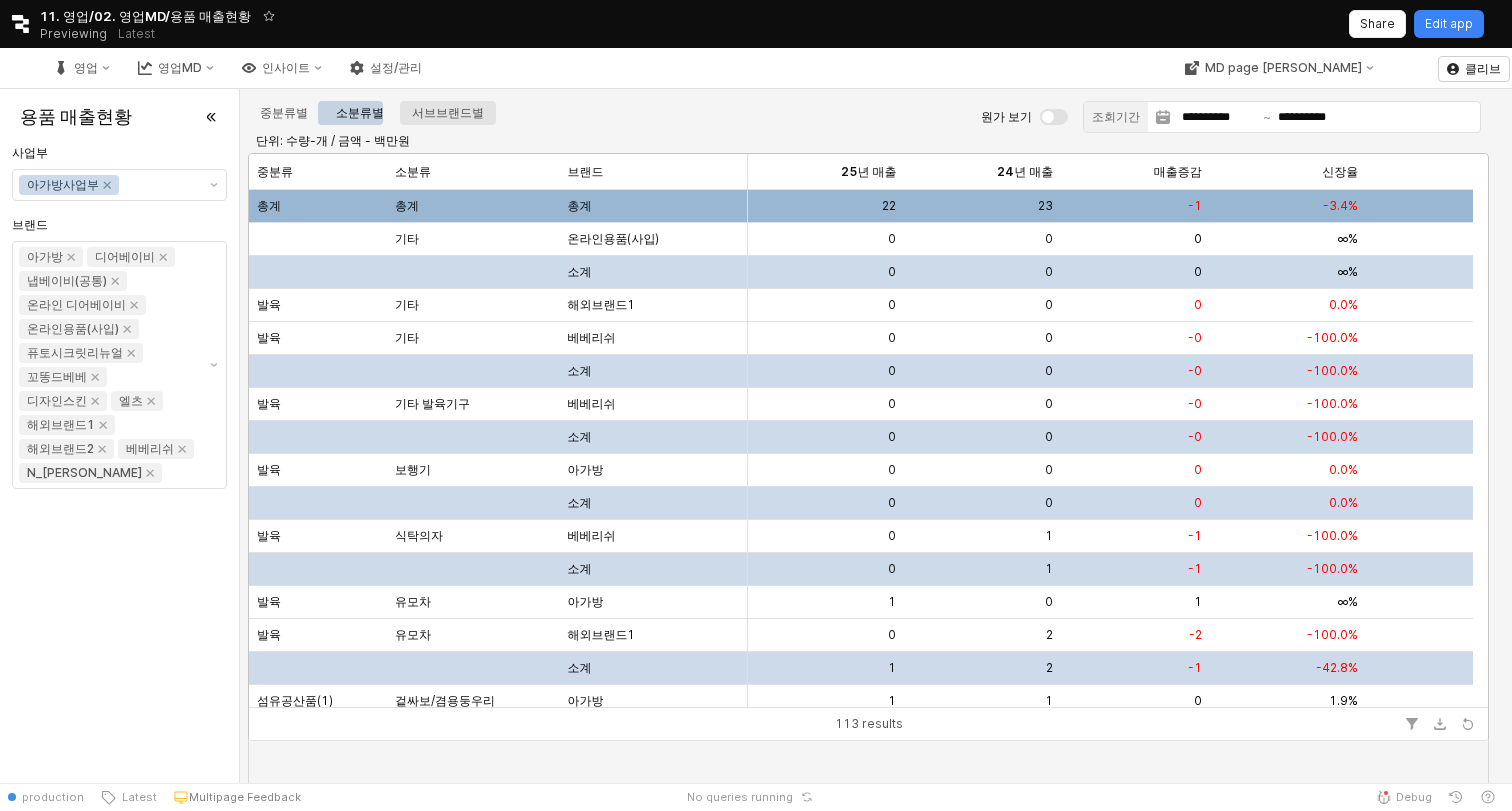 click on "서브브랜드별" at bounding box center (448, 113) 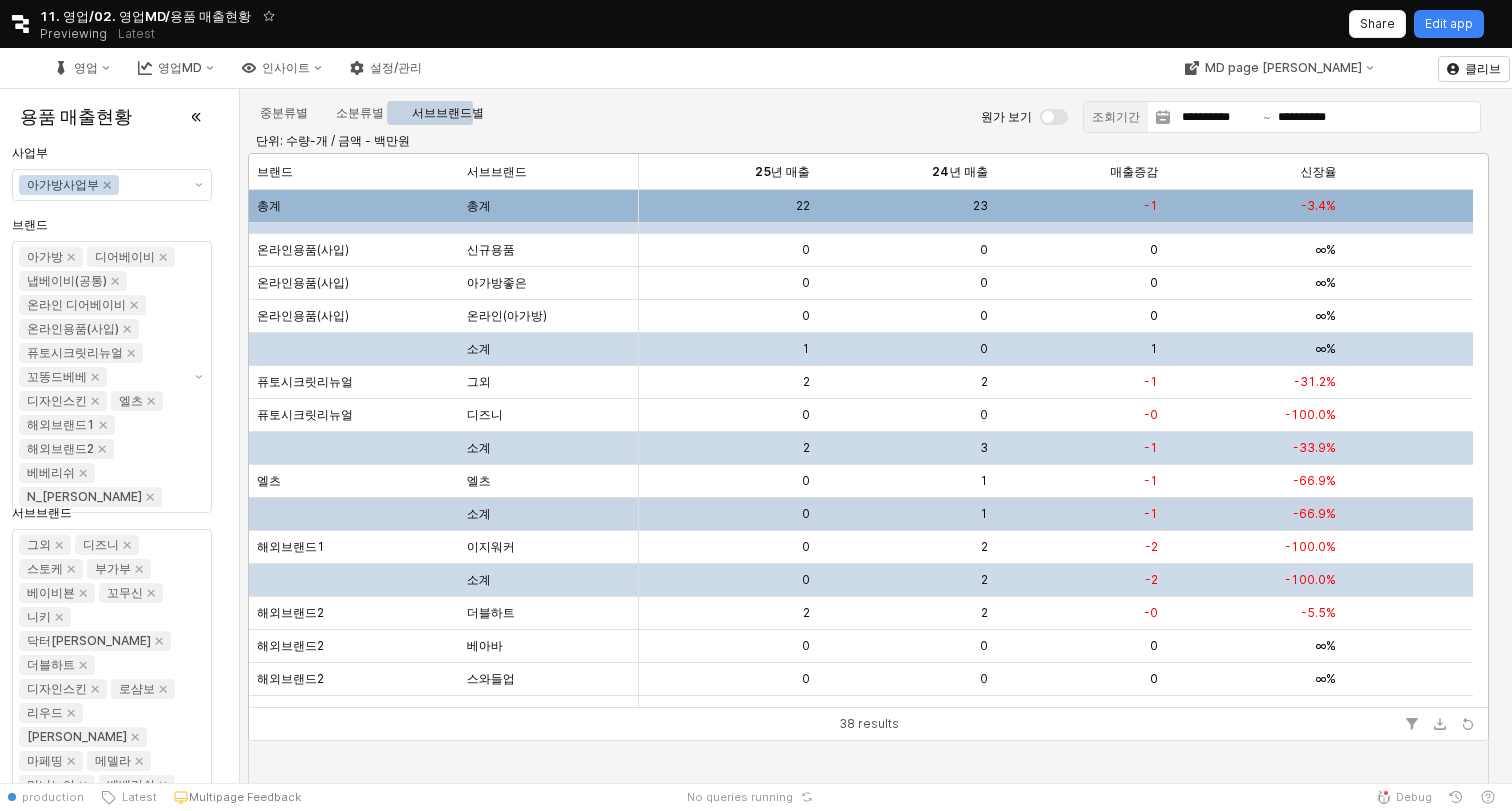 scroll, scrollTop: 289, scrollLeft: 0, axis: vertical 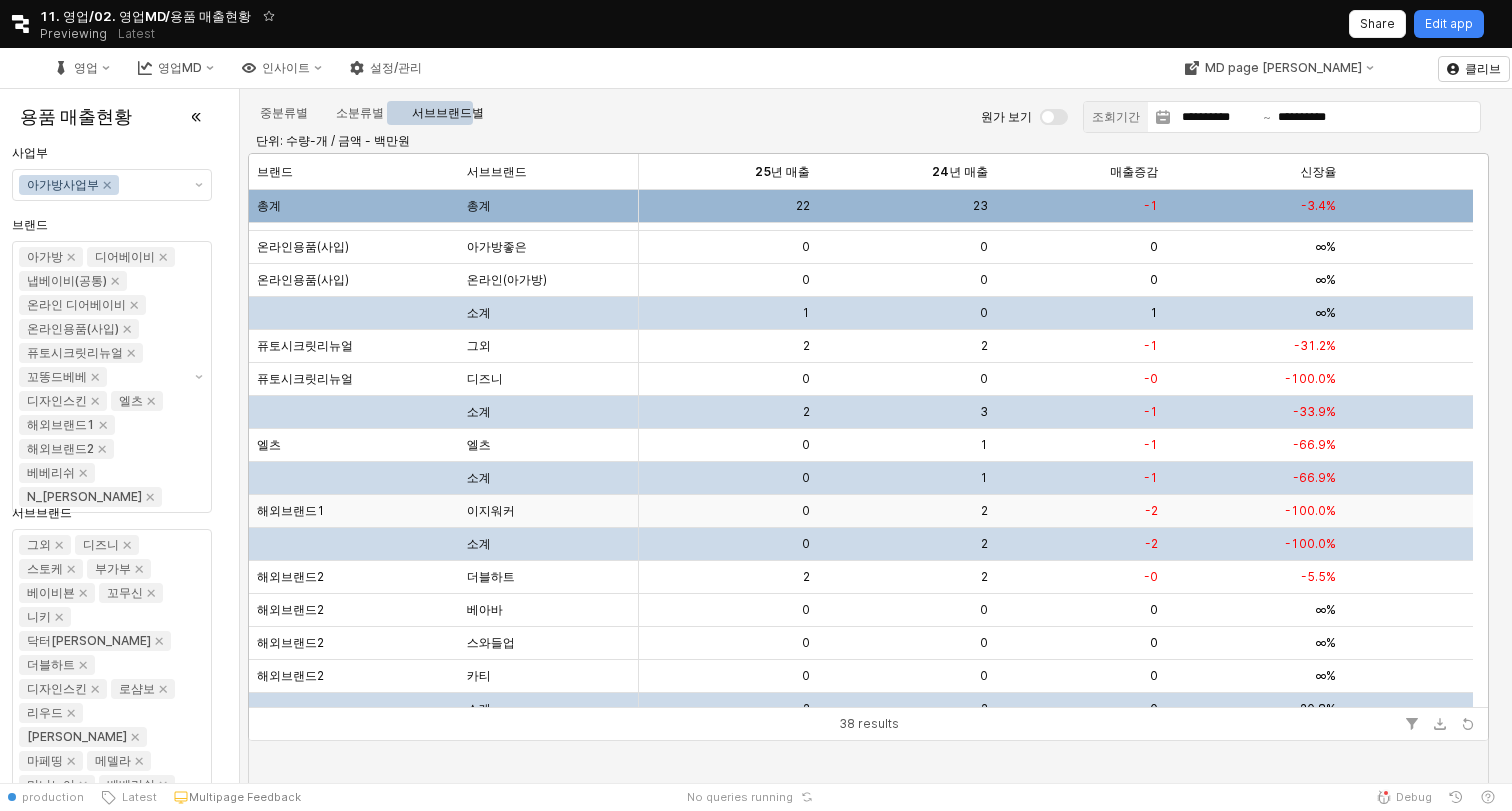 click on "이지워커" at bounding box center (491, 511) 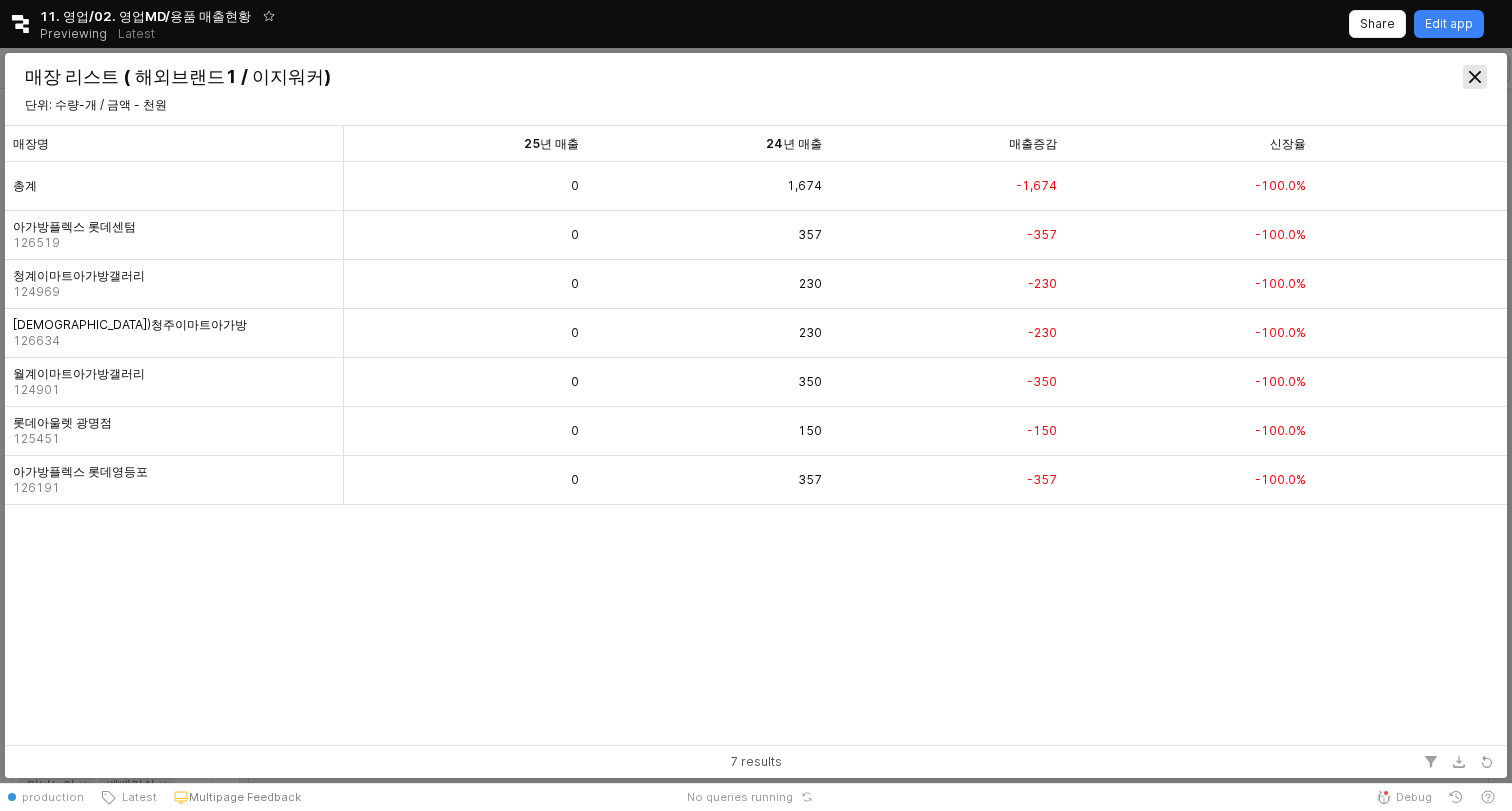 click 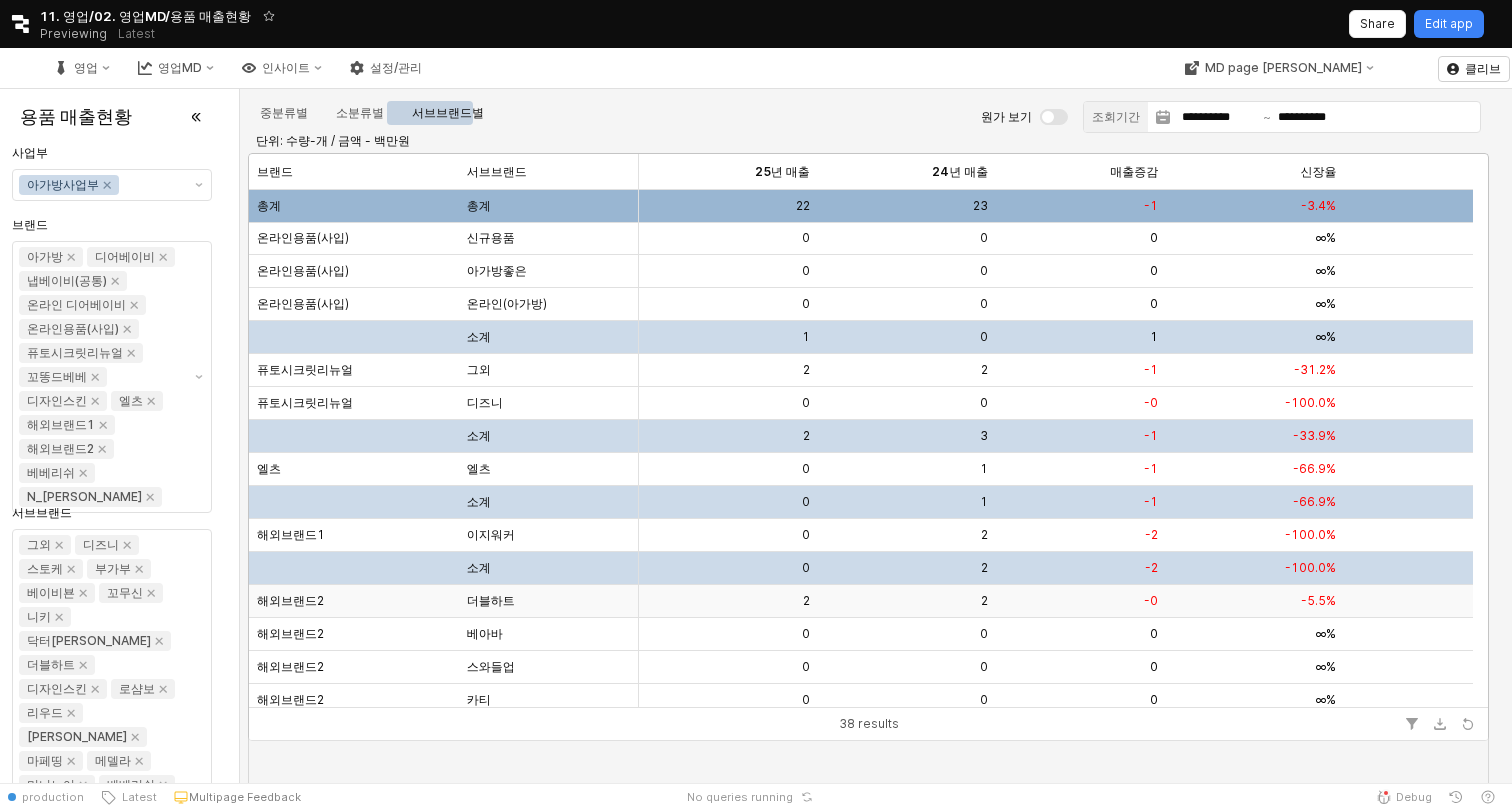 scroll, scrollTop: 259, scrollLeft: 0, axis: vertical 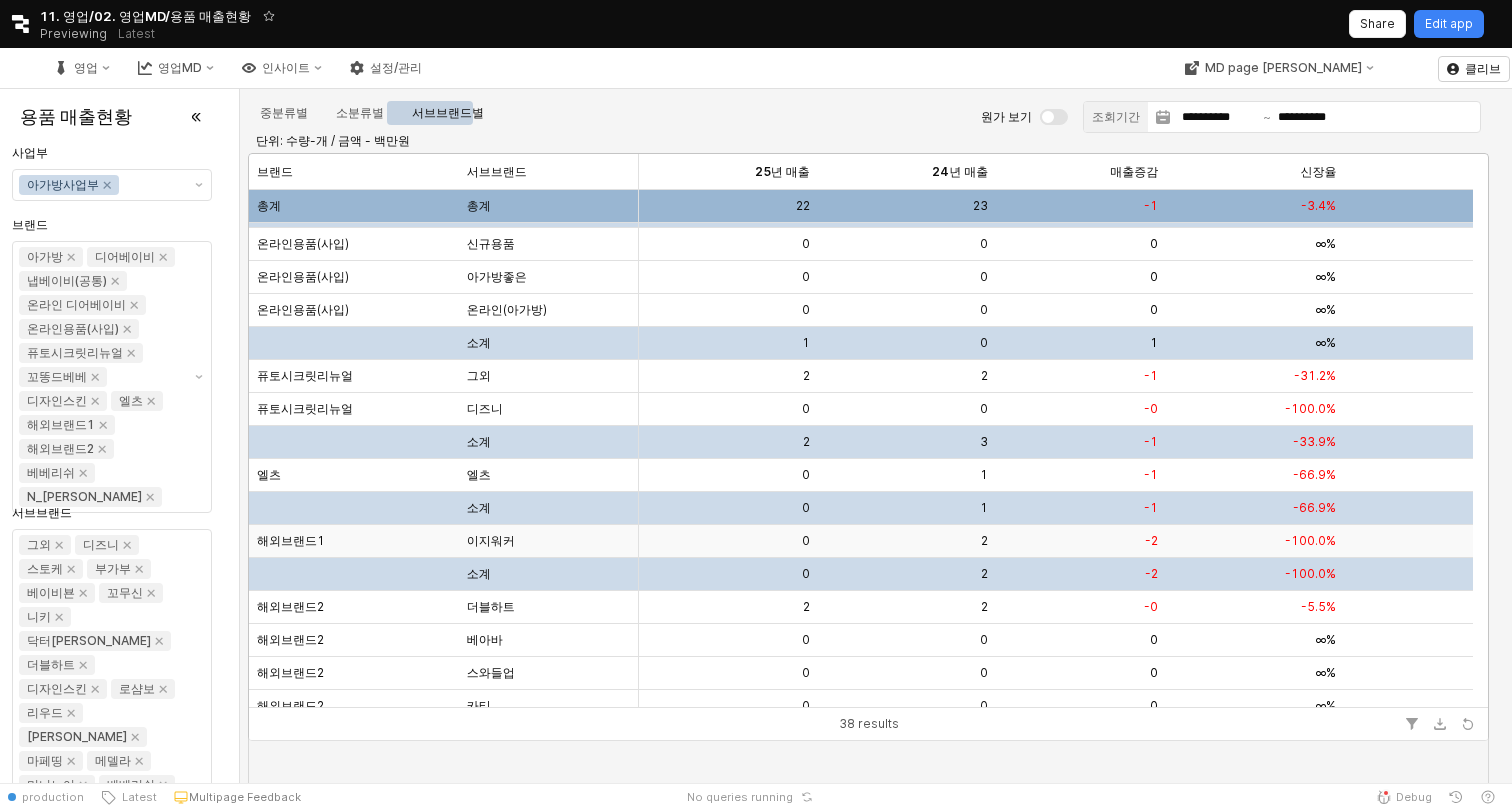 click on "이지워커" at bounding box center [549, 541] 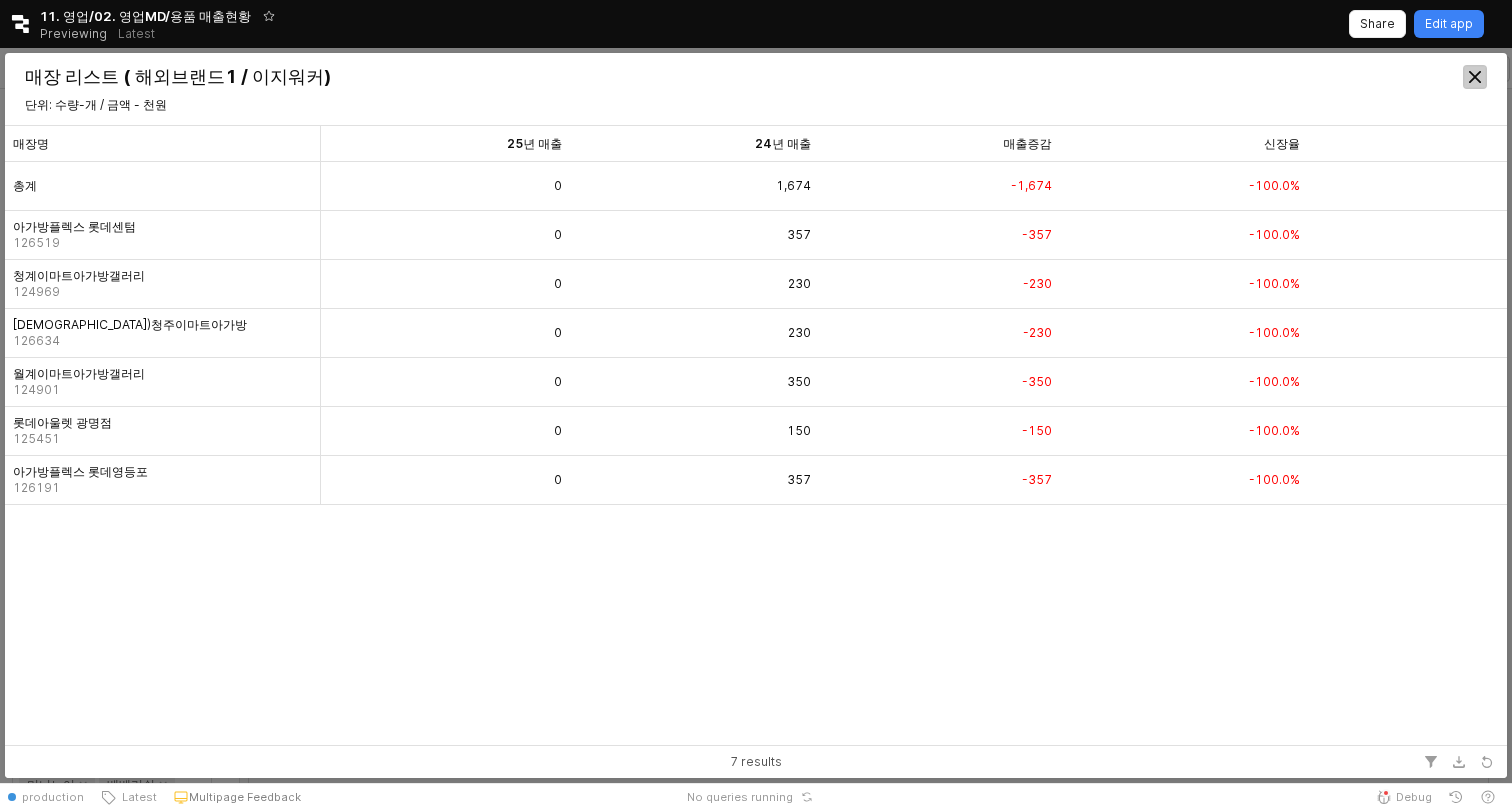 click at bounding box center (1475, 77) 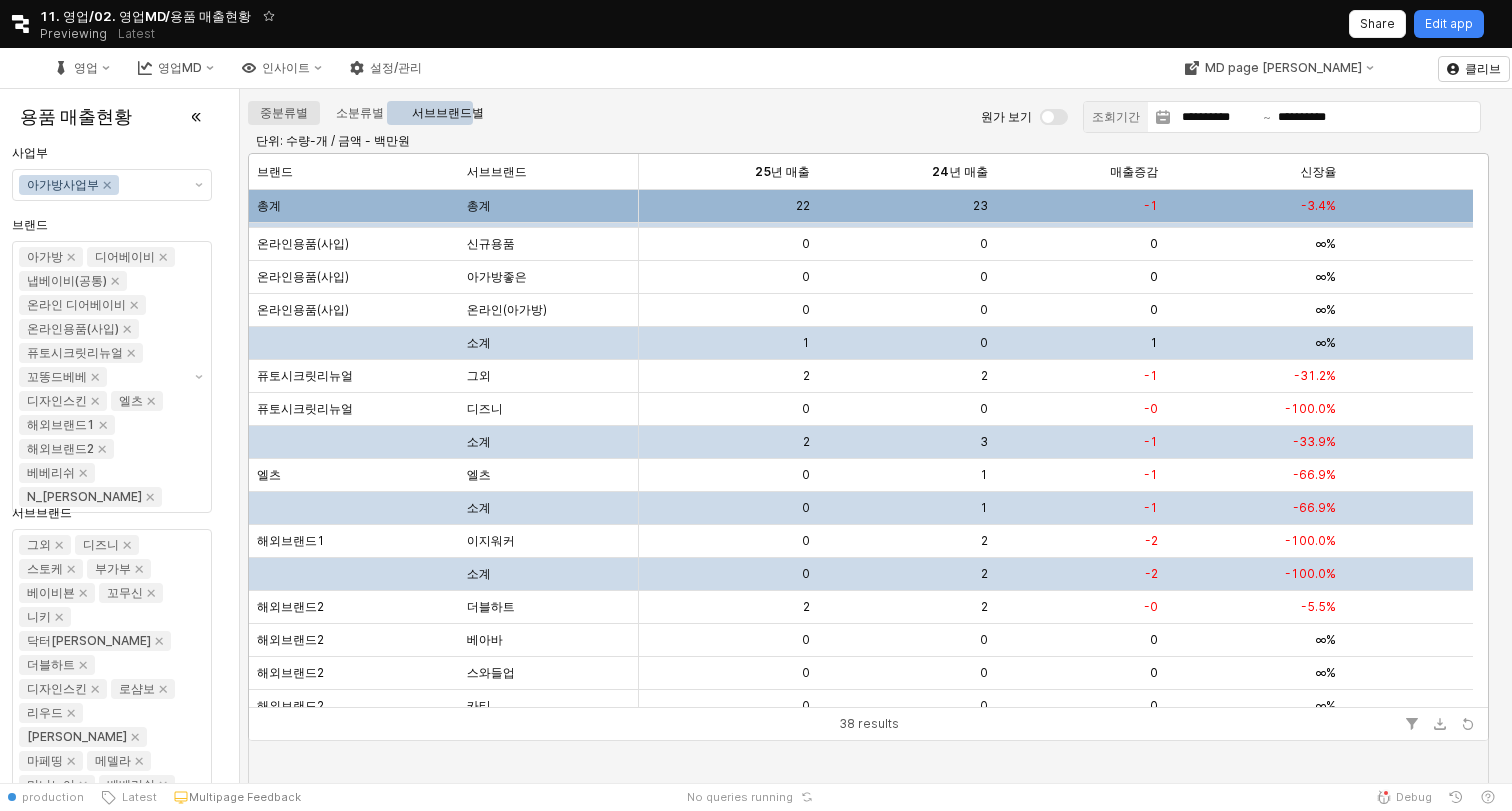 click on "중분류별" at bounding box center [284, 113] 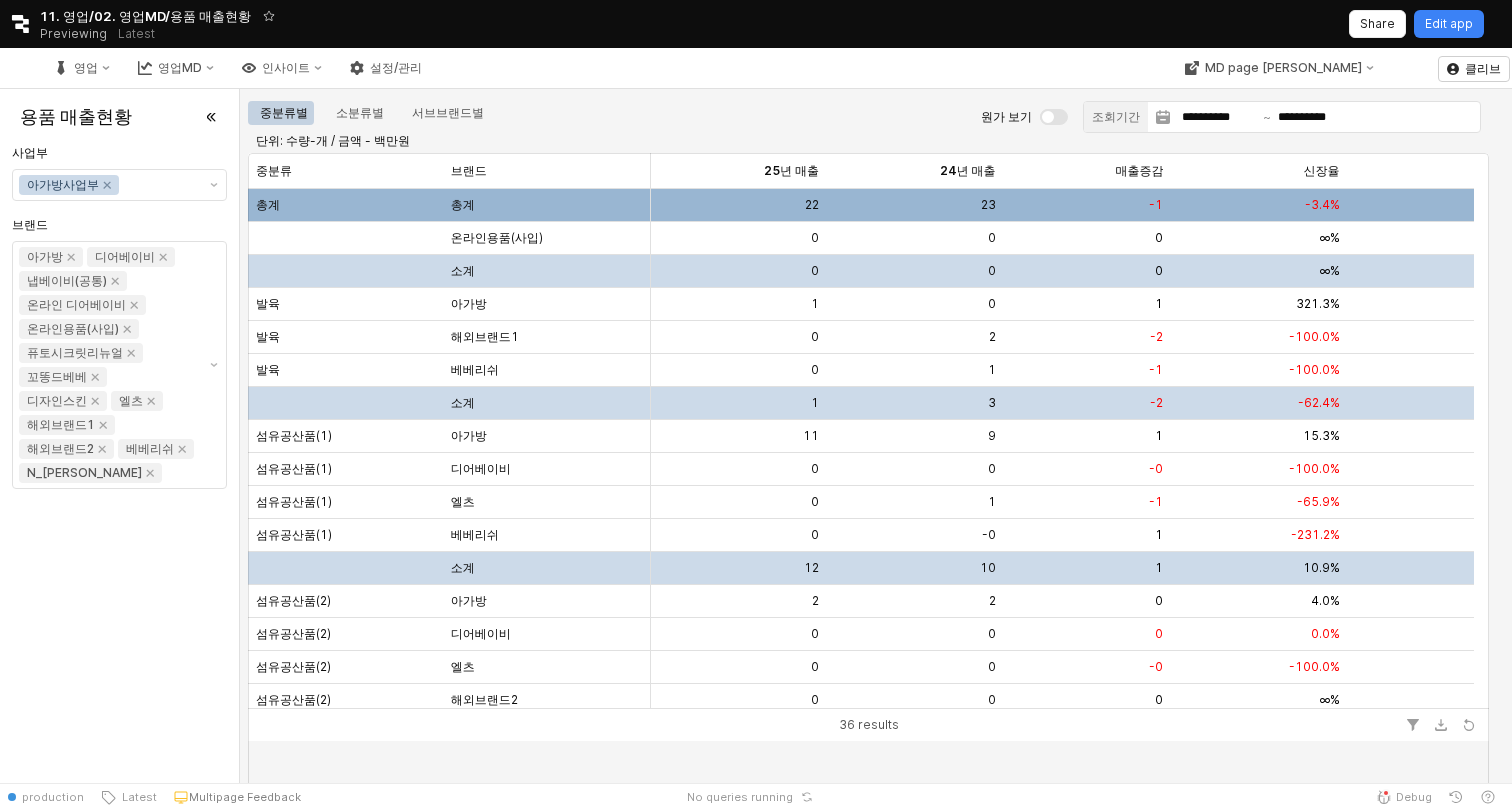click on "중분류별 소분류별 서브브랜드별" at bounding box center [554, 113] 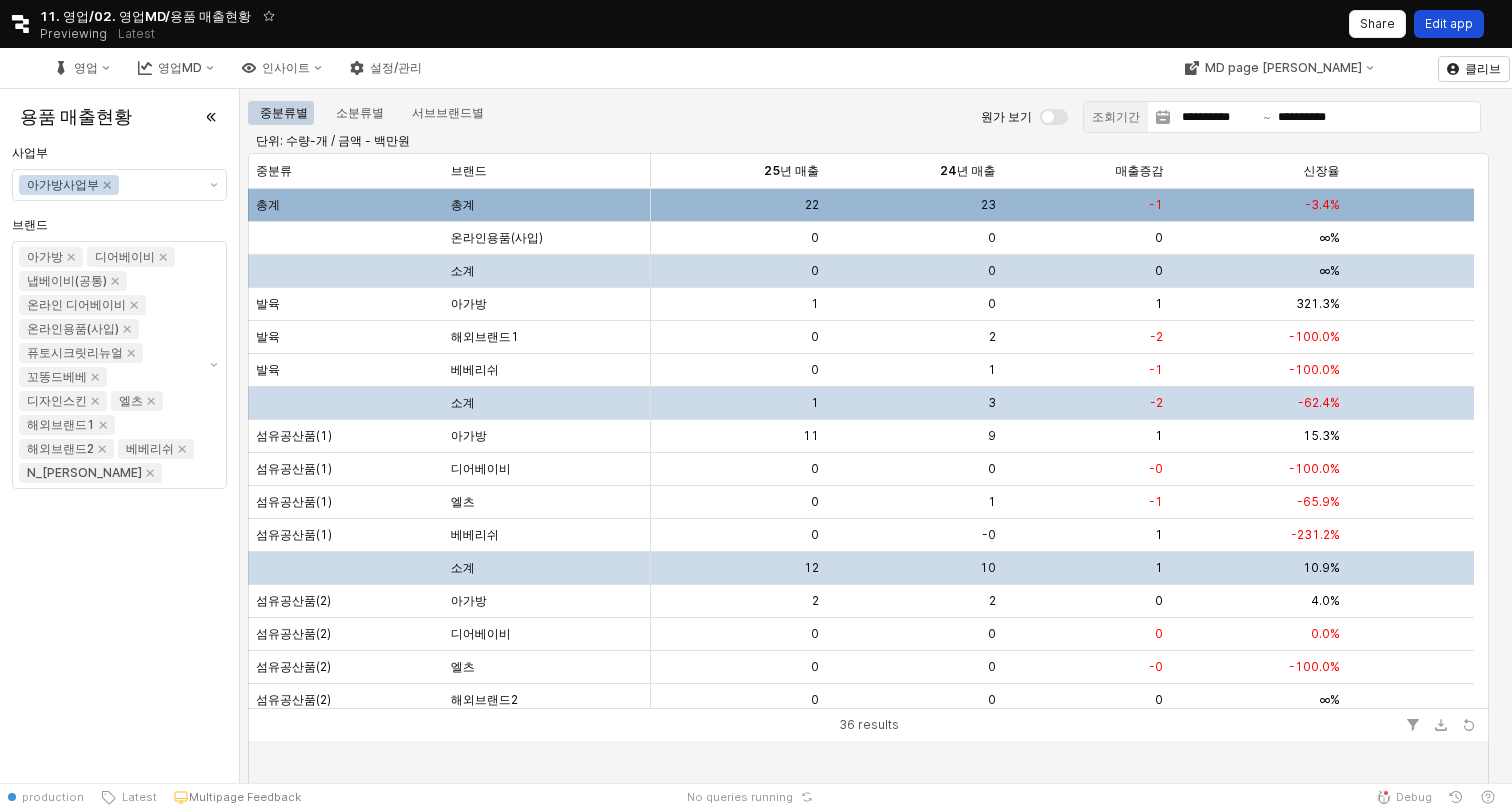 click on "Edit app" at bounding box center (1449, 24) 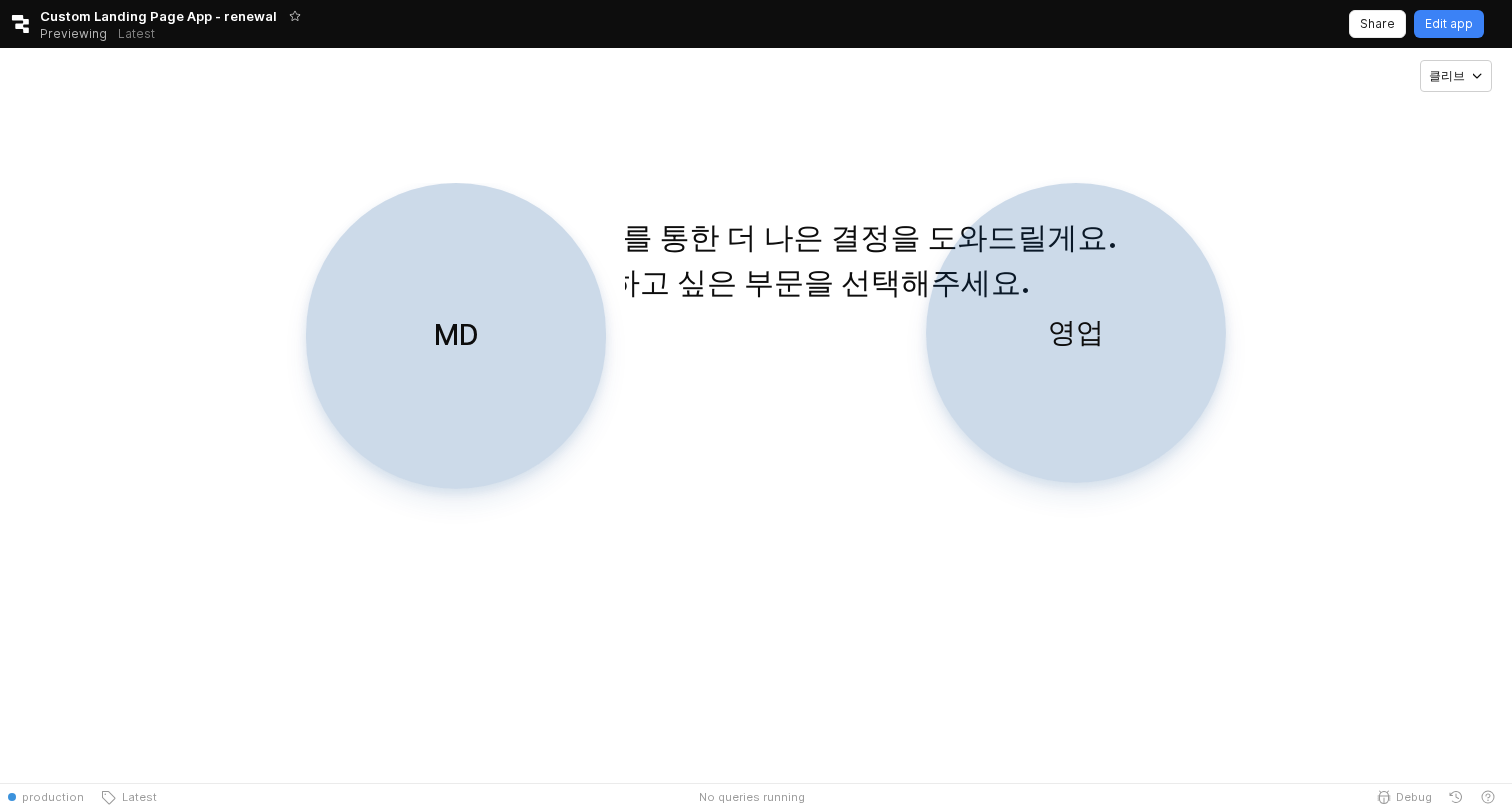 scroll, scrollTop: 0, scrollLeft: 0, axis: both 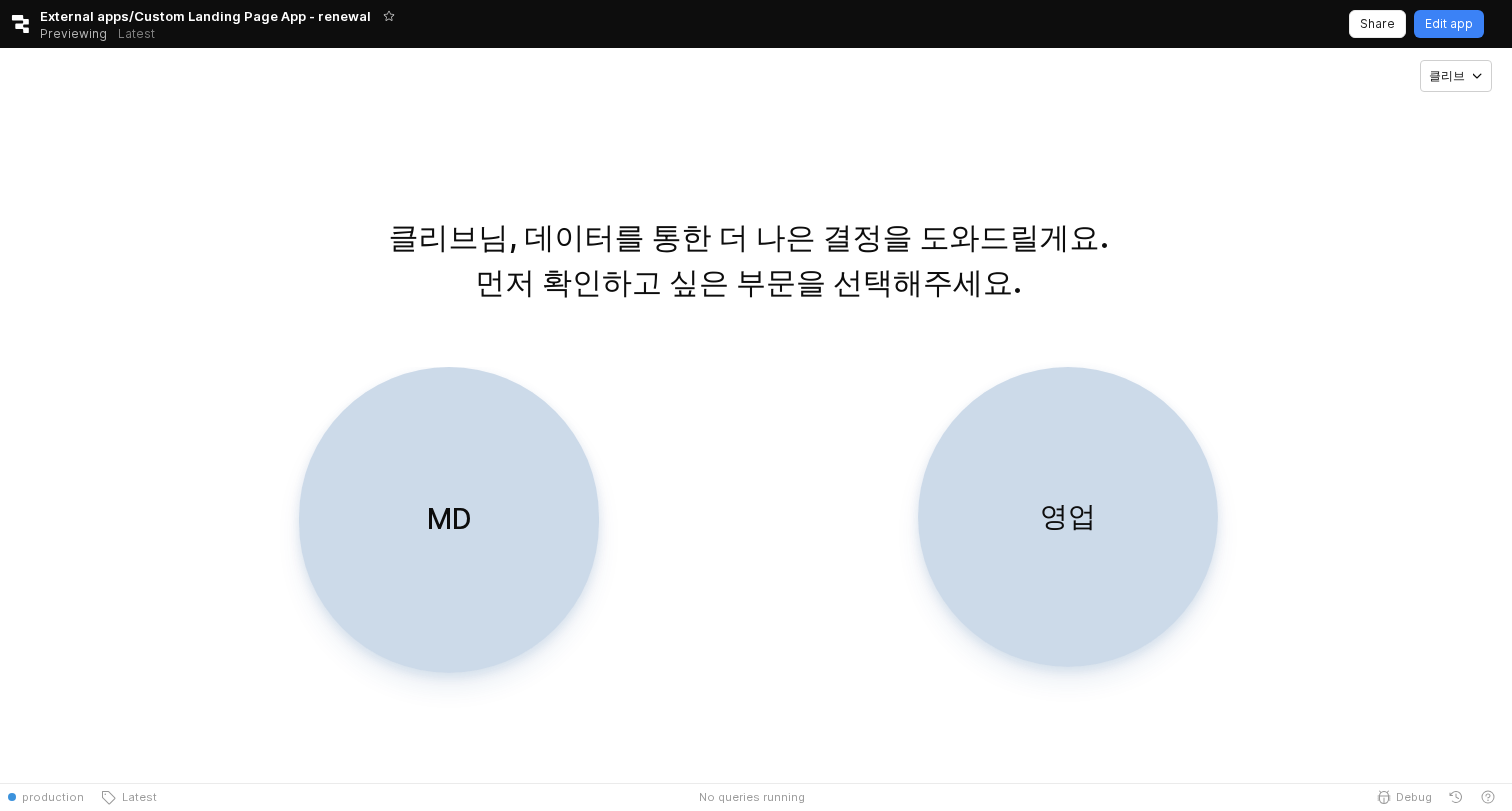 click on "영업" at bounding box center [1068, 517] 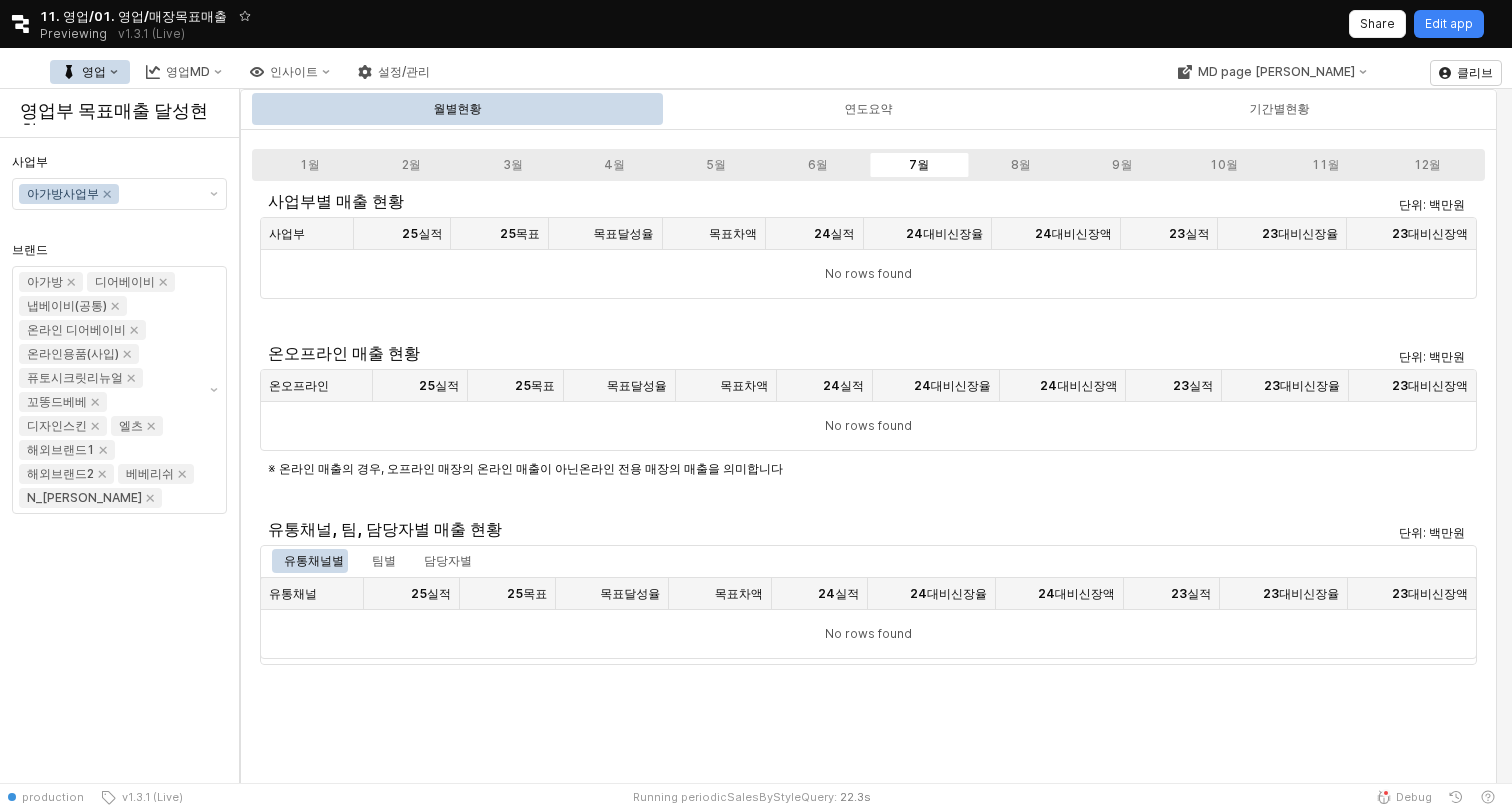 click on "No rows found" at bounding box center (868, 274) 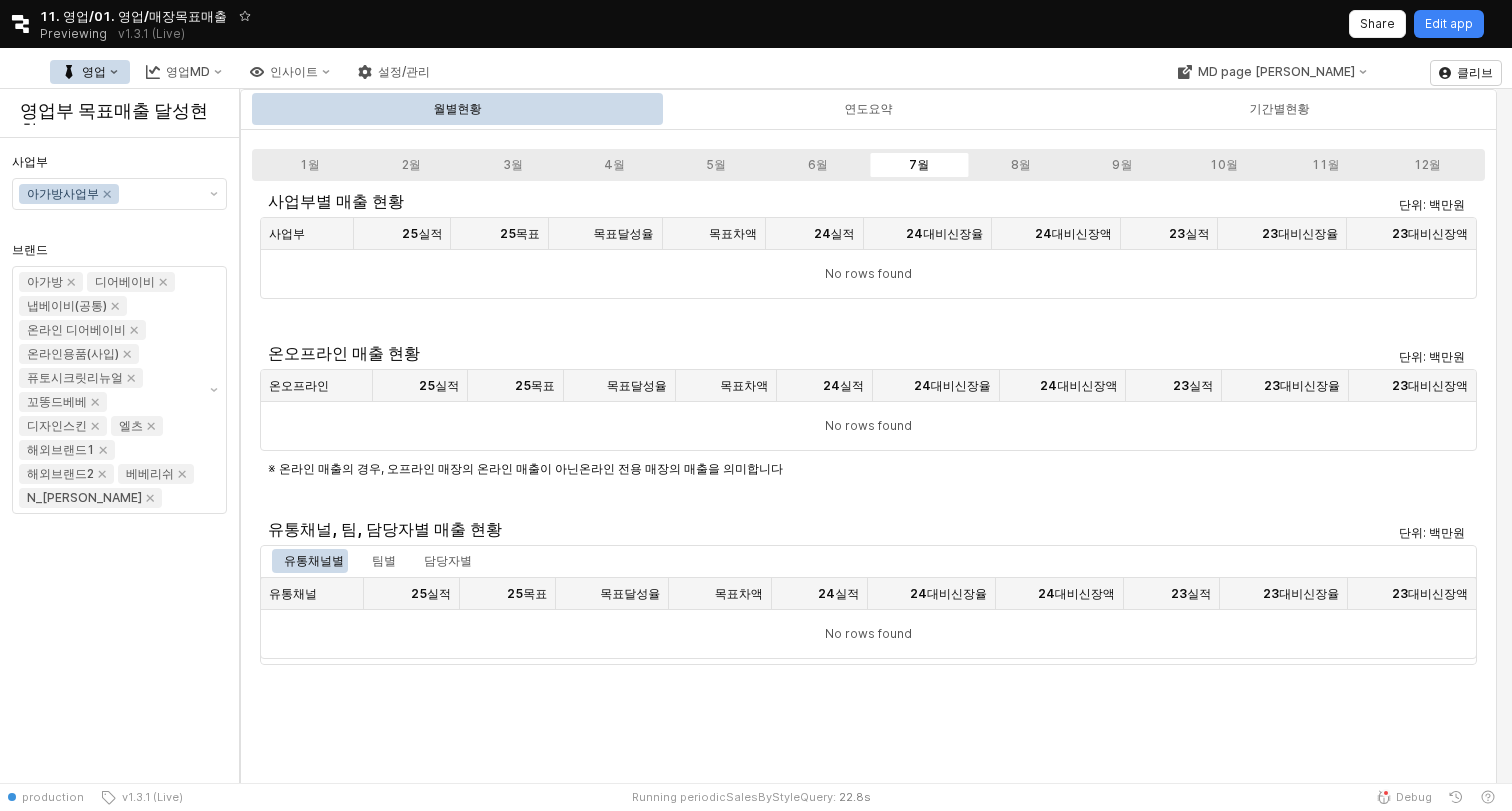 click on "No rows found" at bounding box center [868, 274] 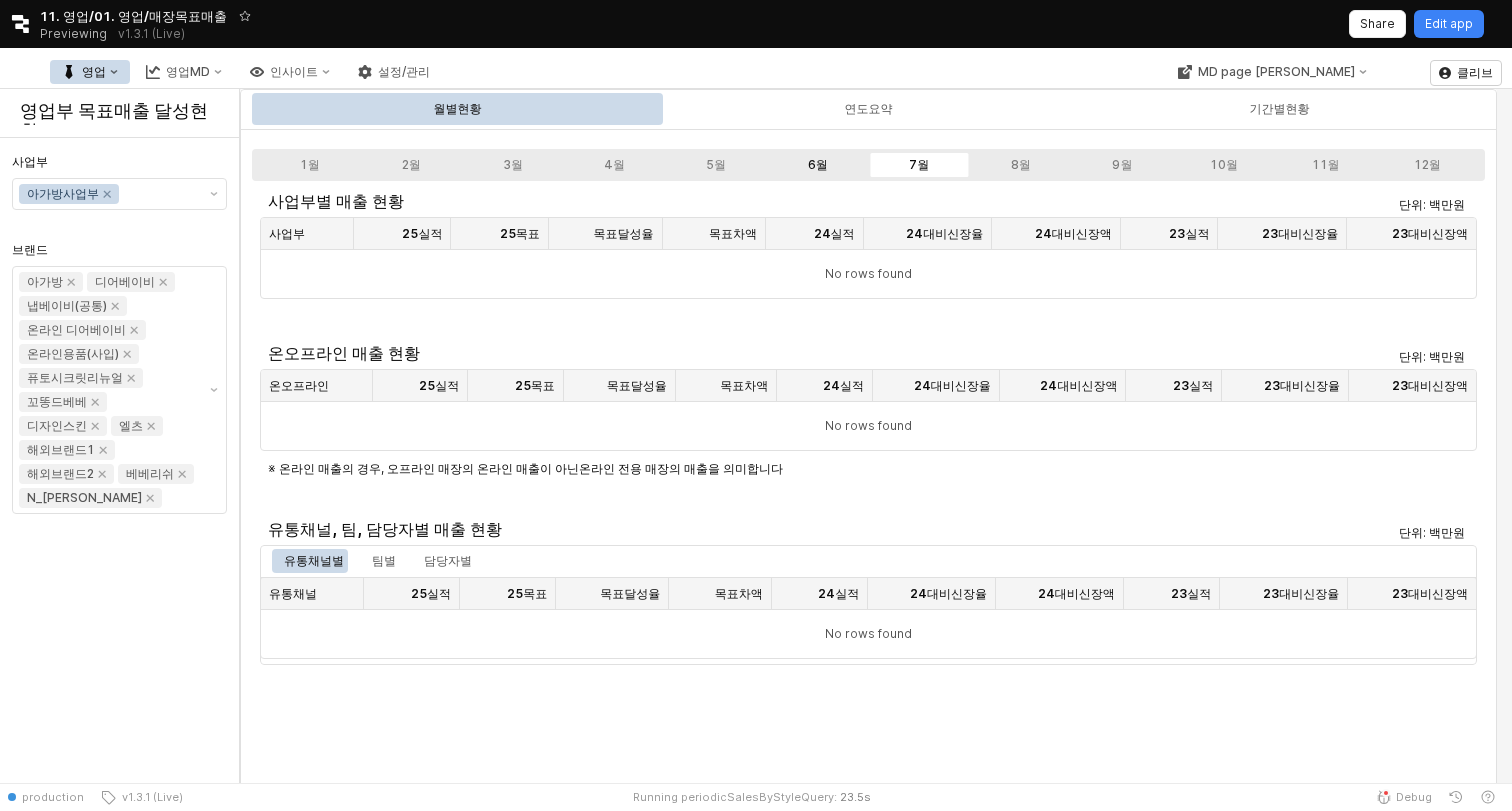 click on "6월" at bounding box center [818, 165] 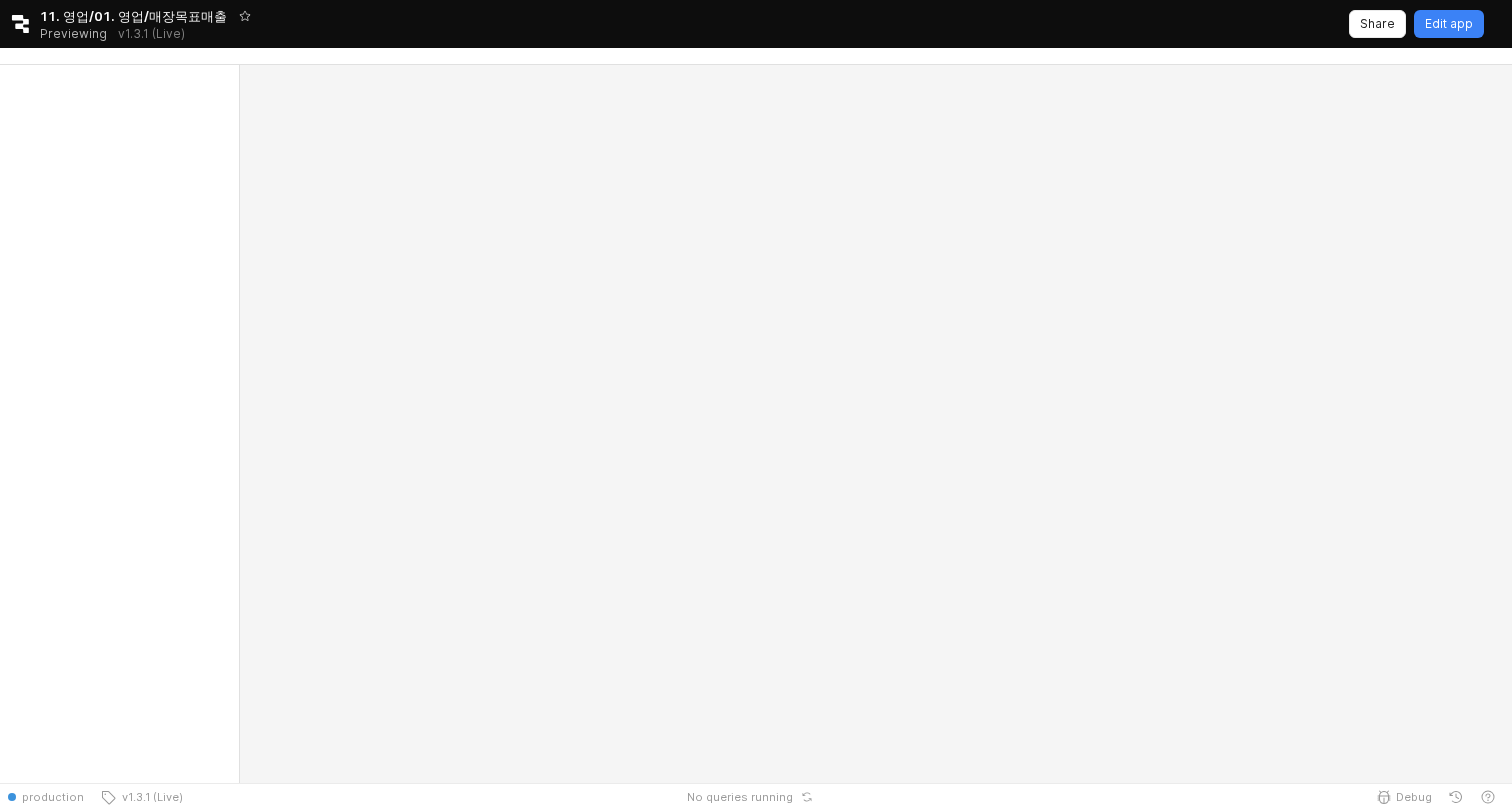 scroll, scrollTop: 0, scrollLeft: 0, axis: both 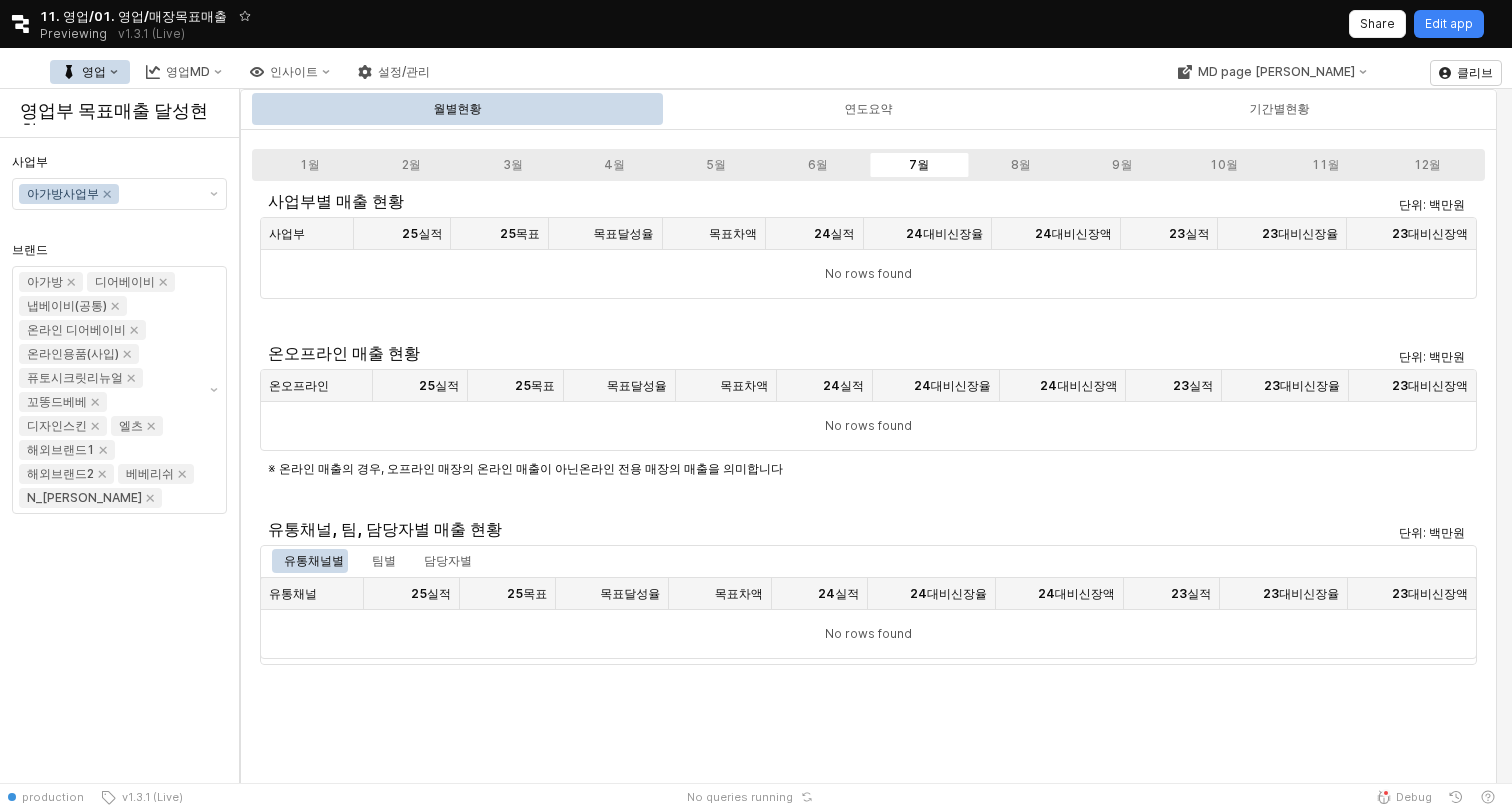 click on "1월 2월 3월 4월 5월 6월 7월 8월 9월 10월 11월 12월" at bounding box center [868, 165] 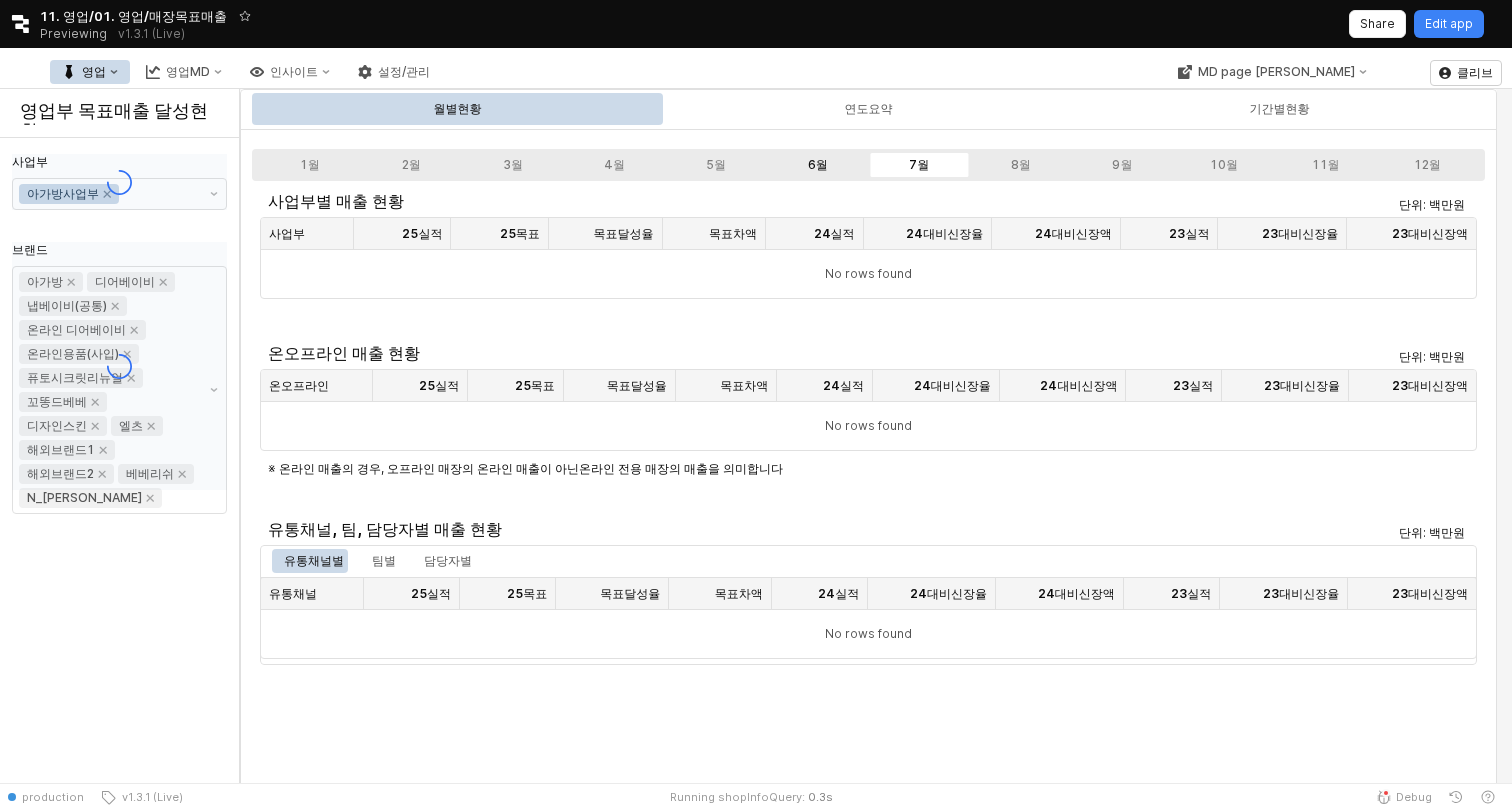 click on "6월" at bounding box center [818, 165] 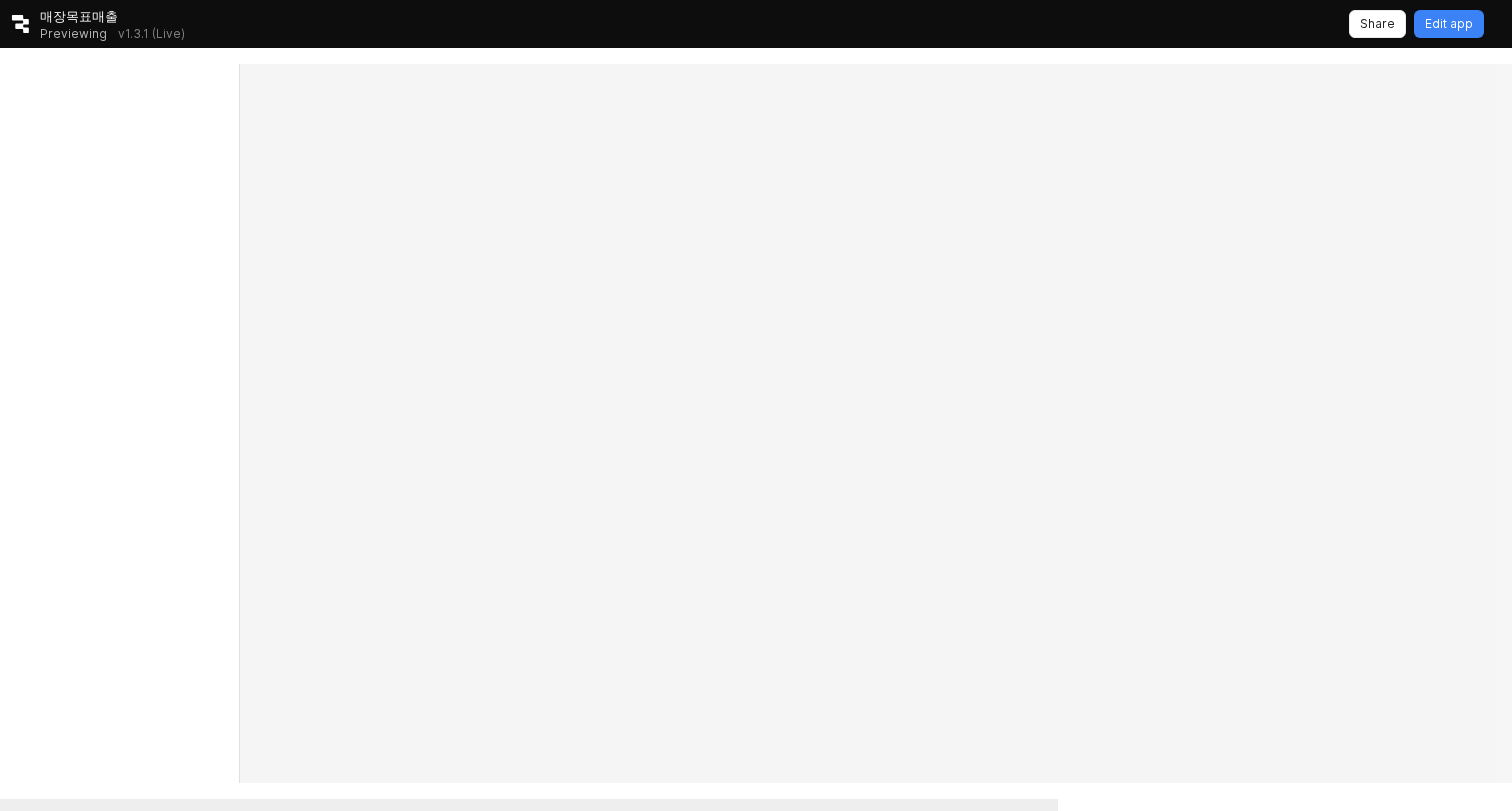 scroll, scrollTop: 0, scrollLeft: 0, axis: both 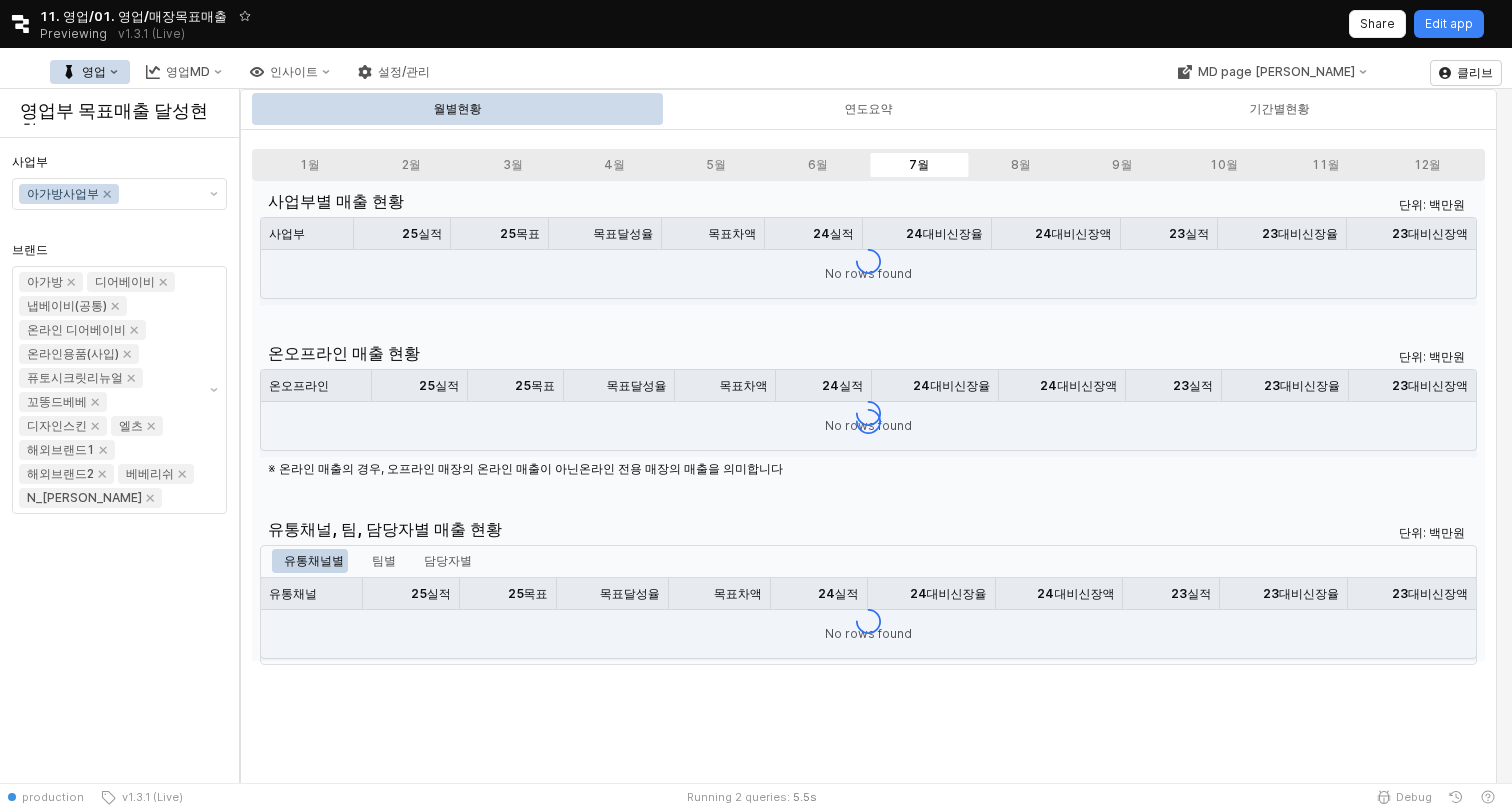 click on "영업 영업MD 인사이트 설정/관리" at bounding box center [246, 72] 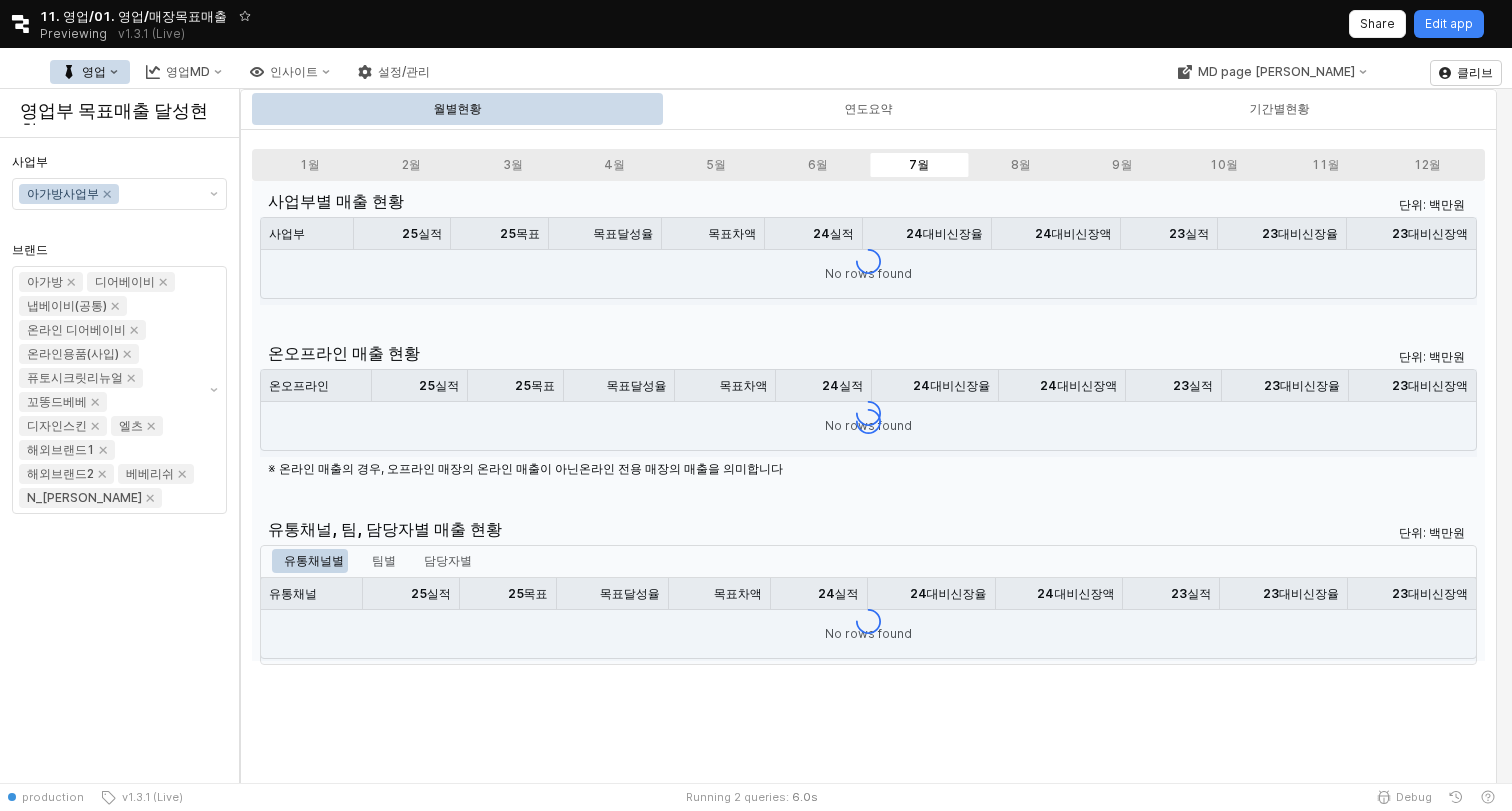click on "영업" at bounding box center [94, 72] 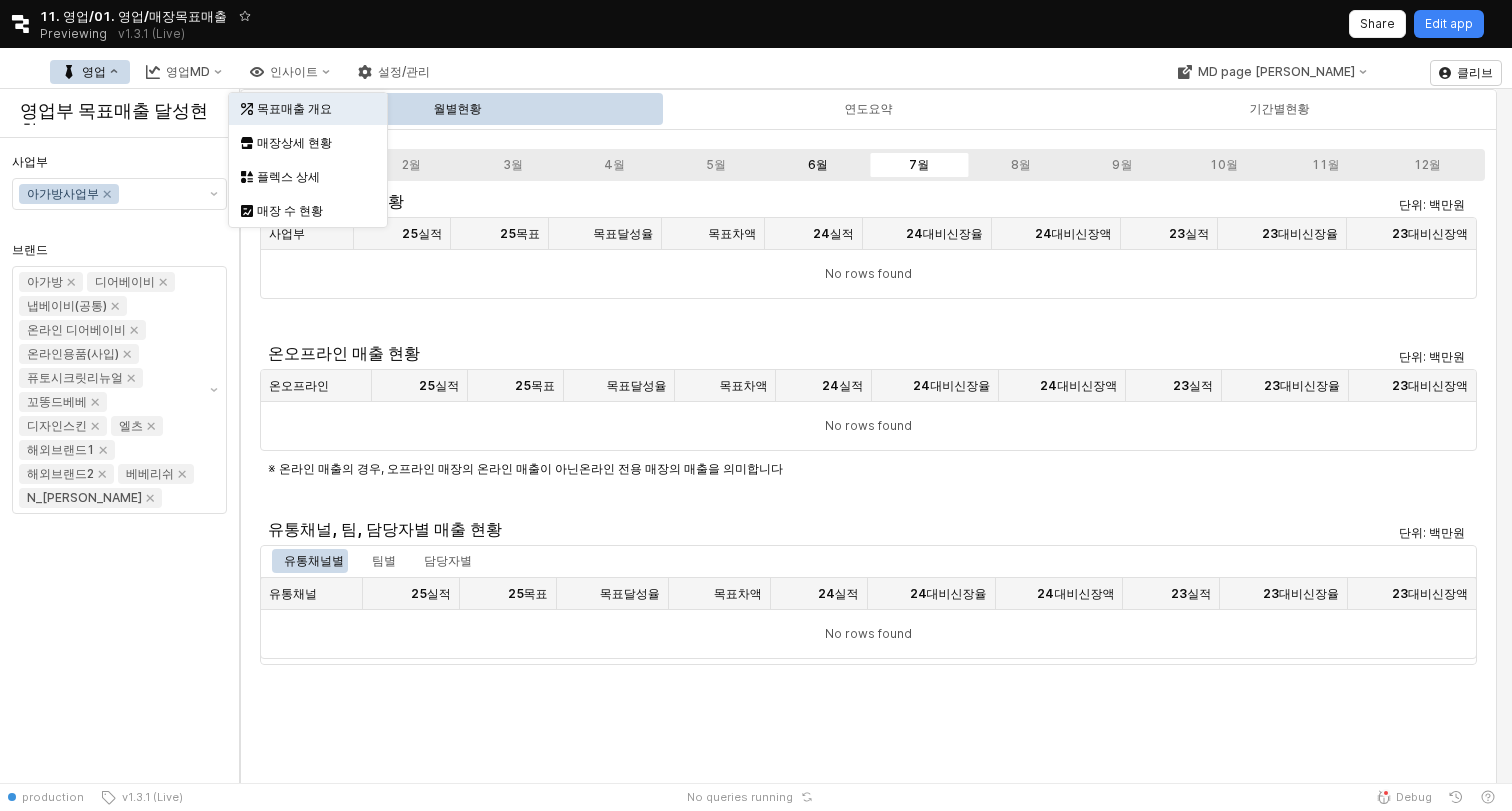 click on "6월" at bounding box center [818, 165] 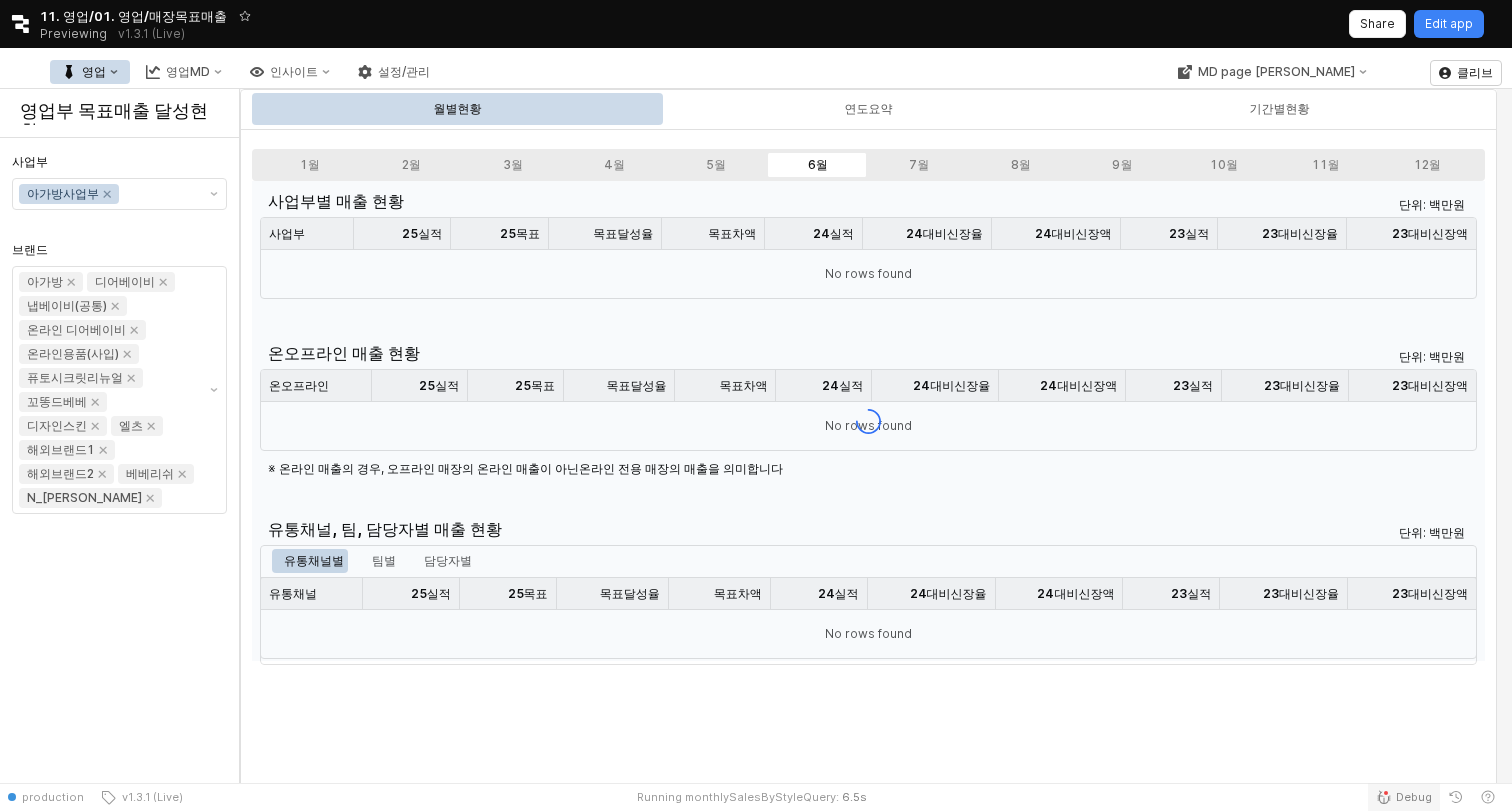 click on "Debug" at bounding box center (1414, 797) 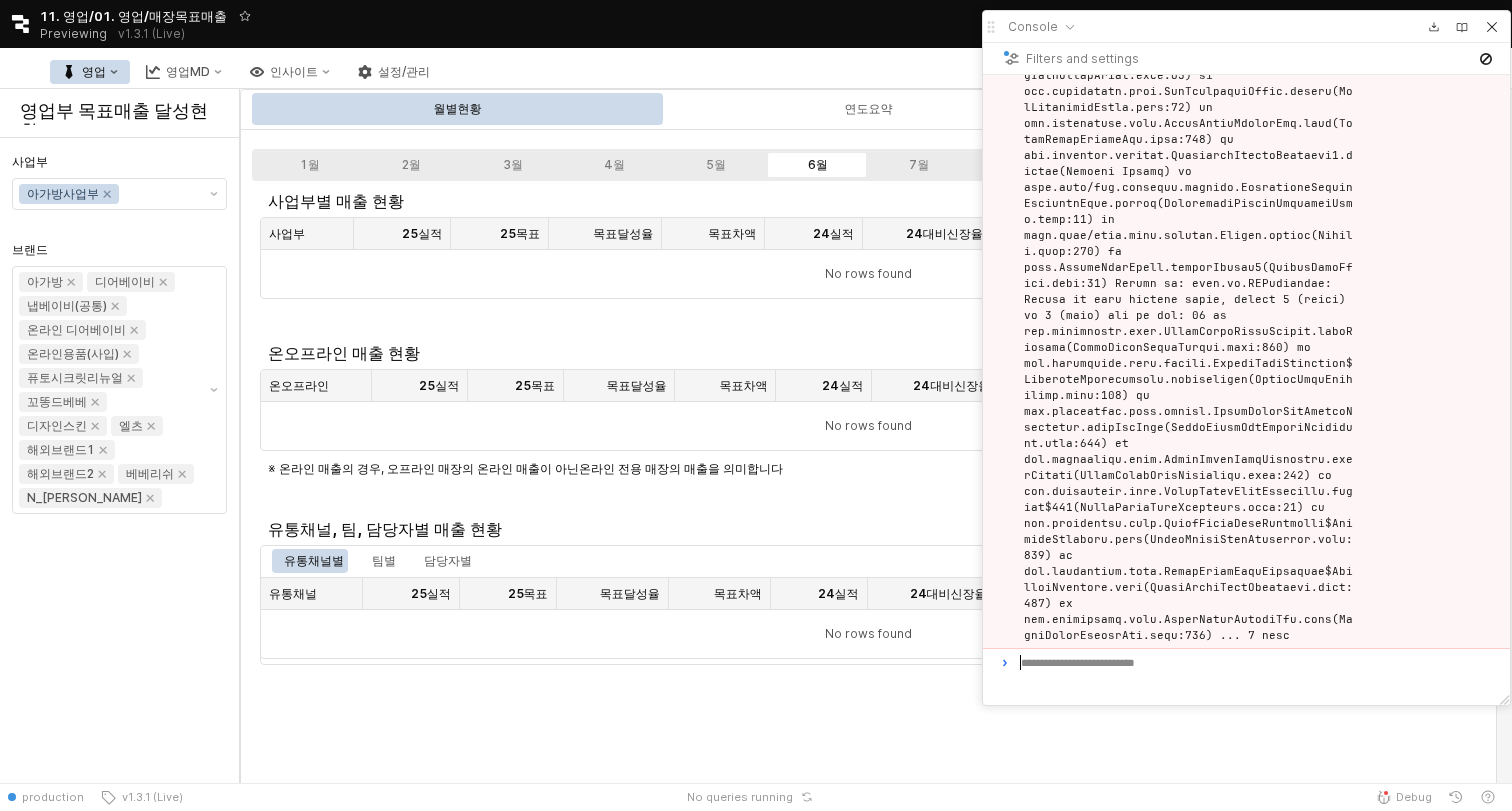 scroll, scrollTop: 0, scrollLeft: 0, axis: both 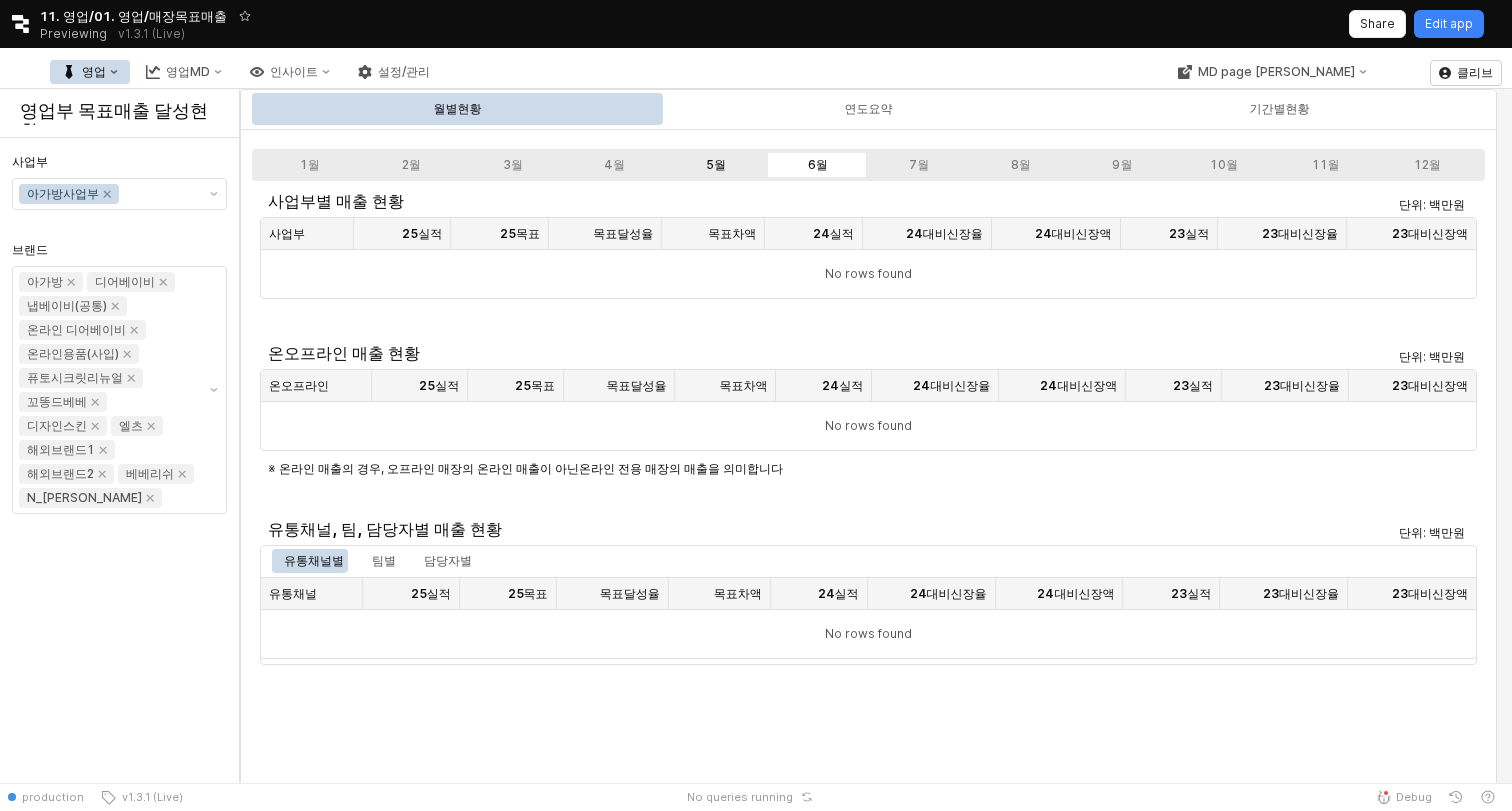 click on "5월" at bounding box center (716, 165) 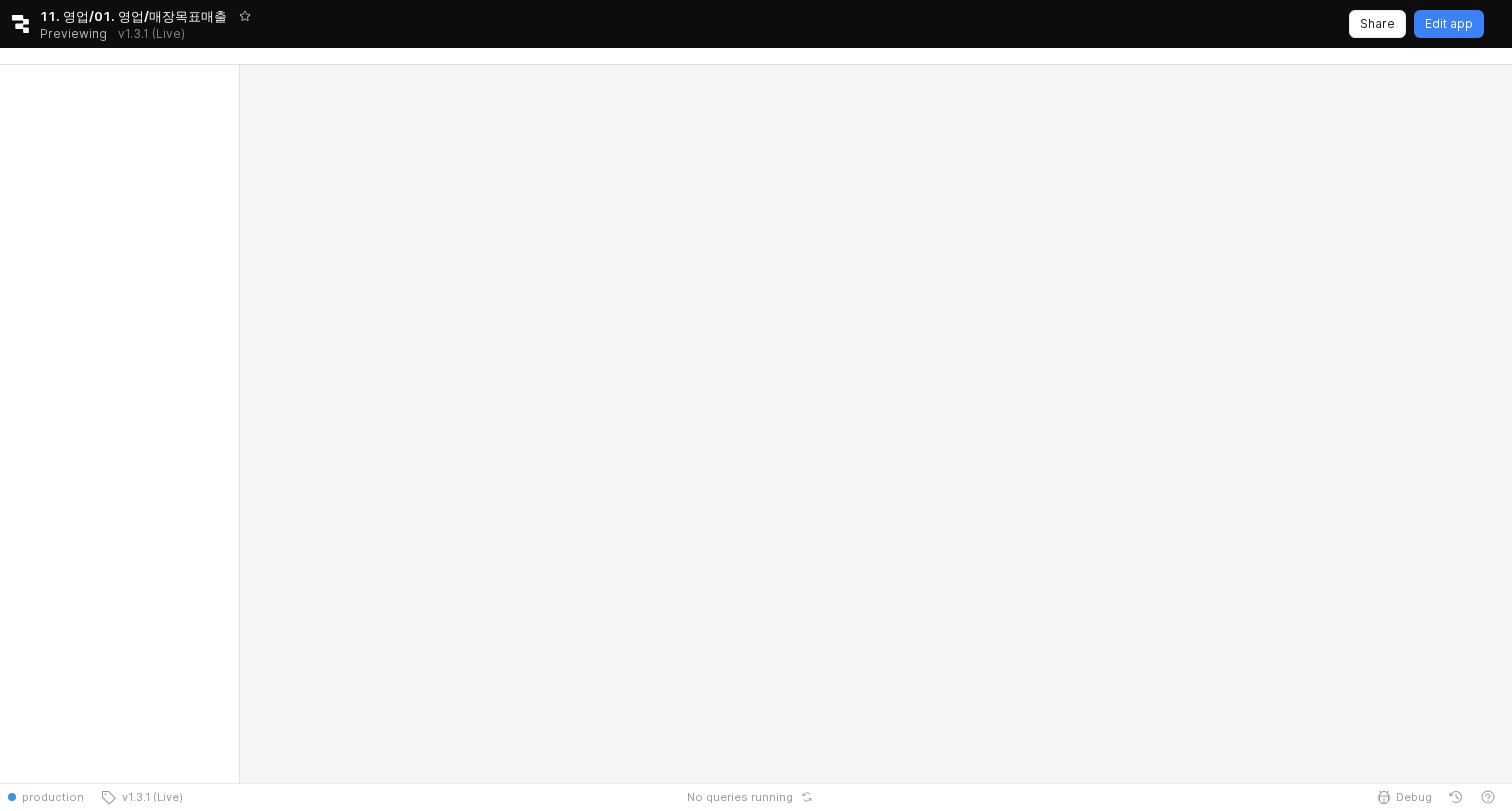 scroll, scrollTop: 0, scrollLeft: 0, axis: both 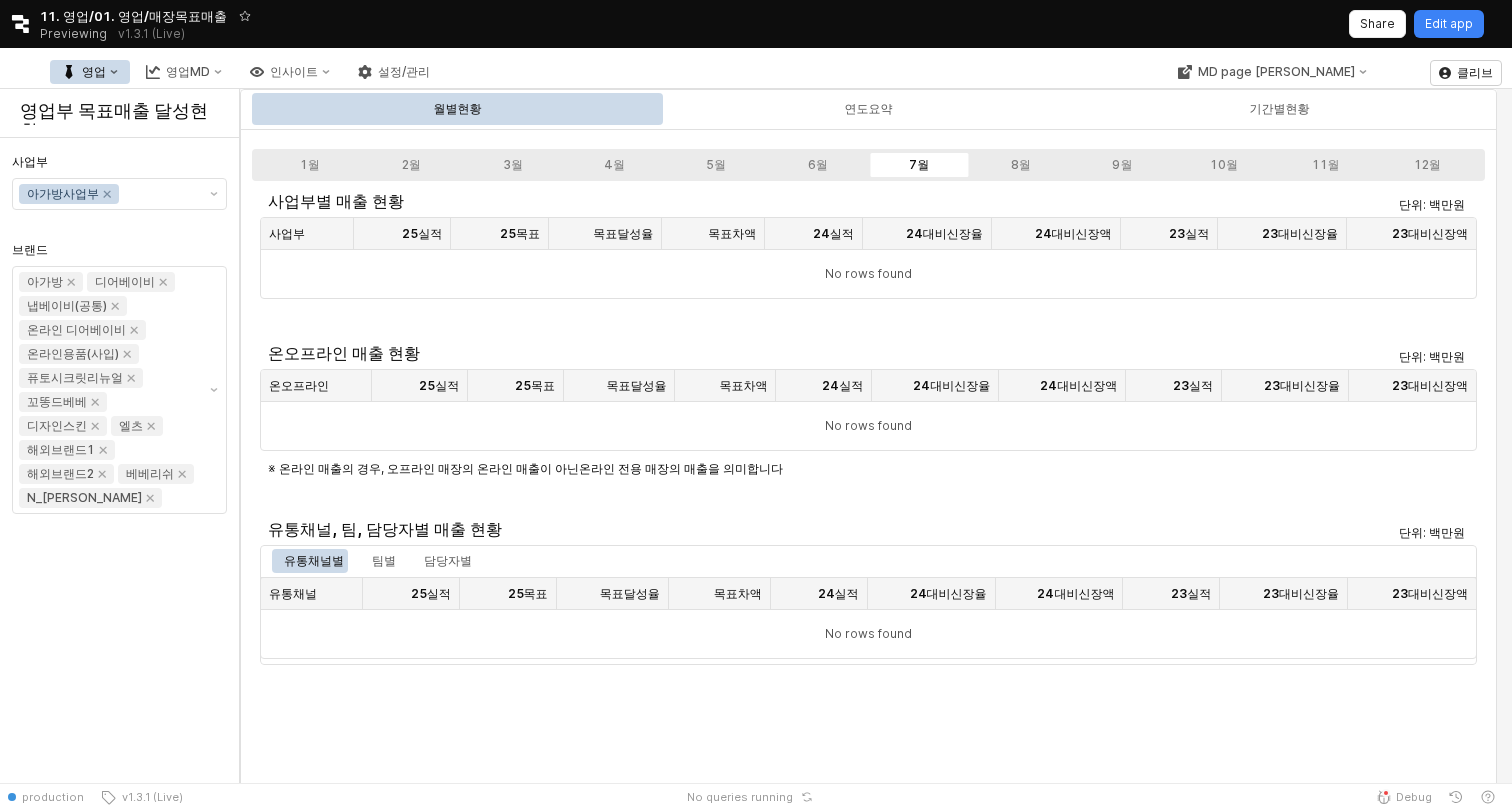 click on "영업" at bounding box center [90, 72] 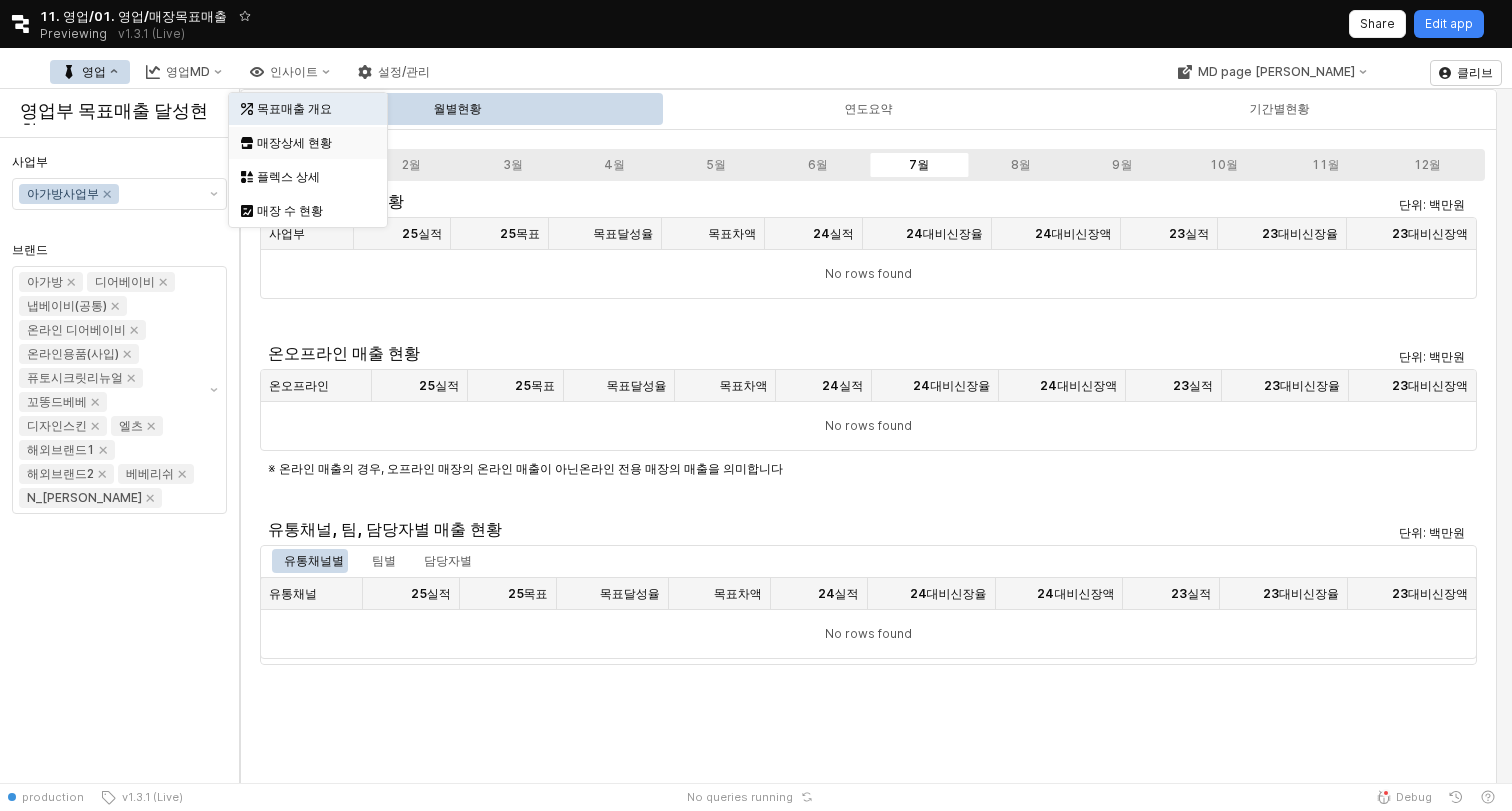 click on "매장상세 현황" at bounding box center [310, 143] 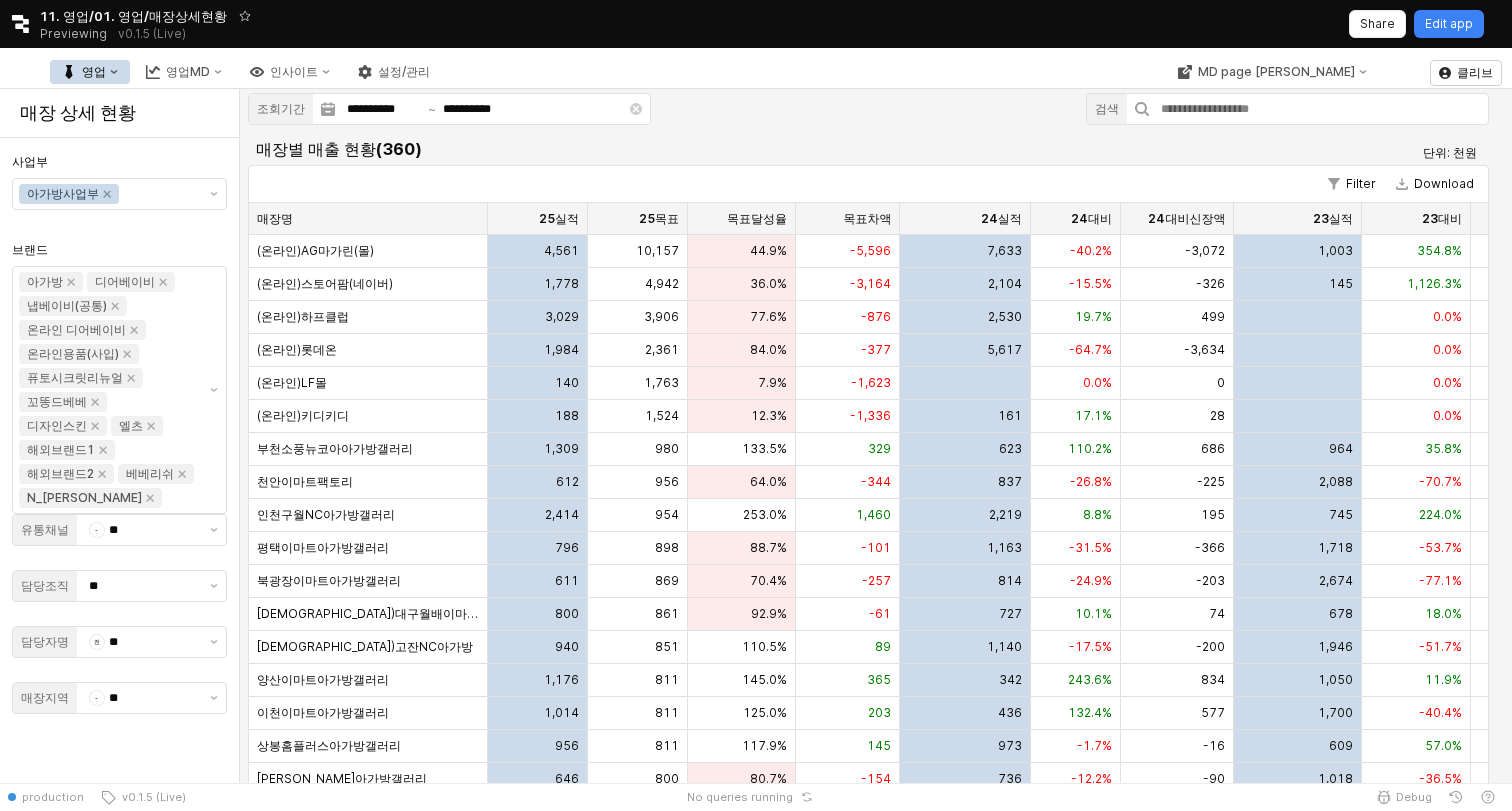 click on "영업" at bounding box center [90, 72] 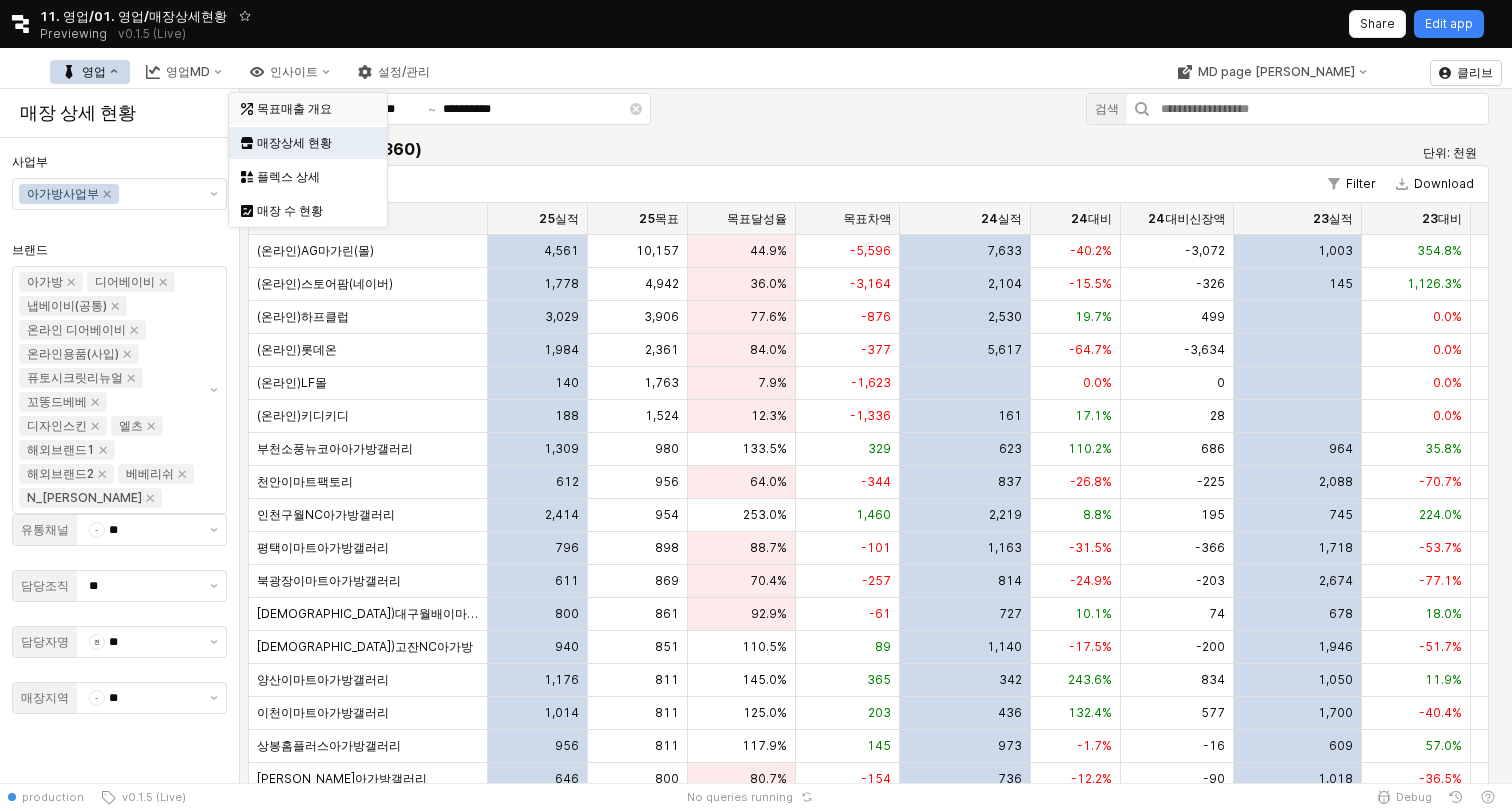 click on "목표매출 개요" at bounding box center (310, 109) 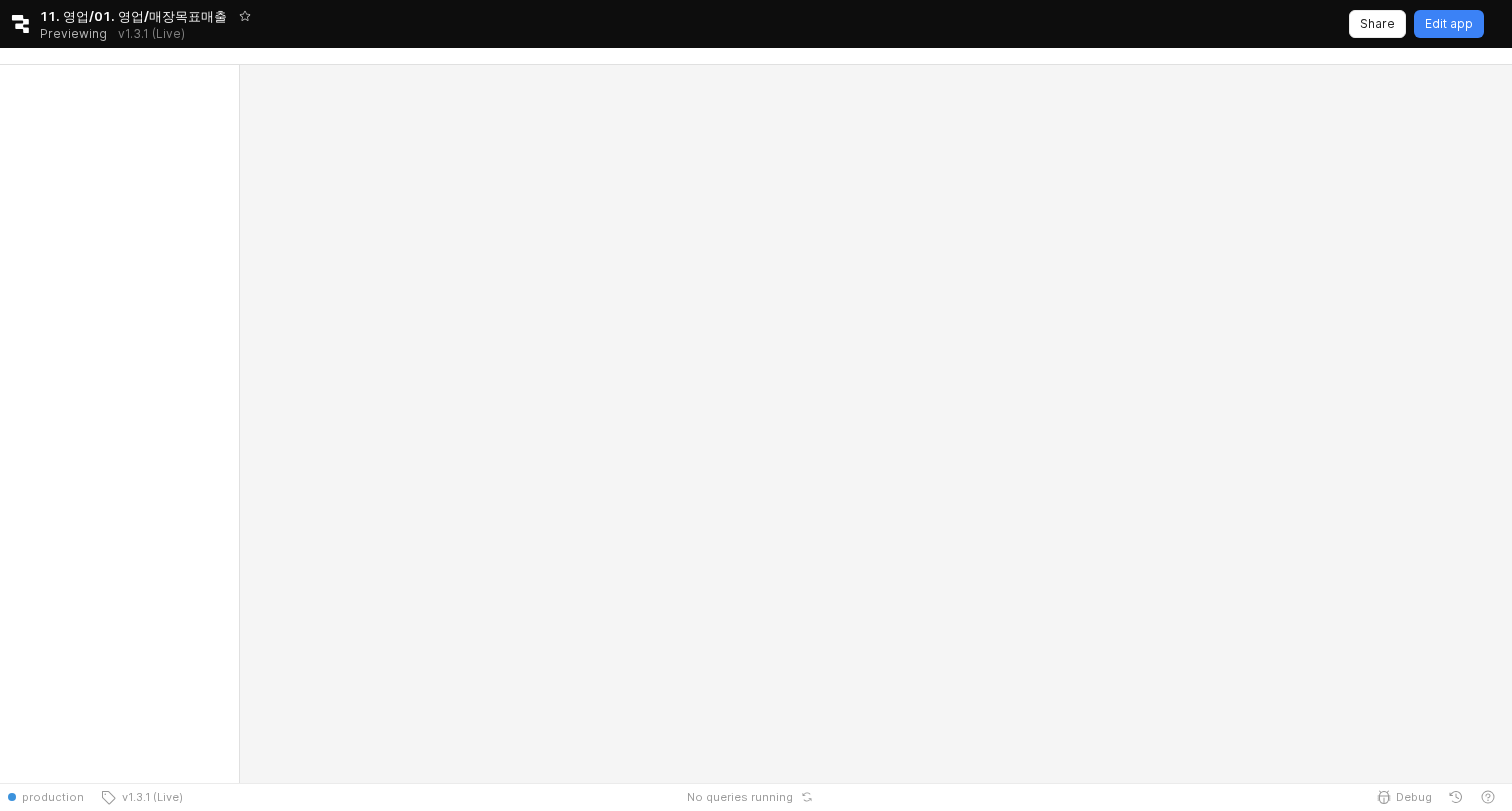 scroll, scrollTop: 0, scrollLeft: 0, axis: both 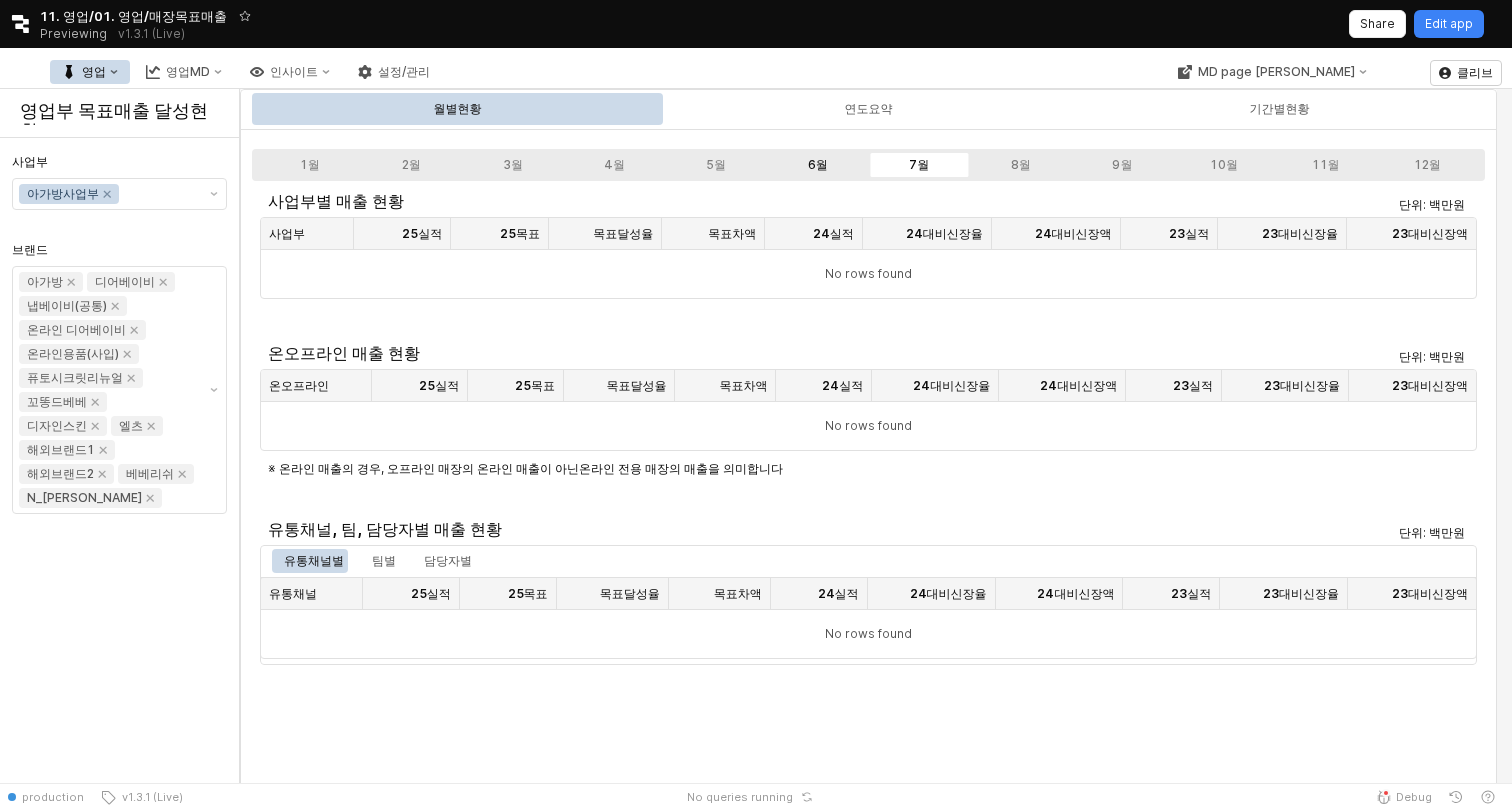 click on "6월" at bounding box center [818, 165] 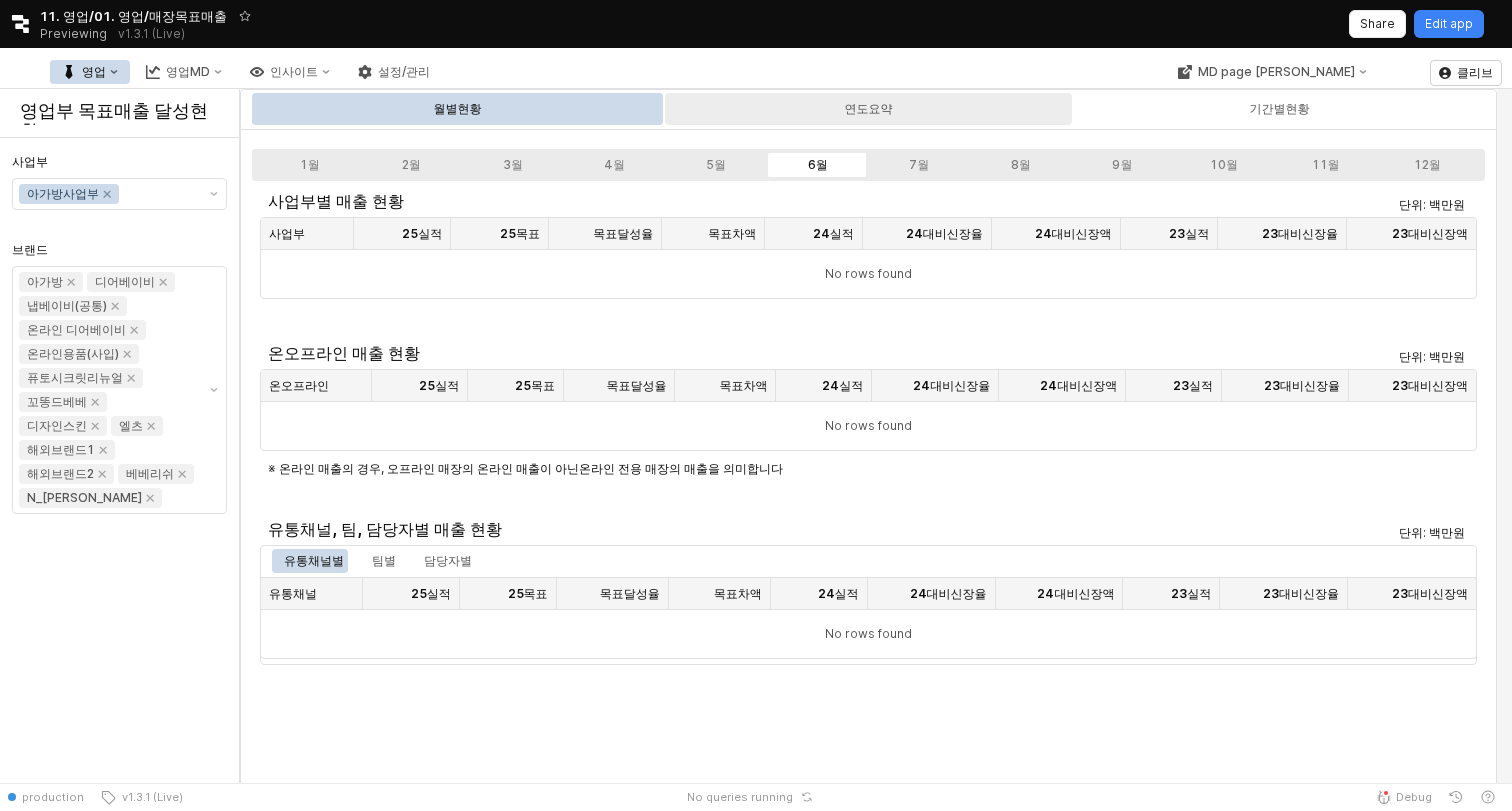 click on "연도요약" at bounding box center [869, 109] 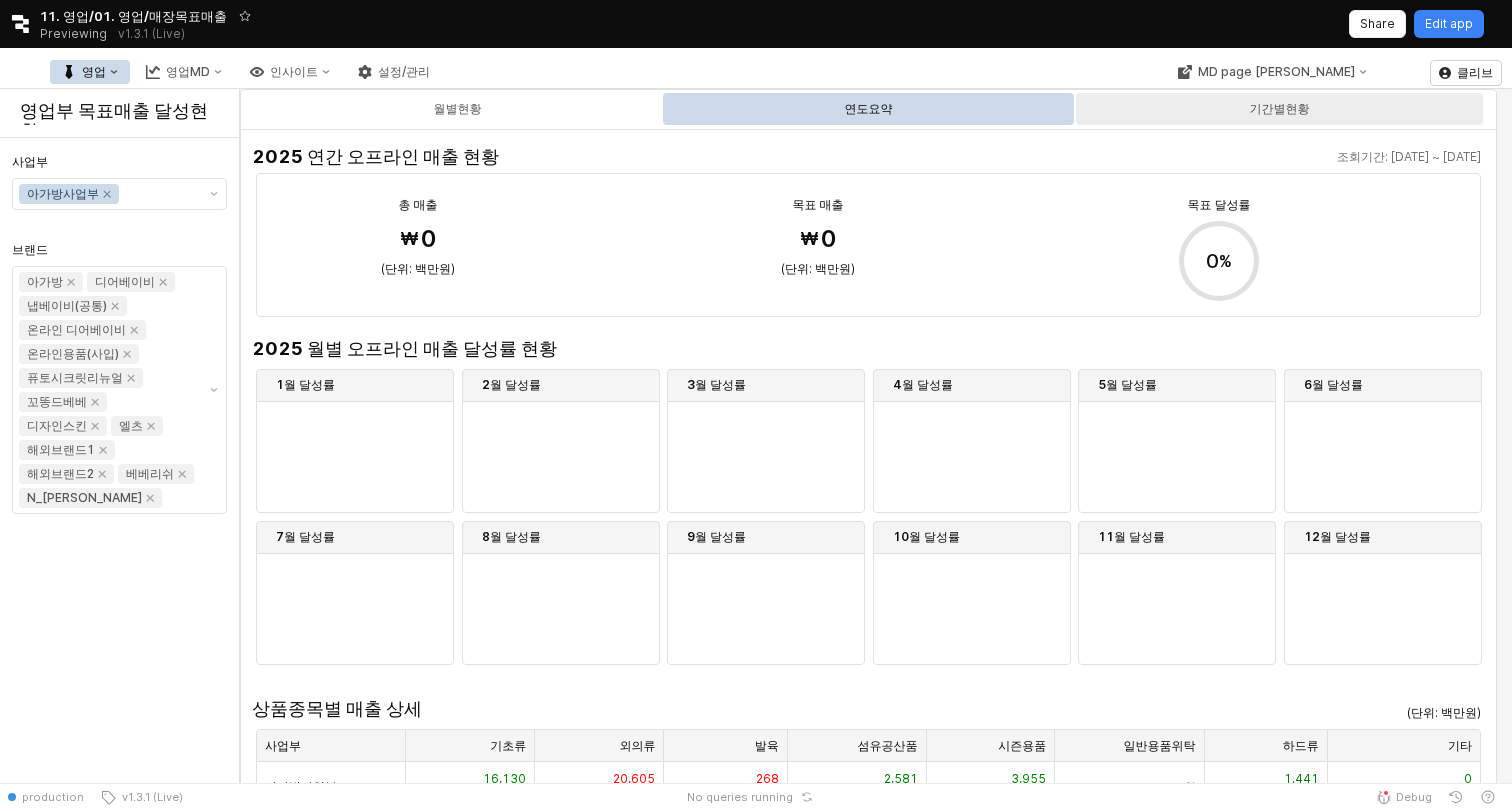 click on "기간별현황" at bounding box center [1279, 109] 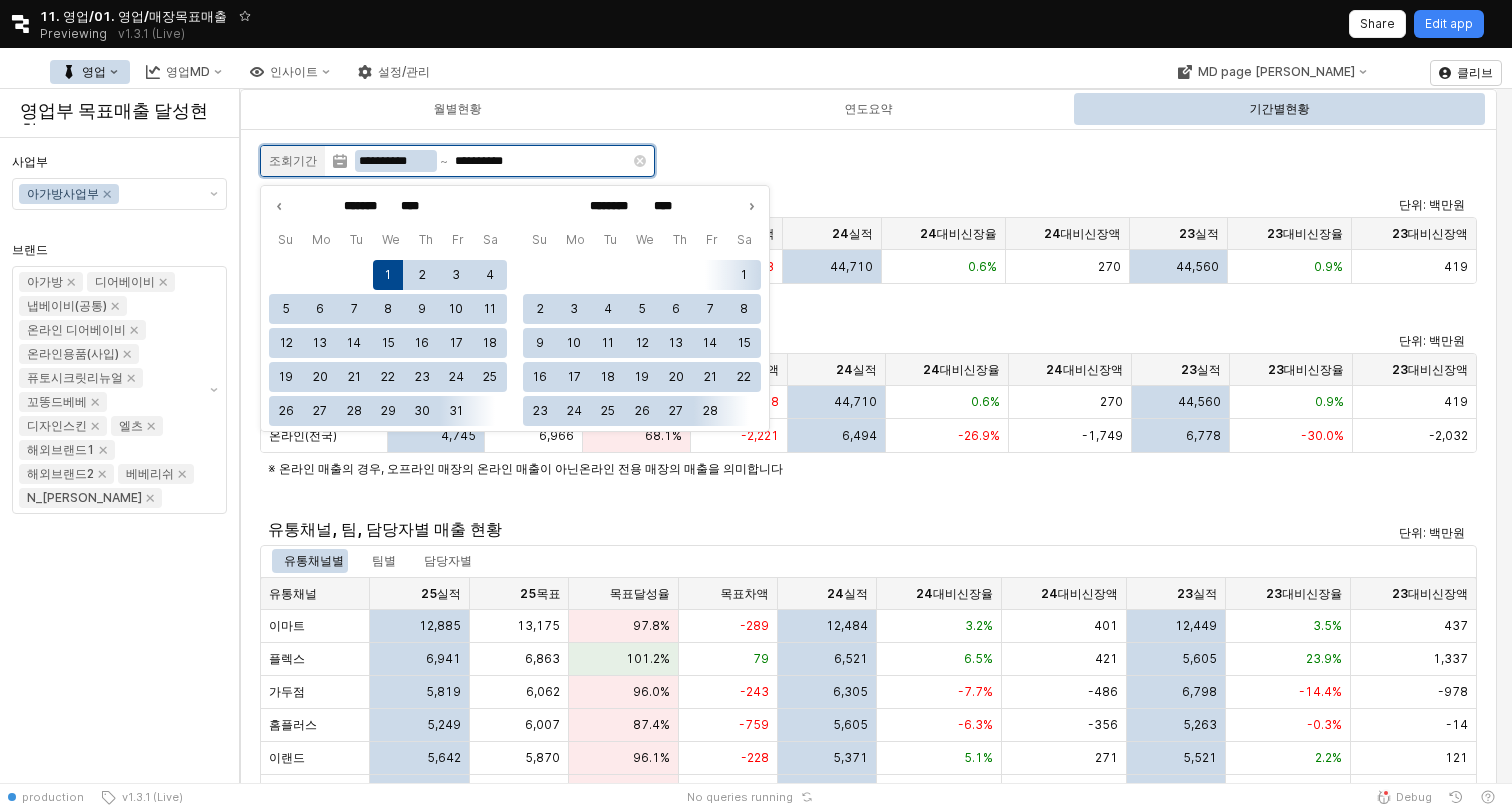 click on "**********" at bounding box center (396, 161) 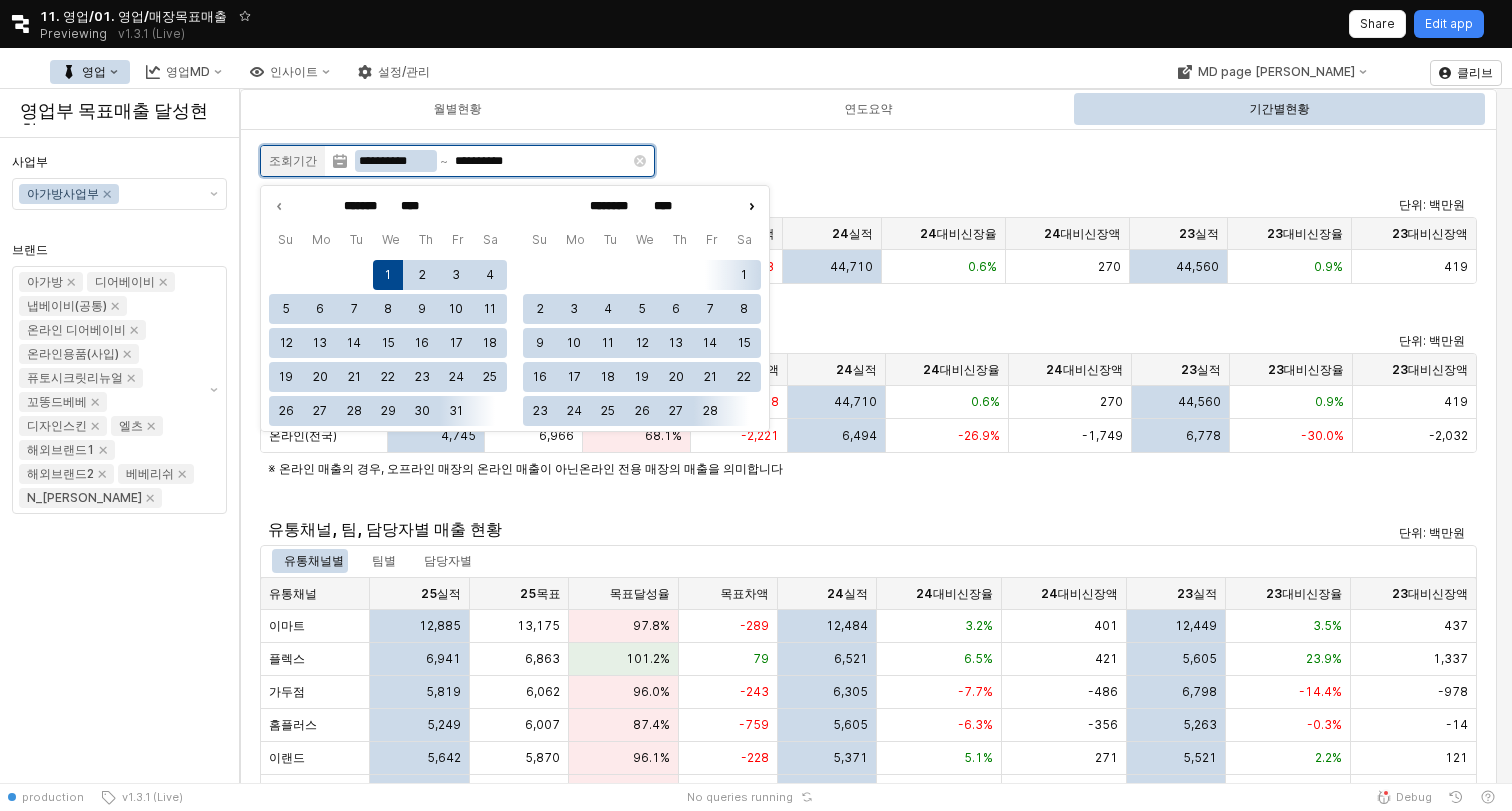 click 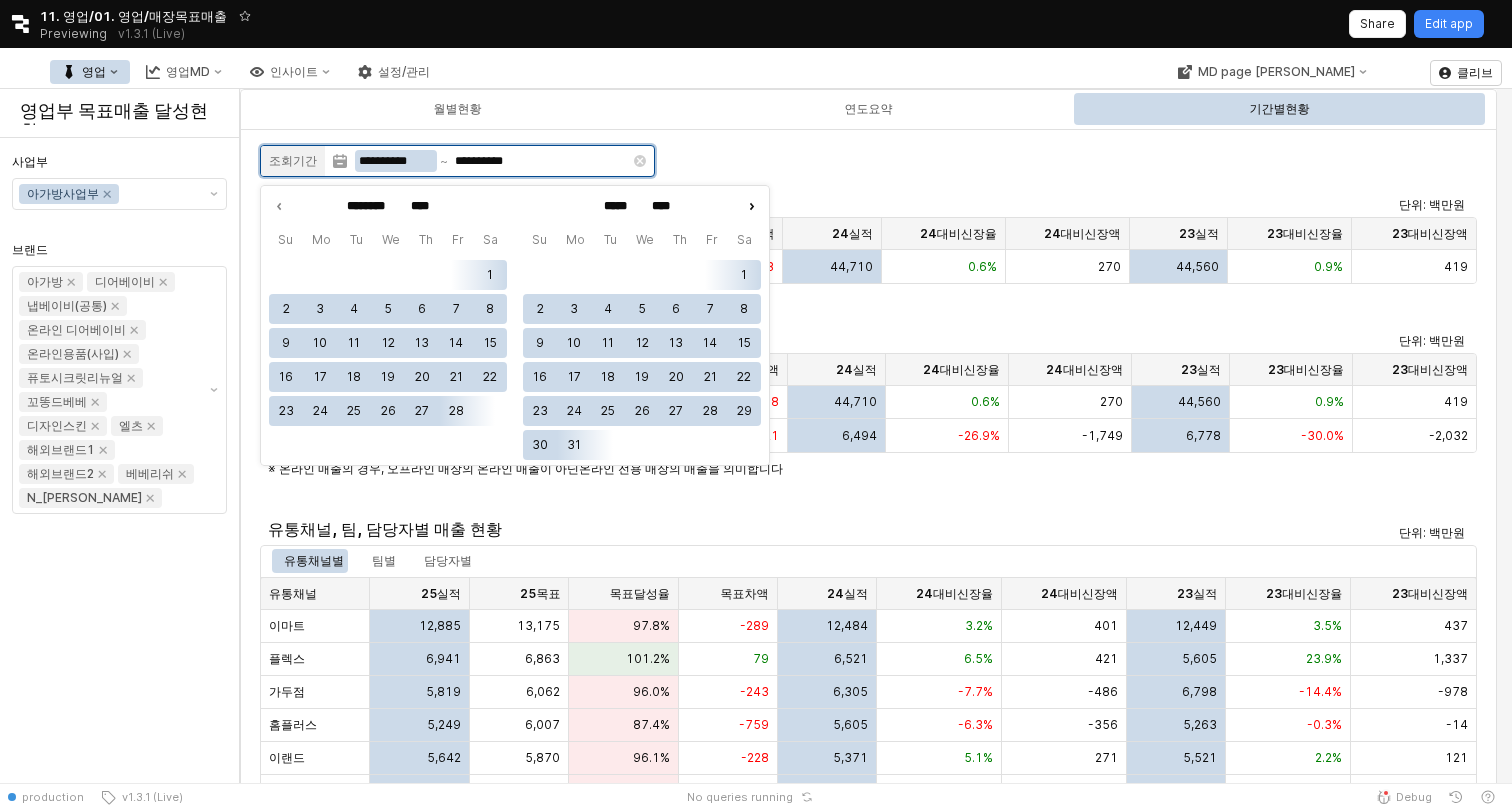 click 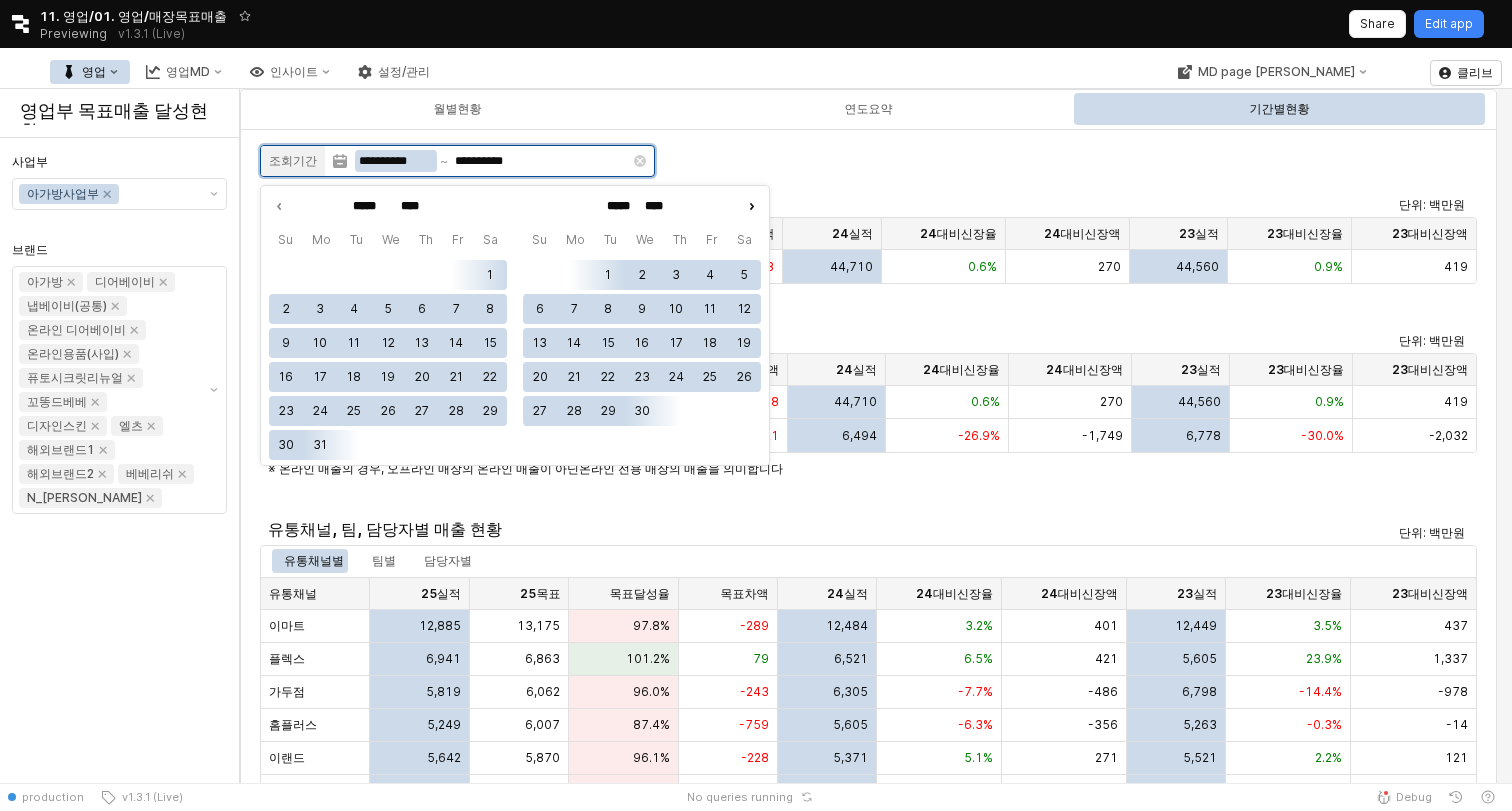 click 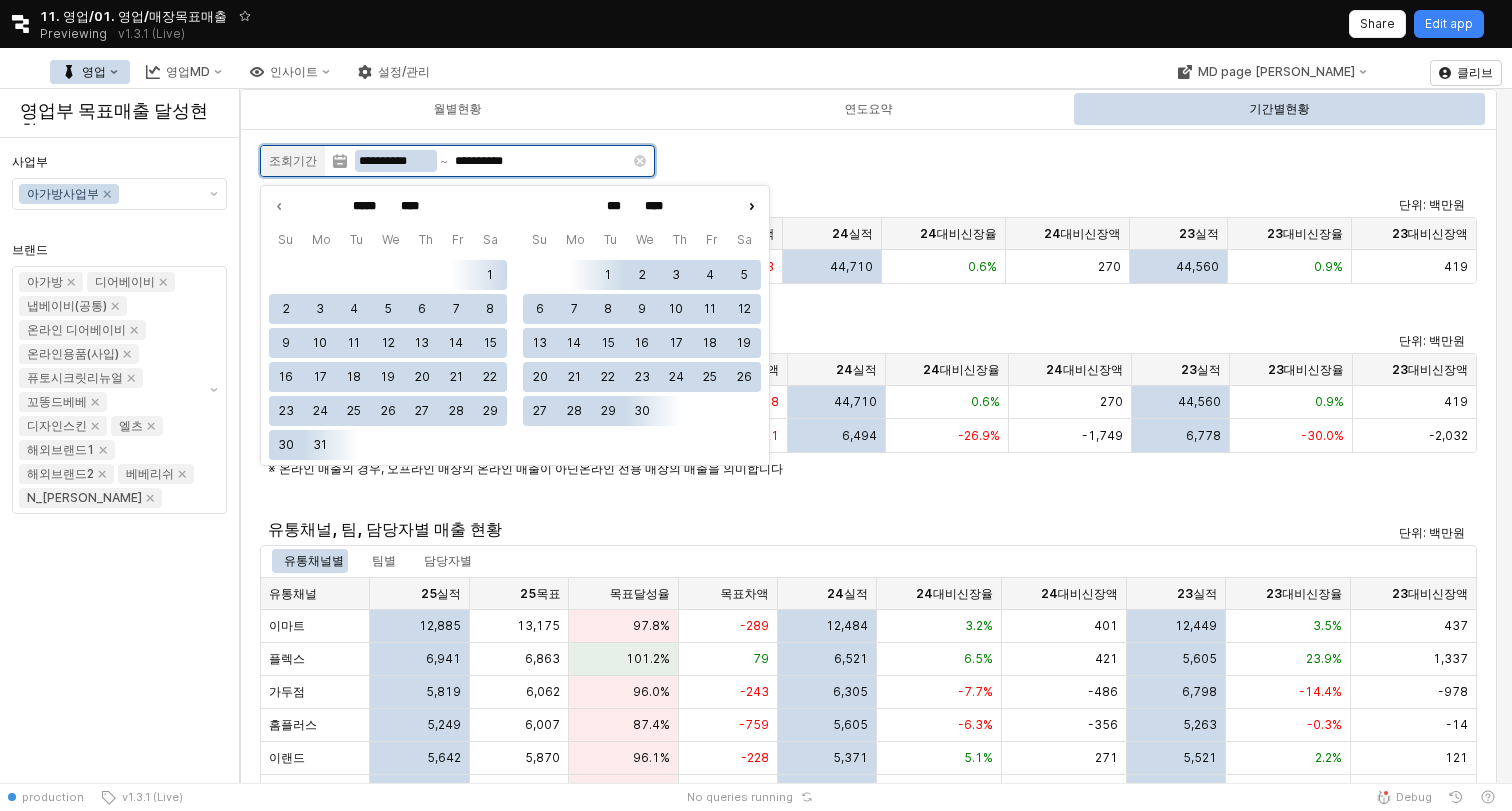 click 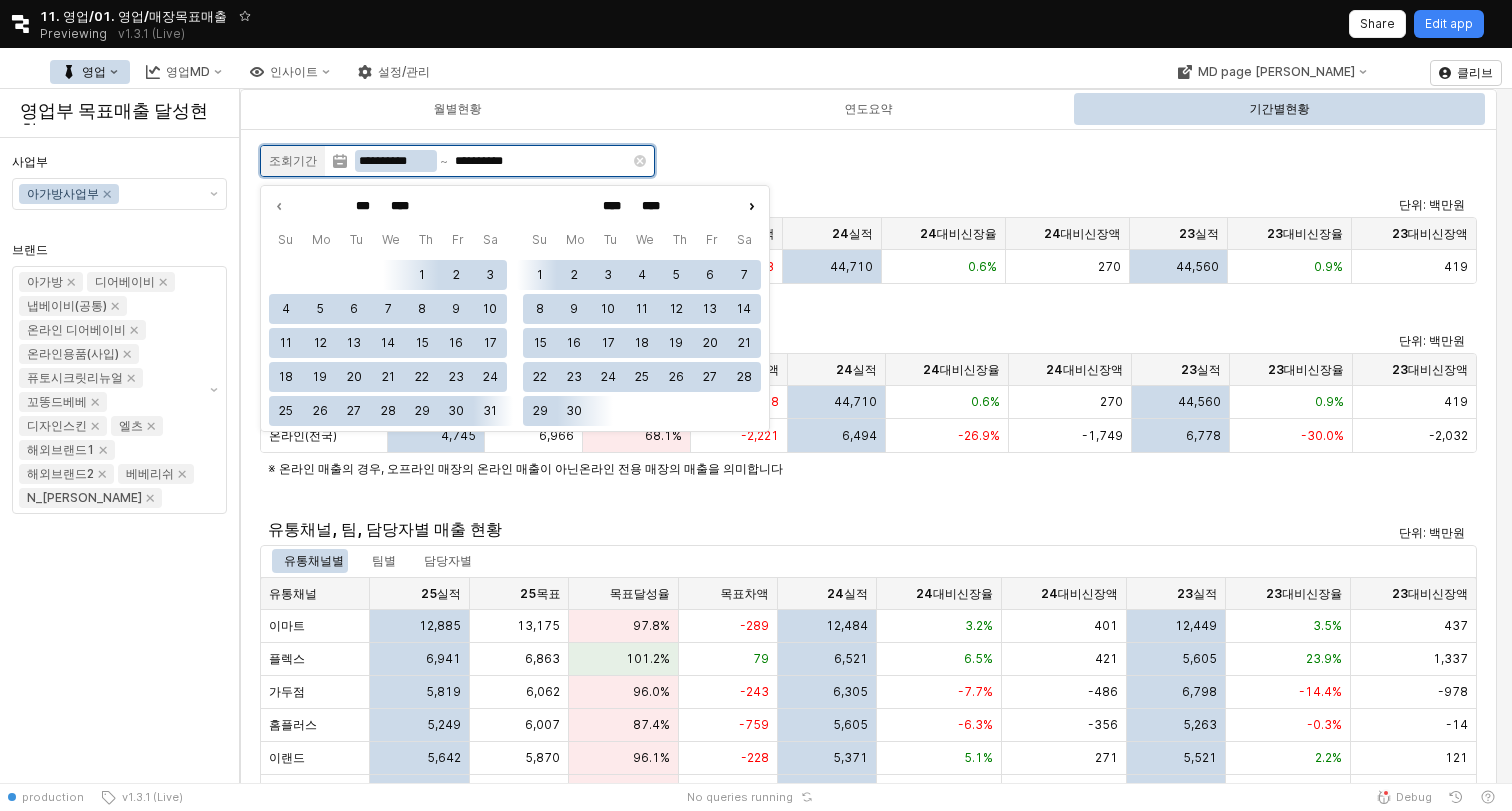 click 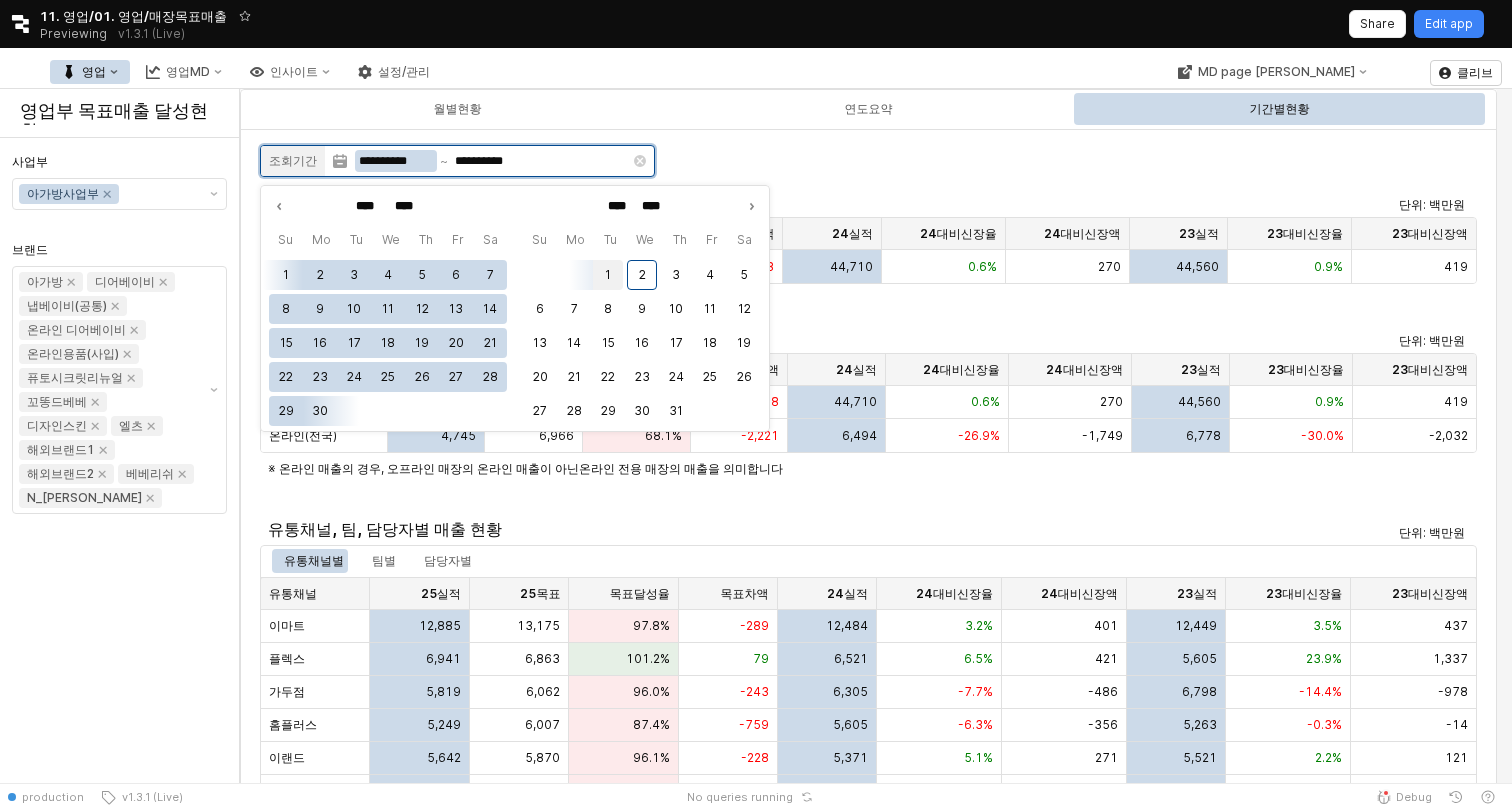 click on "1" at bounding box center (608, 275) 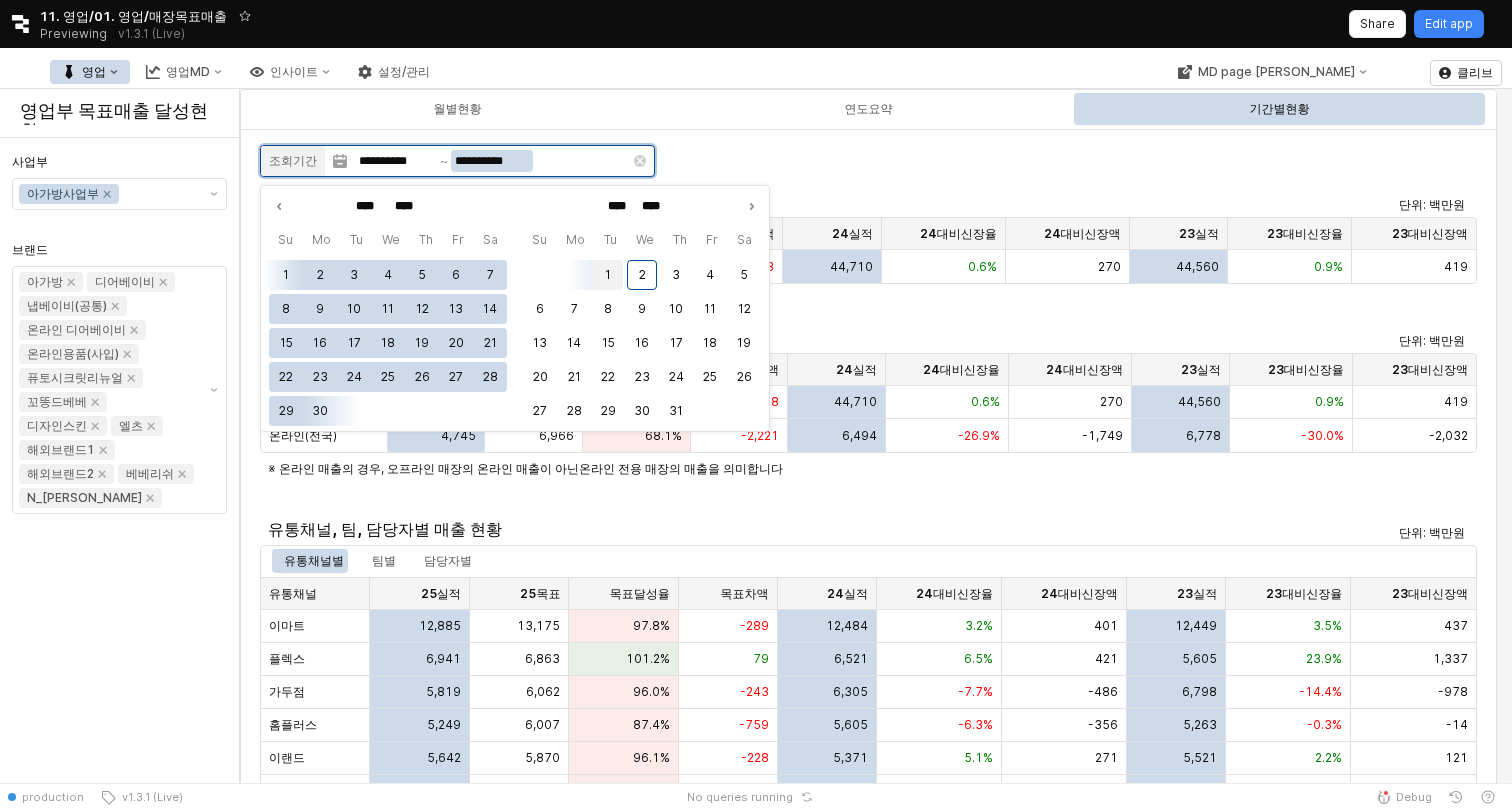 type on "**********" 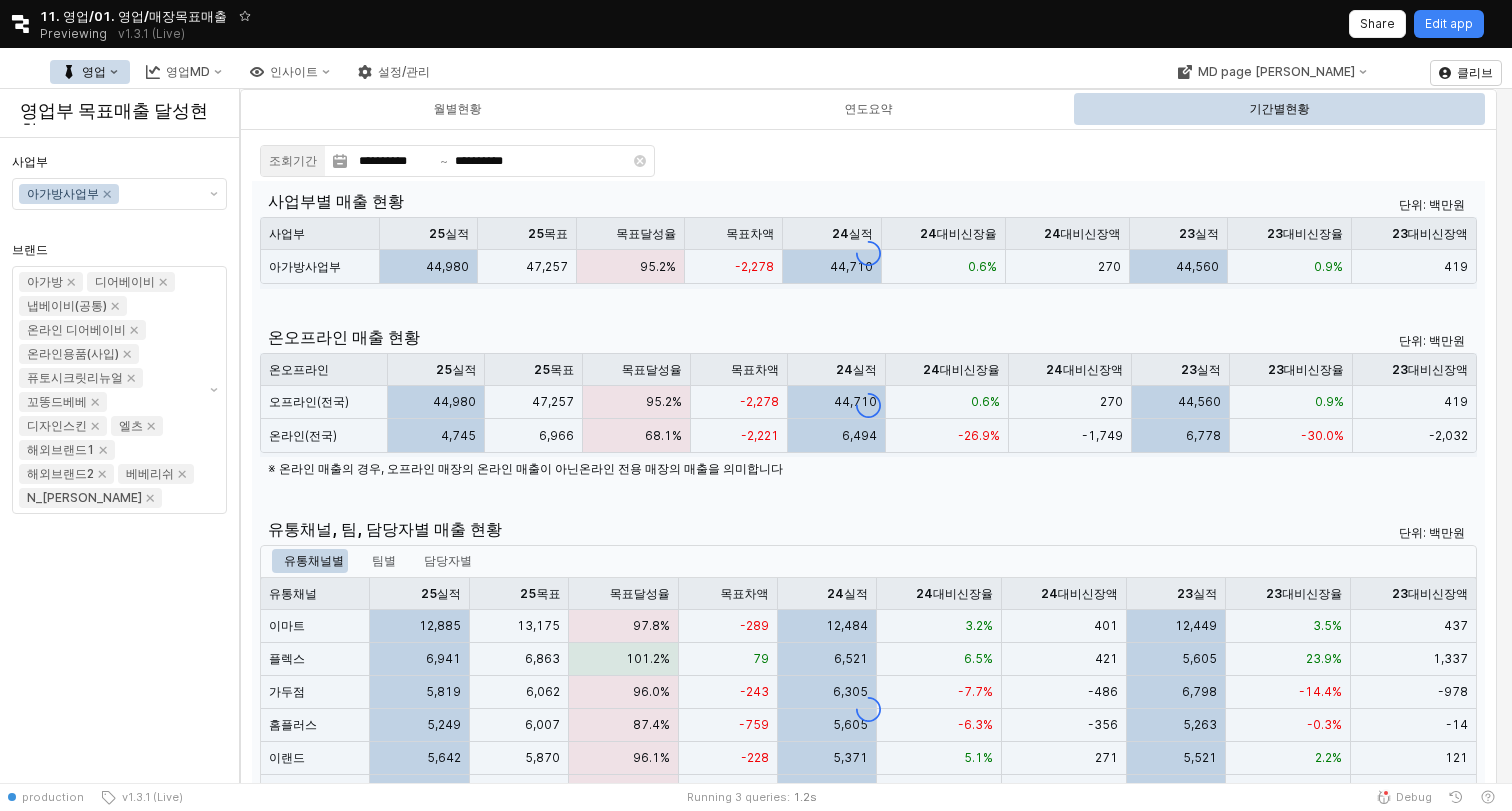 click at bounding box center (868, 709) 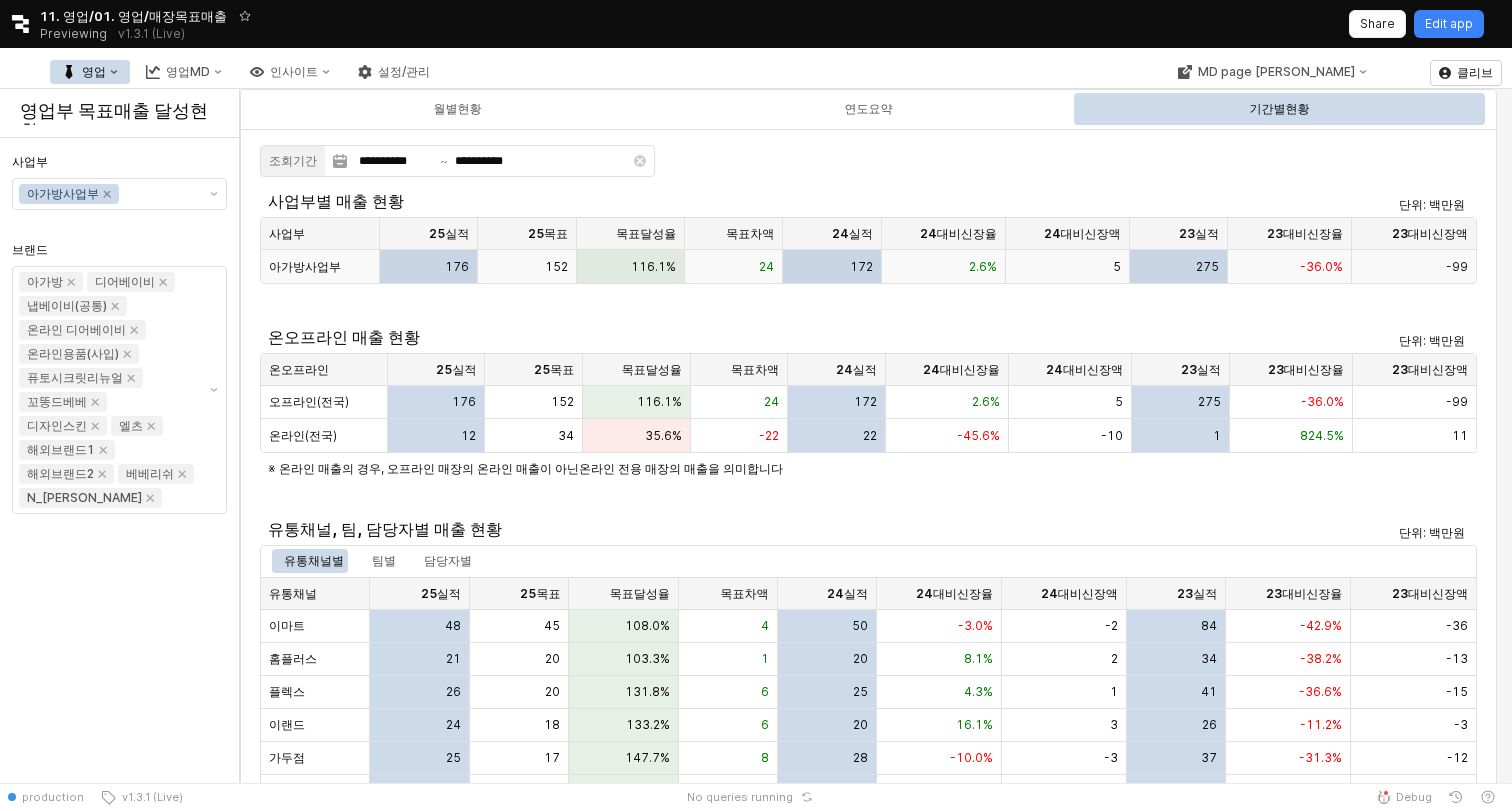 click on "아가방사업부" at bounding box center [305, 267] 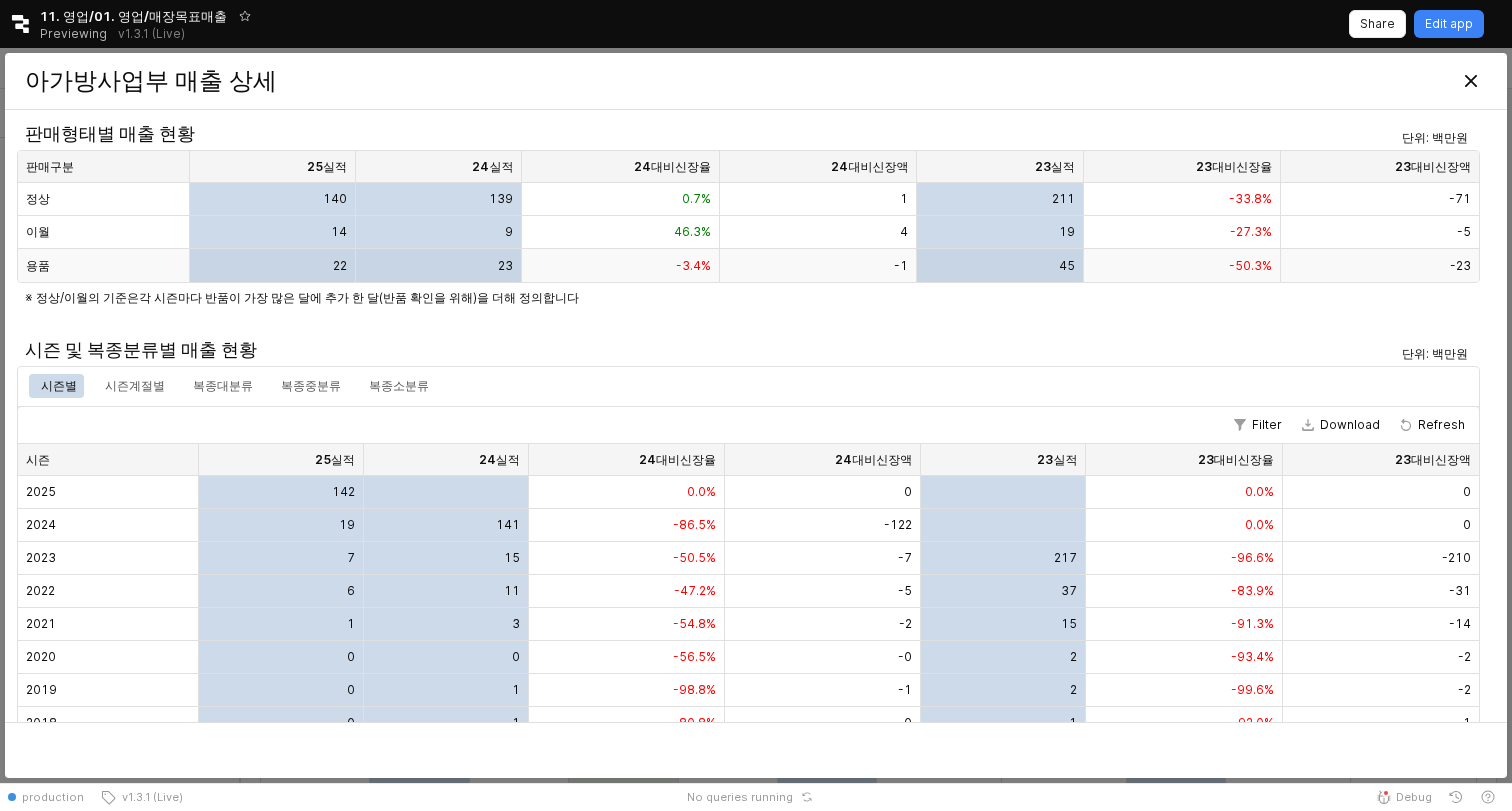 click on "22" at bounding box center (273, 265) 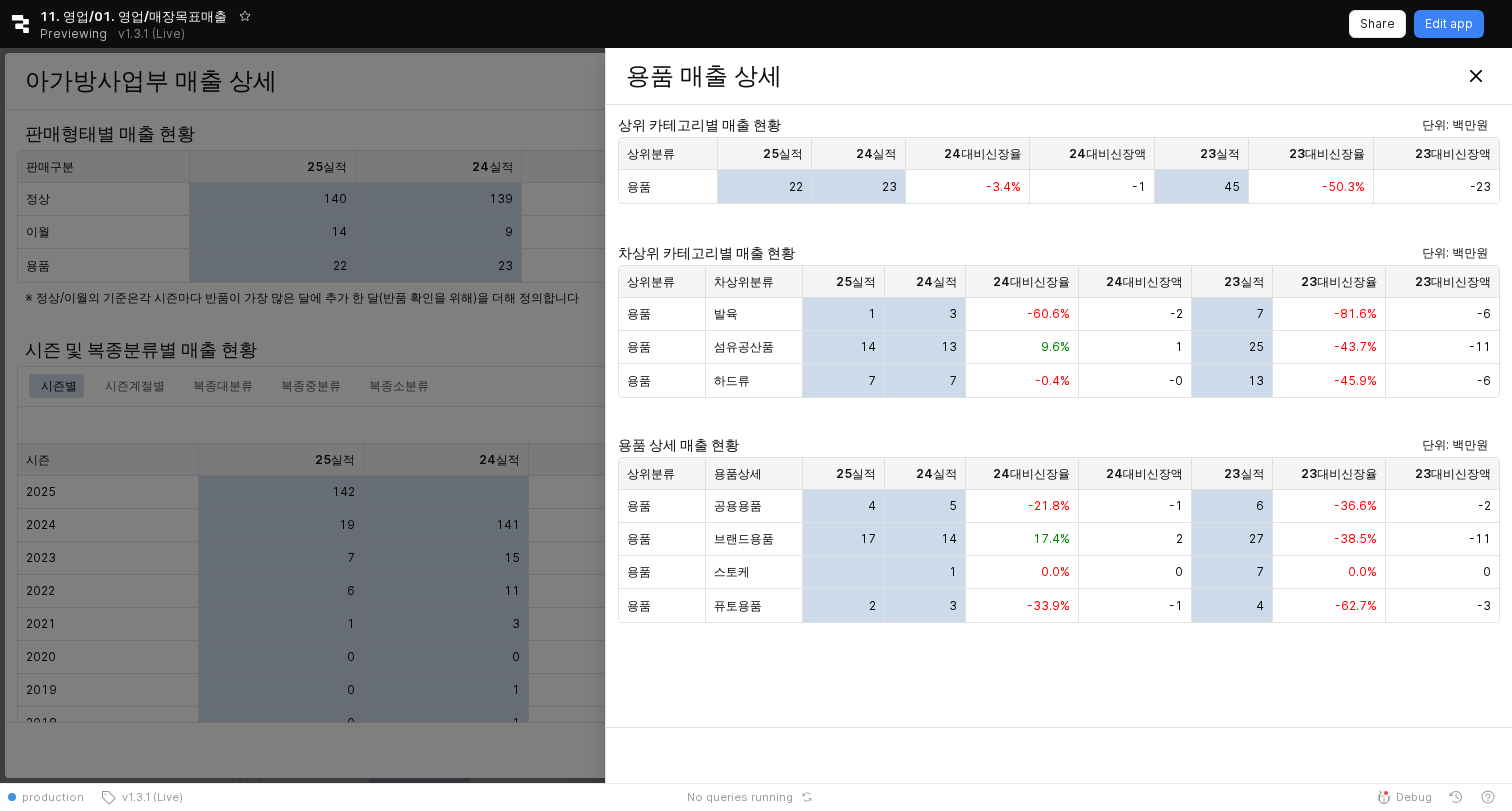 click at bounding box center [756, 415] 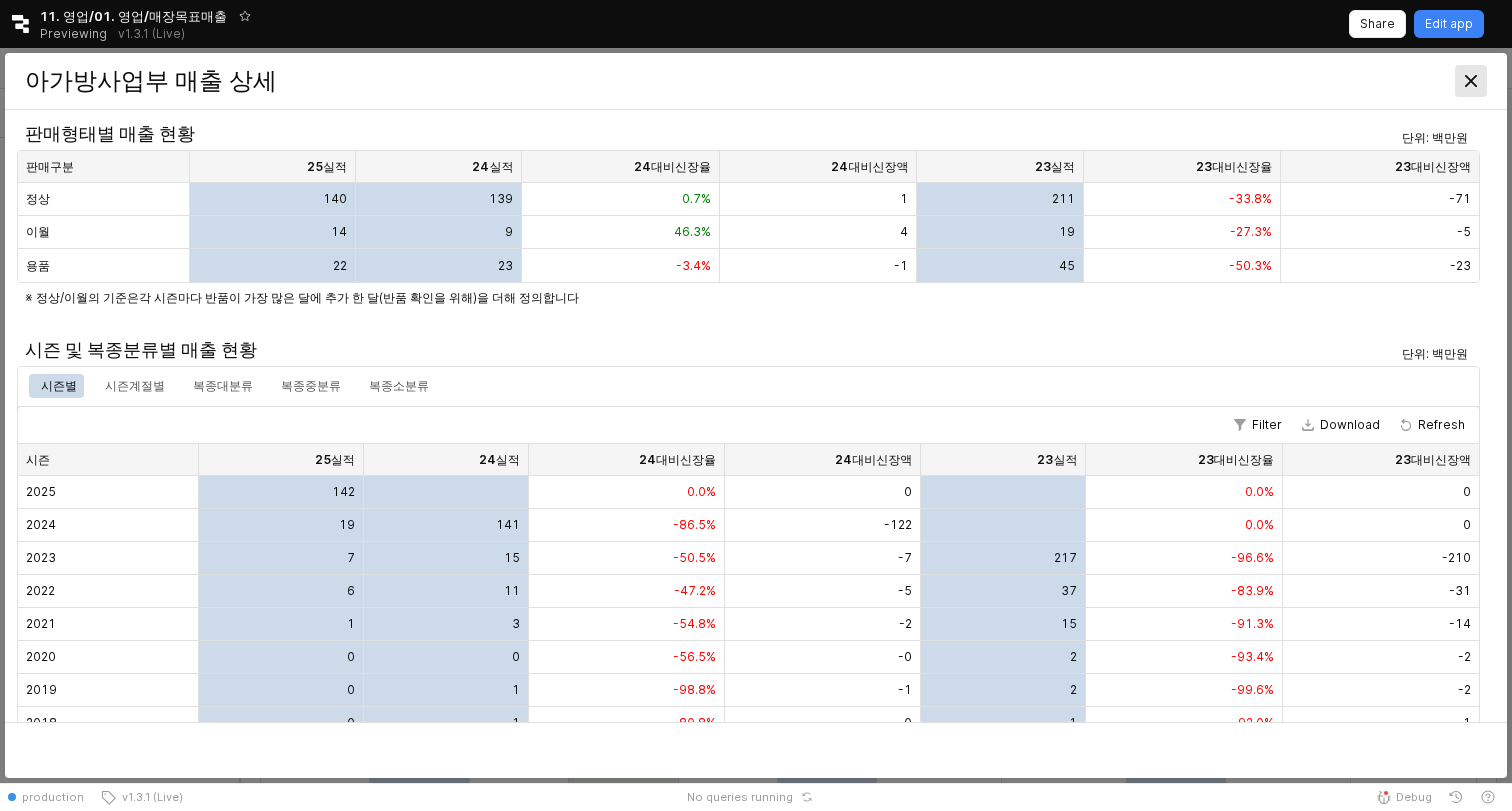 click 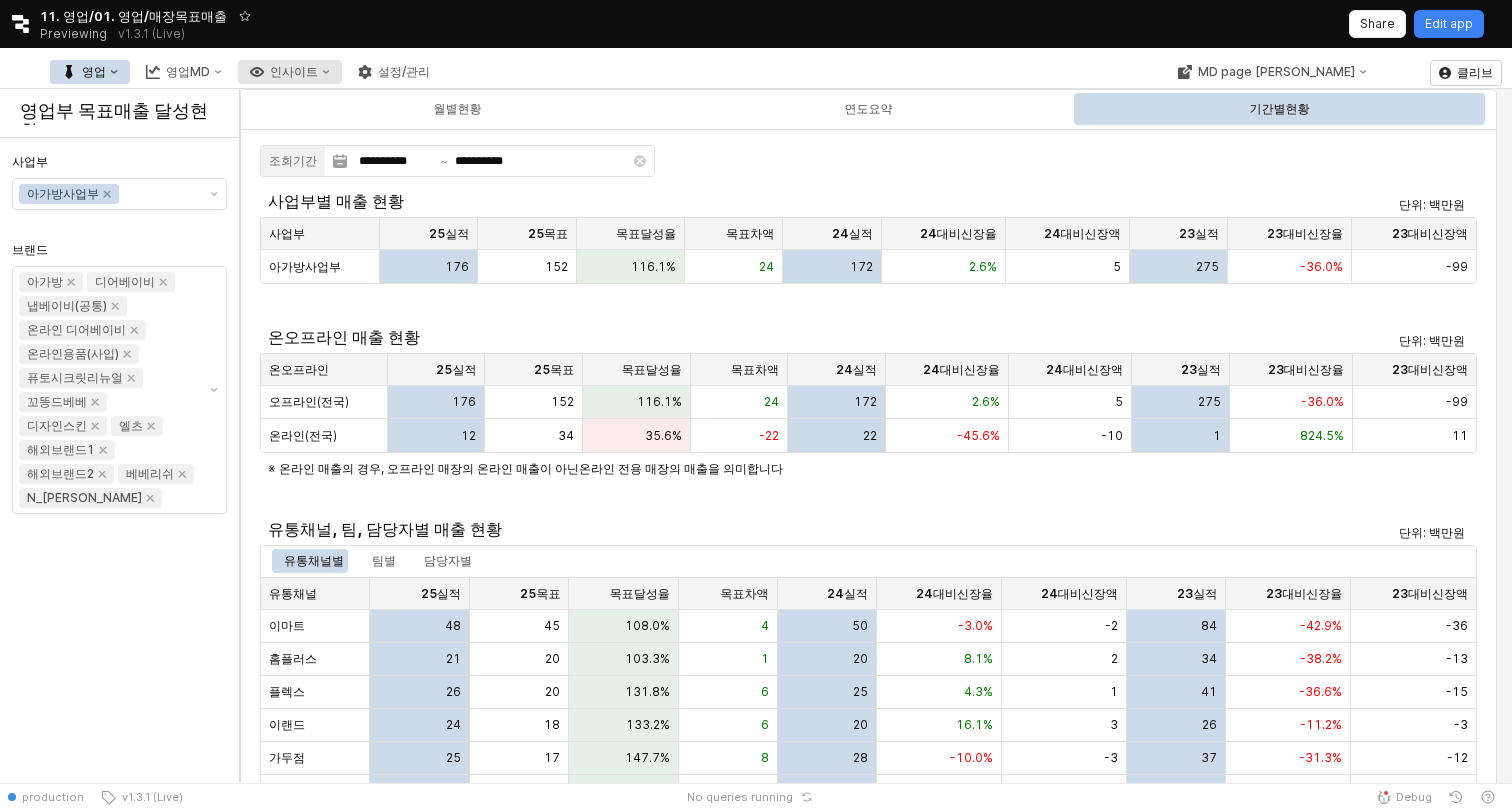 click on "인사이트" at bounding box center (290, 72) 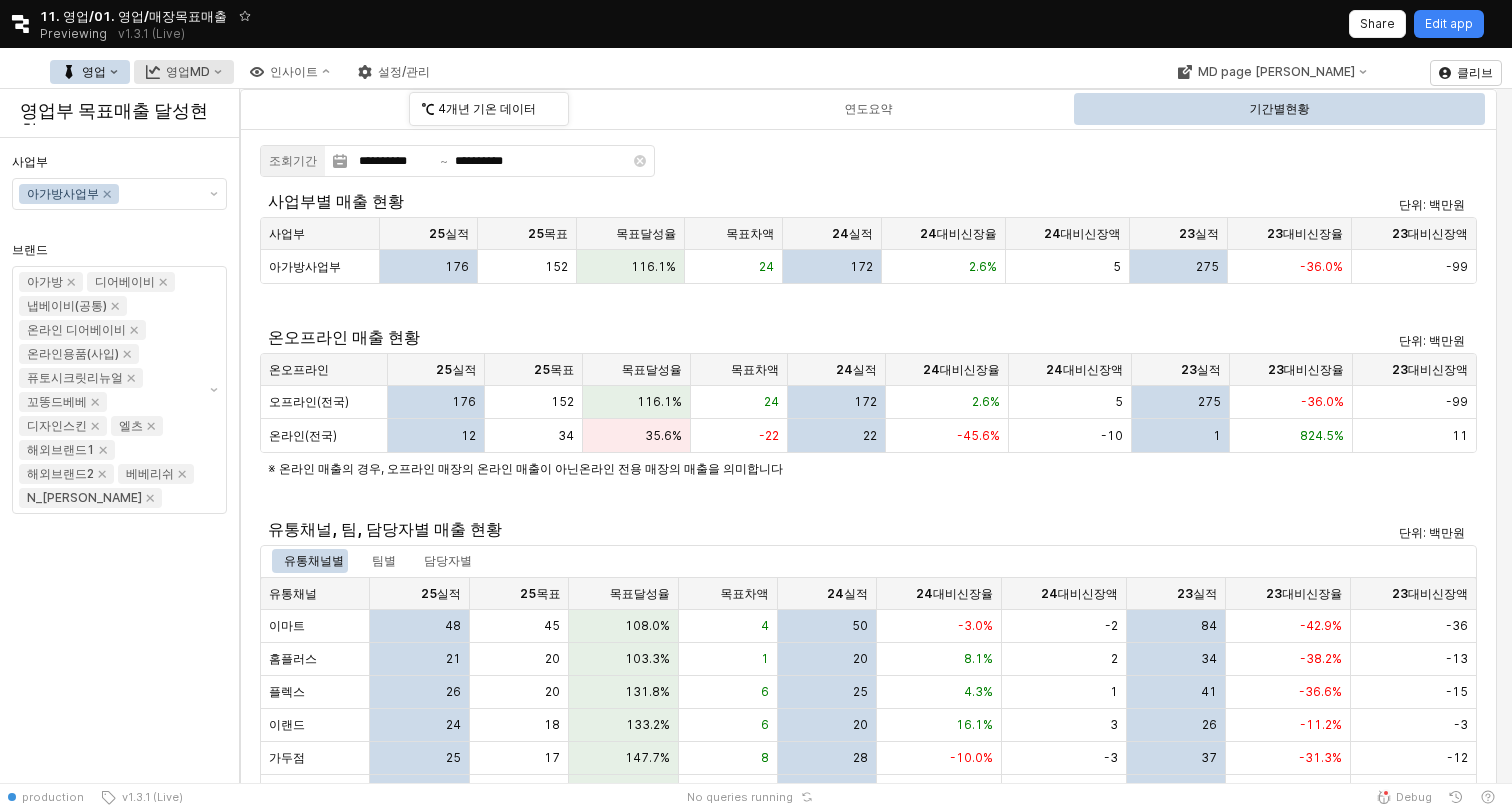 click 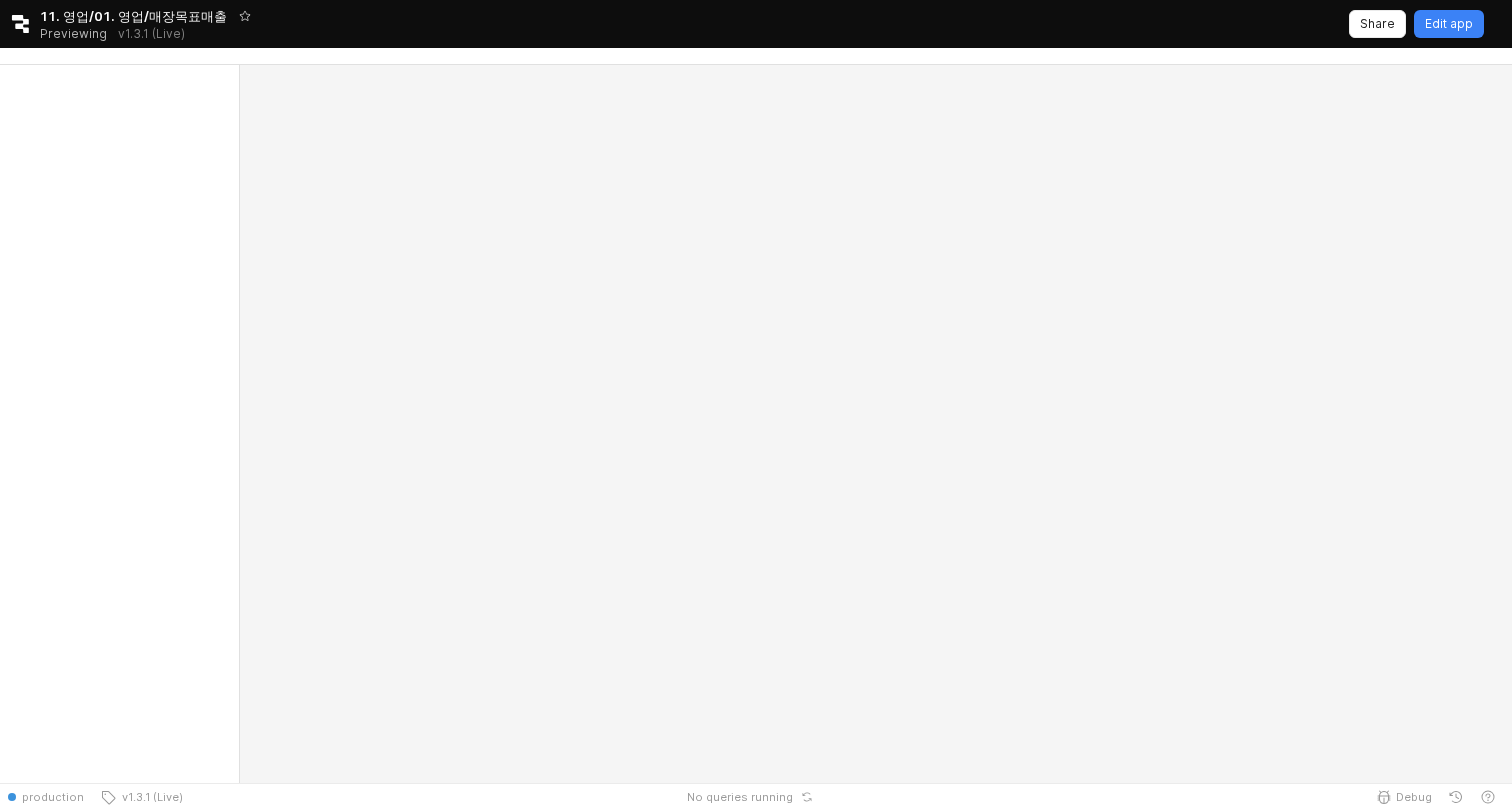scroll, scrollTop: 0, scrollLeft: 0, axis: both 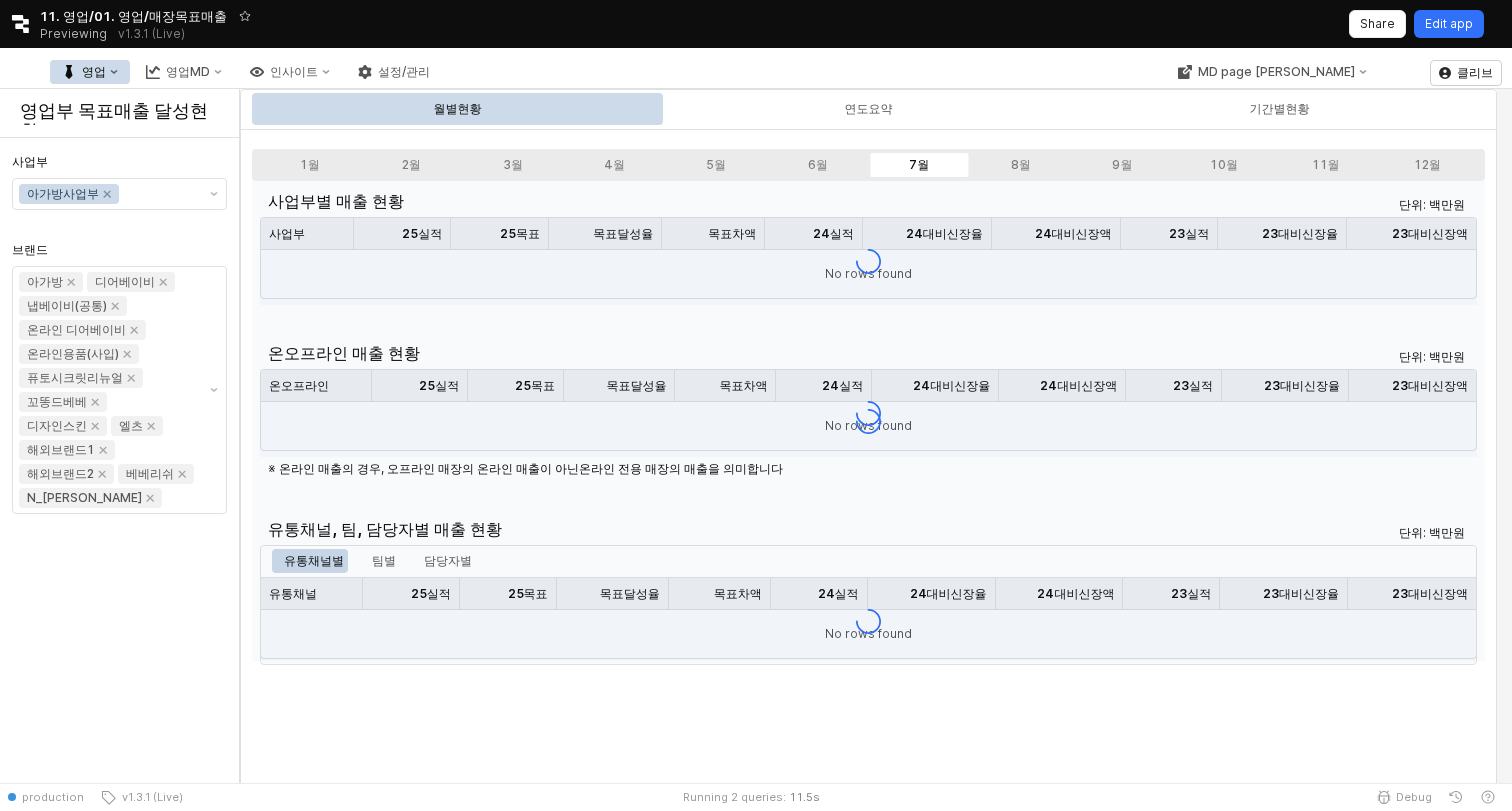 click on "Edit app" at bounding box center [1449, 24] 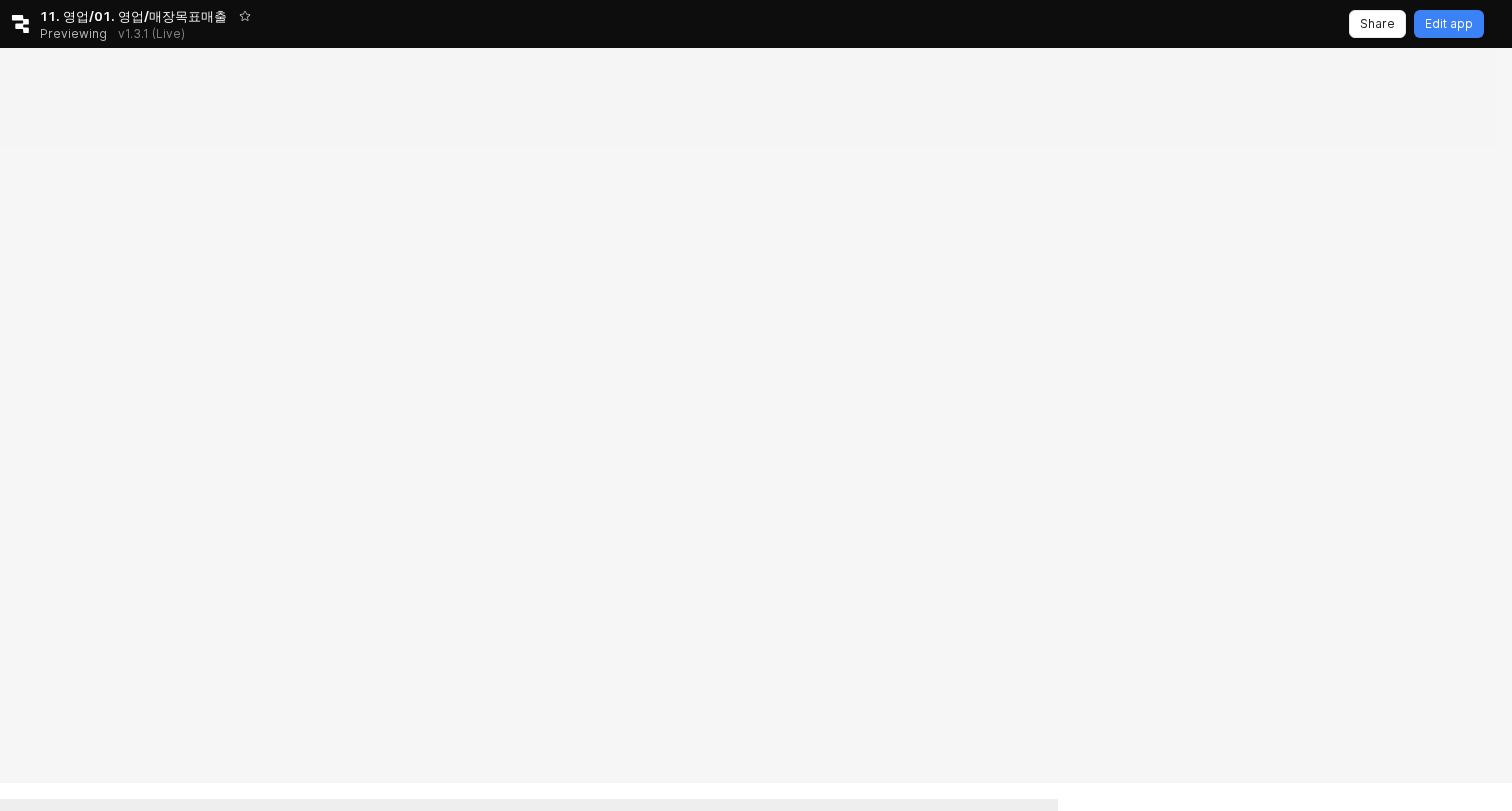 scroll, scrollTop: 0, scrollLeft: 0, axis: both 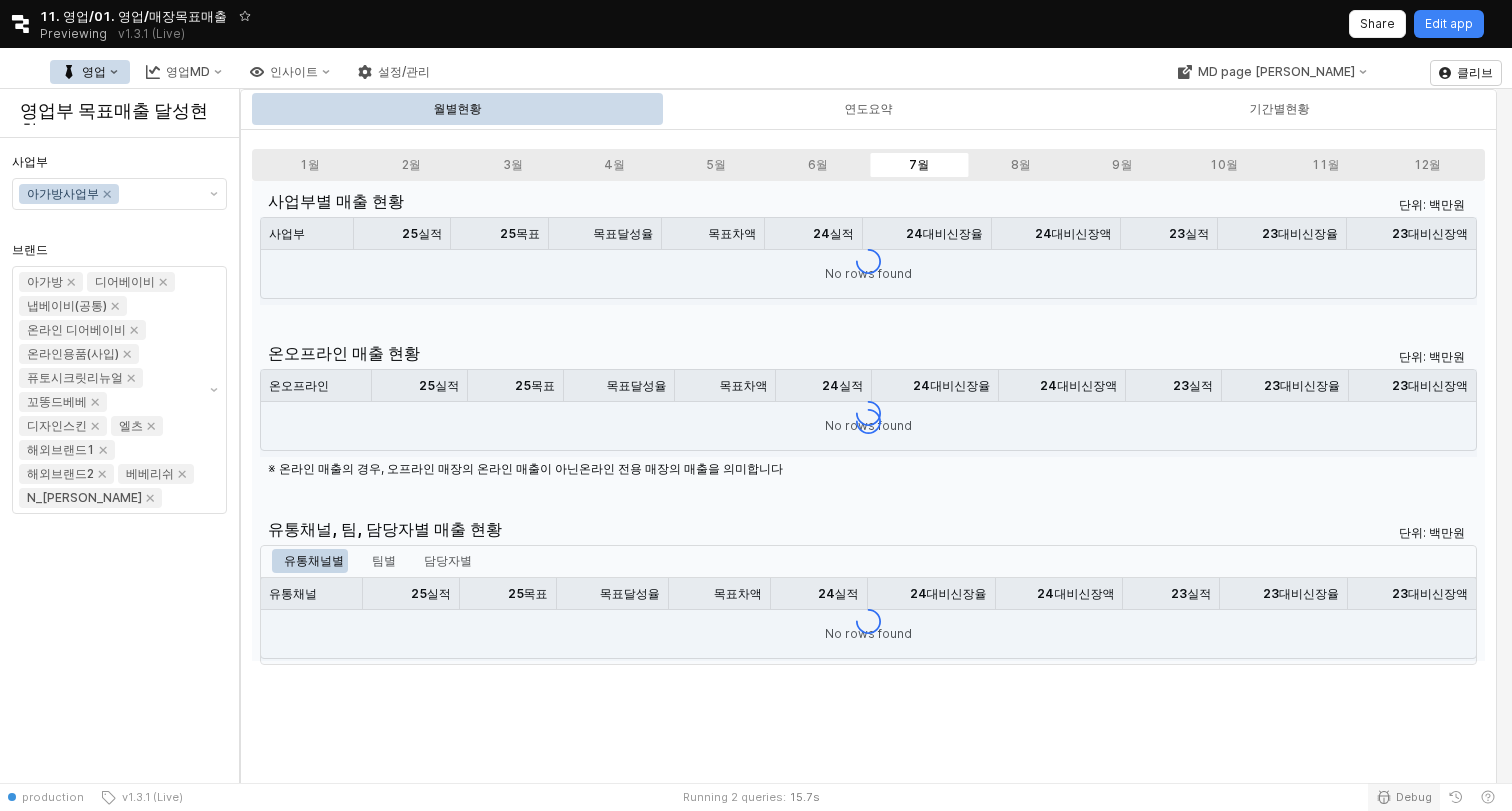 click 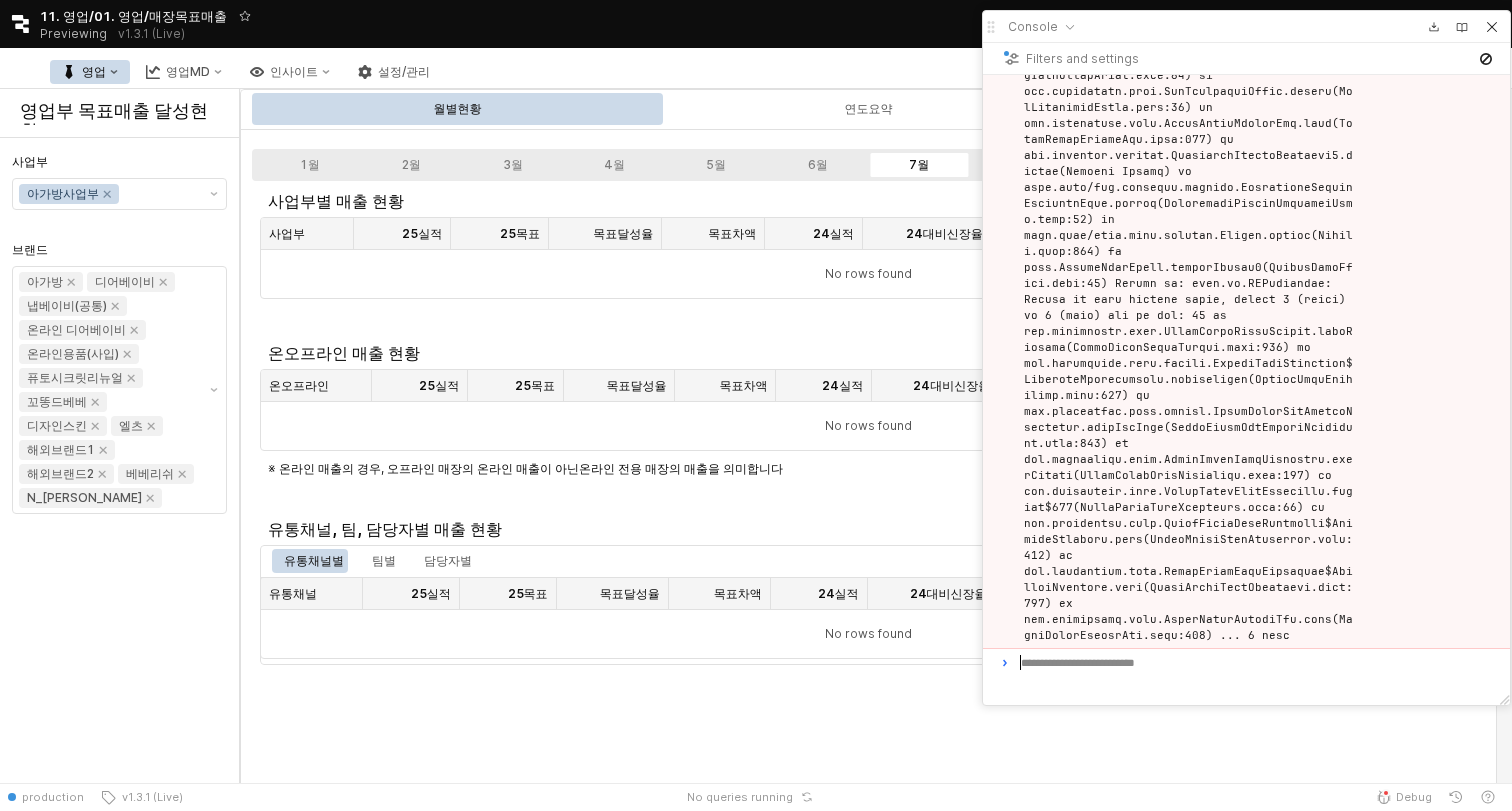 scroll, scrollTop: 0, scrollLeft: 0, axis: both 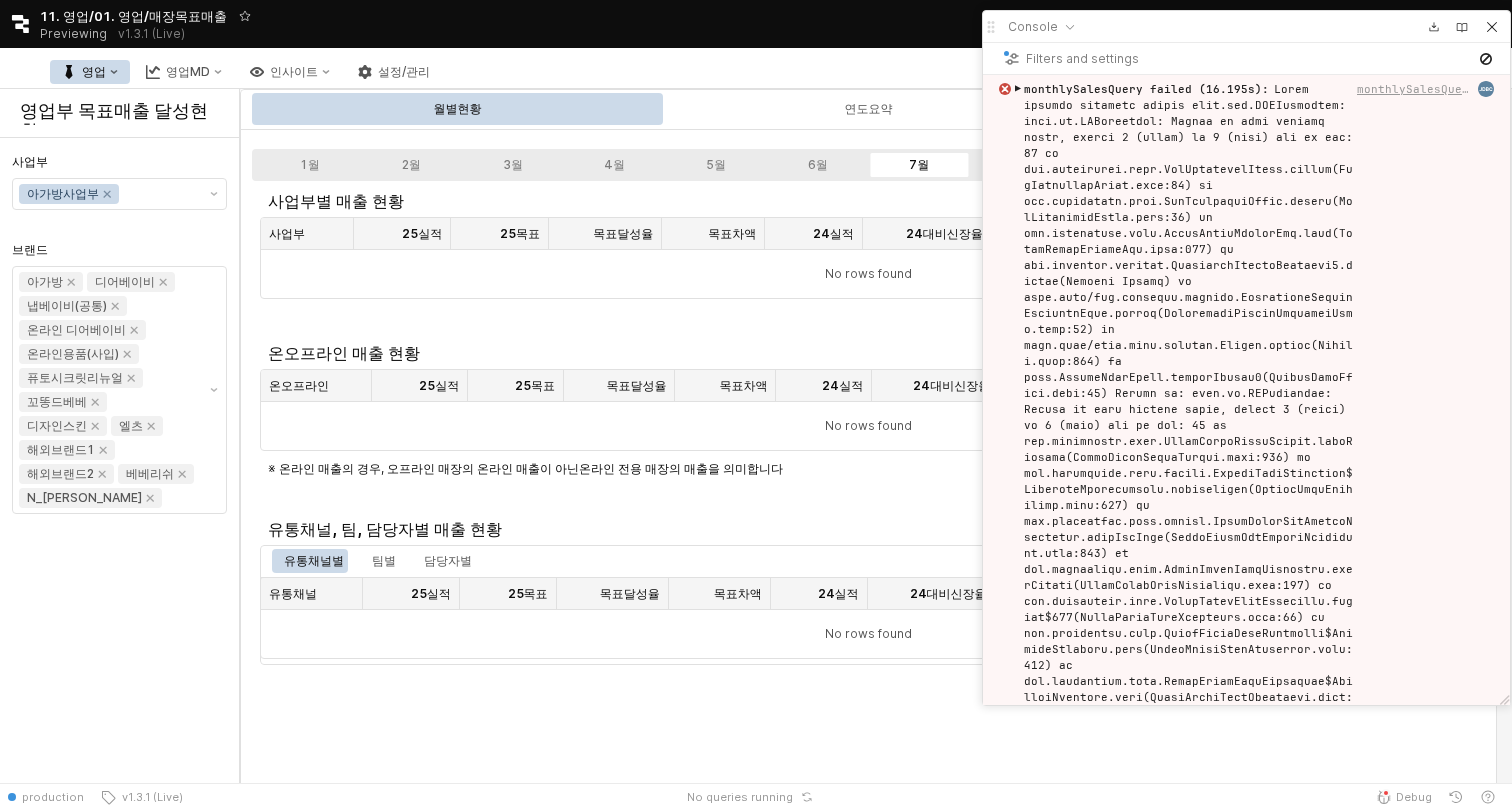 click on "1월 2월 3월 4월 5월 6월 7월 8월 9월 10월 11월 12월 사업부별 매출 현황 단위: 백만원 사업부 사업부 25실적 25실적 25목표 25목표 목표달성율 목표달성율 목표차액 목표차액 24실적 24실적 24대비신장율 24대비신장율 24대비신장액 24대비신장액 23실적 23실적 23대비신장율 23대비신장율 23대비신장액 23대비신장액 No rows found 온오프라인 매출 현황 단위: 백만원 온오프라인 온오프라인 25실적 25실적 25목표 25목표 목표달성율 목표달성율 목표차액 목표차액 24실적 24실적 24대비신장율 24대비신장율 24대비신장액 24대비신장액 23실적 23실적 23대비신장율 23대비신장율 23대비신장액 23대비신장액 No rows found ※ 온라인 매출의 경우, 오프라인 매장의 온라인 매출이 아닌  온라인 전용 매장의 매출 을 의미합니다 유통채널, 팀, 담당자별 매출 현황 단위: 백만원 유통채널별 팀별 담당자별" at bounding box center (868, 1637) 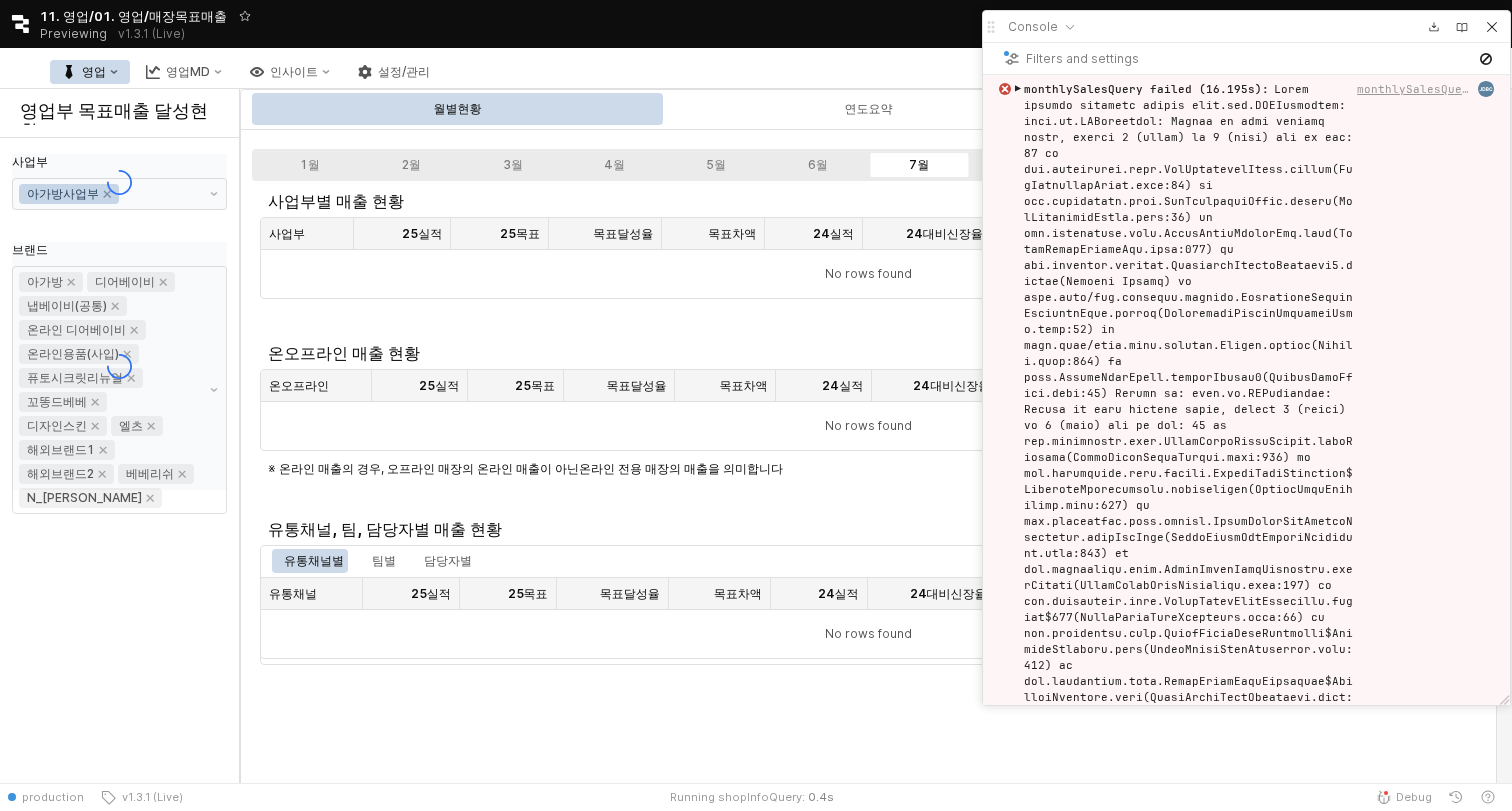 click on "1월 2월 3월 4월 5월 6월 7월 8월 9월 10월 11월 12월 사업부별 매출 현황 단위: 백만원 사업부 사업부 25실적 25실적 25목표 25목표 목표달성율 목표달성율 목표차액 목표차액 24실적 24실적 24대비신장율 24대비신장율 24대비신장액 24대비신장액 23실적 23실적 23대비신장율 23대비신장율 23대비신장액 23대비신장액 No rows found 온오프라인 매출 현황 단위: 백만원 온오프라인 온오프라인 25실적 25실적 25목표 25목표 목표달성율 목표달성율 목표차액 목표차액 24실적 24실적 24대비신장율 24대비신장율 24대비신장액 24대비신장액 23실적 23실적 23대비신장율 23대비신장율 23대비신장액 23대비신장액 No rows found ※ 온라인 매출의 경우, 오프라인 매장의 온라인 매출이 아닌  온라인 전용 매장의 매출 을 의미합니다 유통채널, 팀, 담당자별 매출 현황 단위: 백만원 유통채널별 팀별 담당자별" at bounding box center (868, 1637) 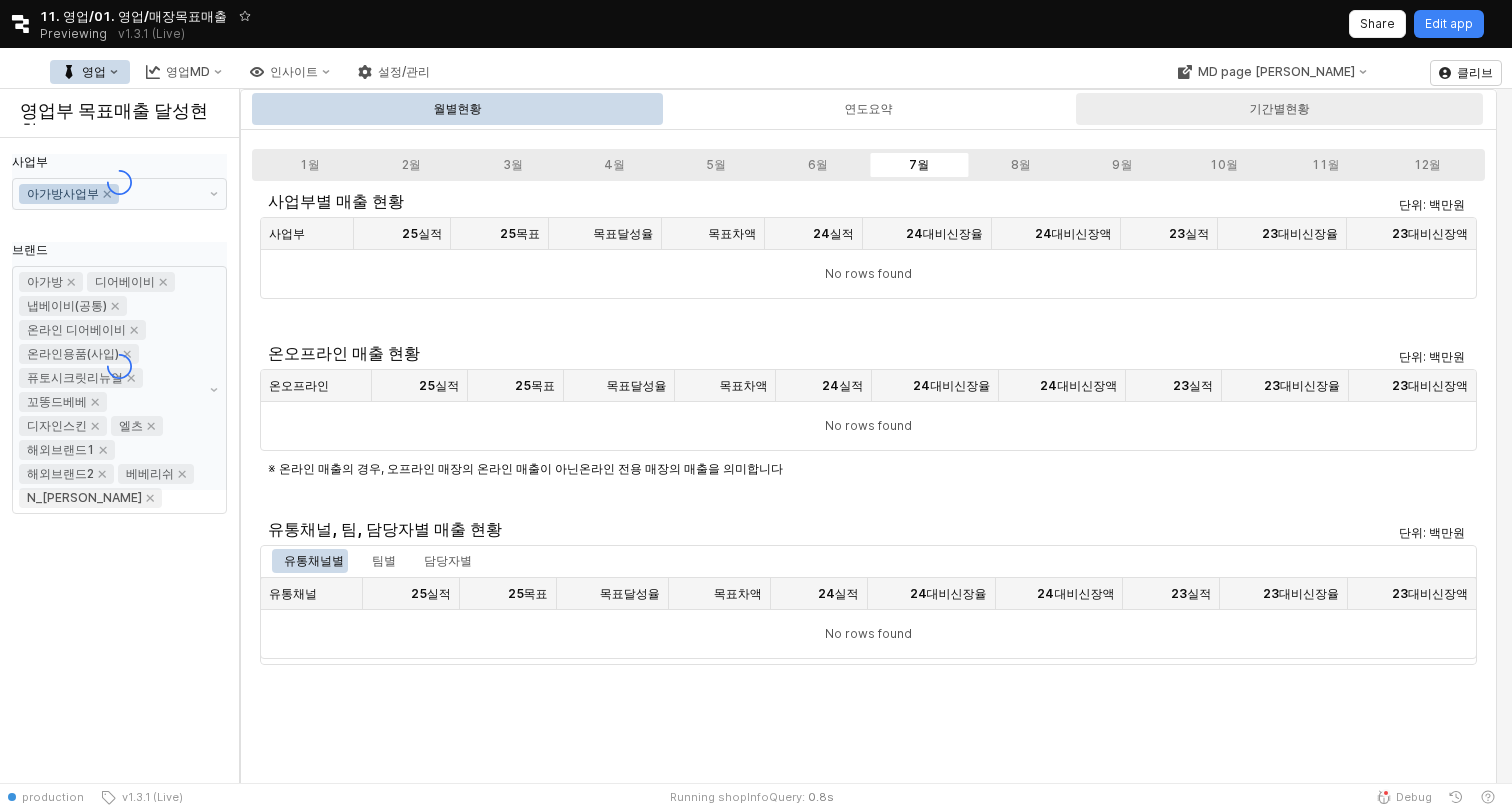 click on "기간별현황" at bounding box center (1279, 109) 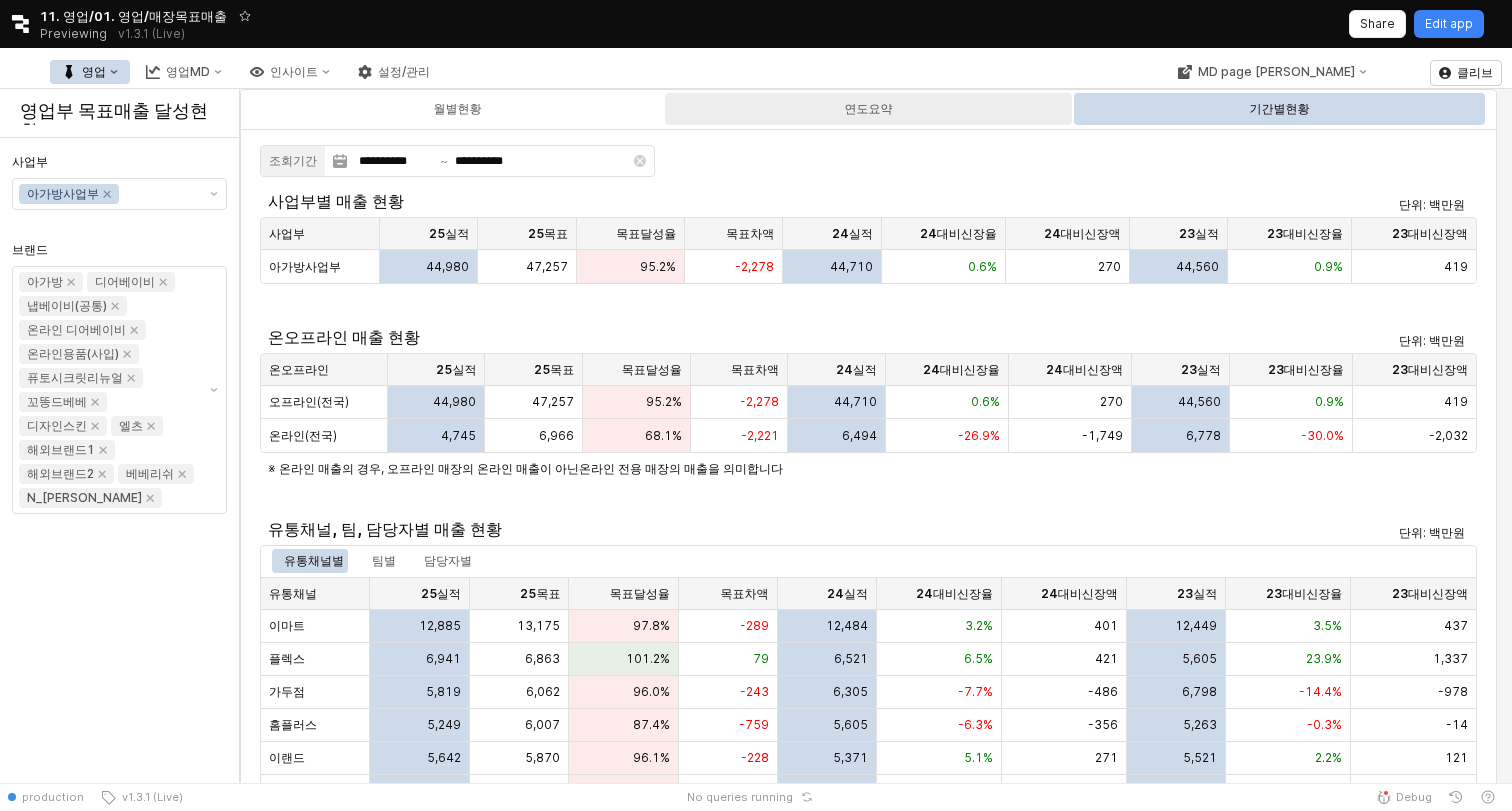 click on "연도요약" at bounding box center (868, 109) 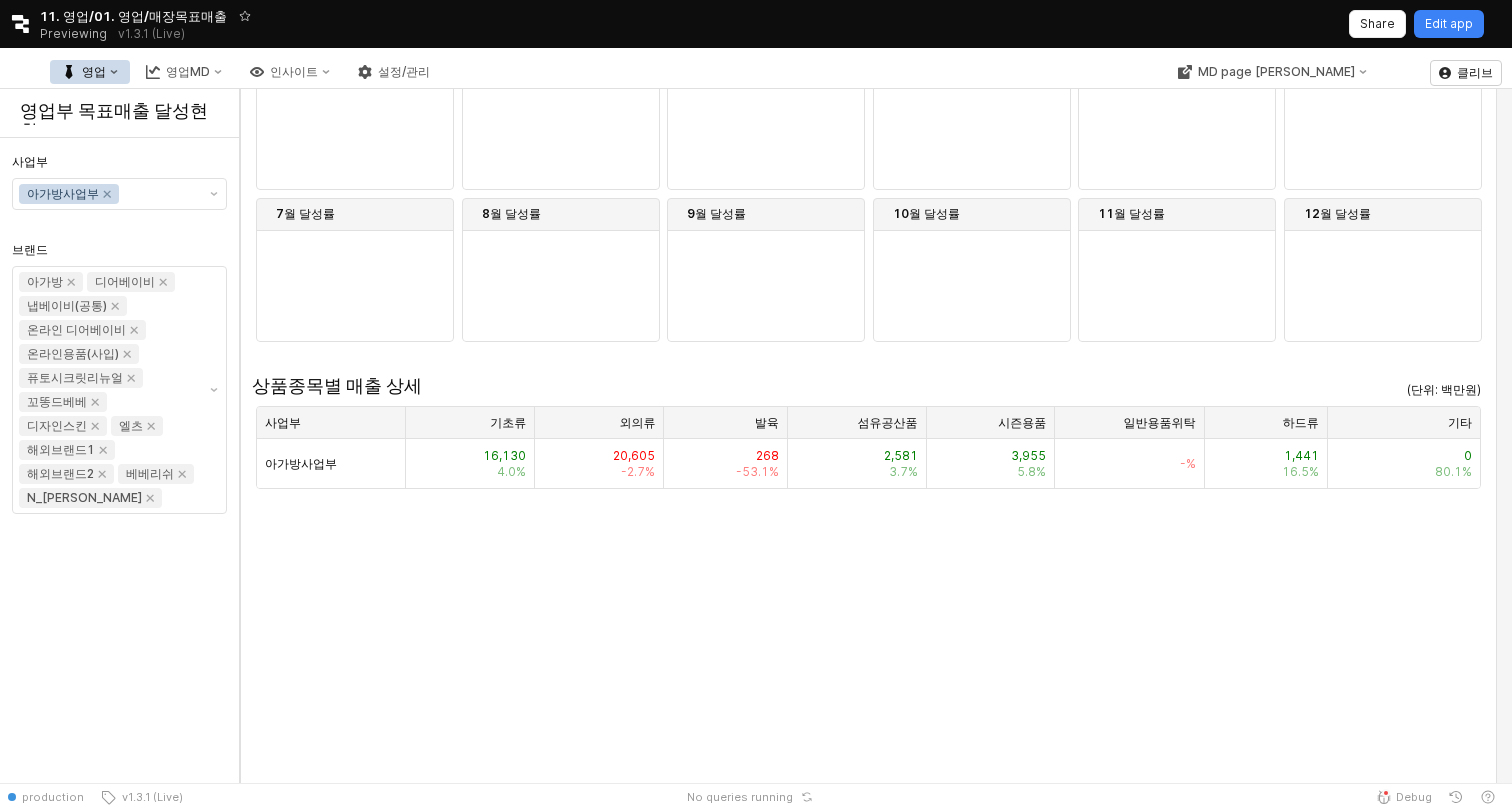 scroll, scrollTop: 0, scrollLeft: 0, axis: both 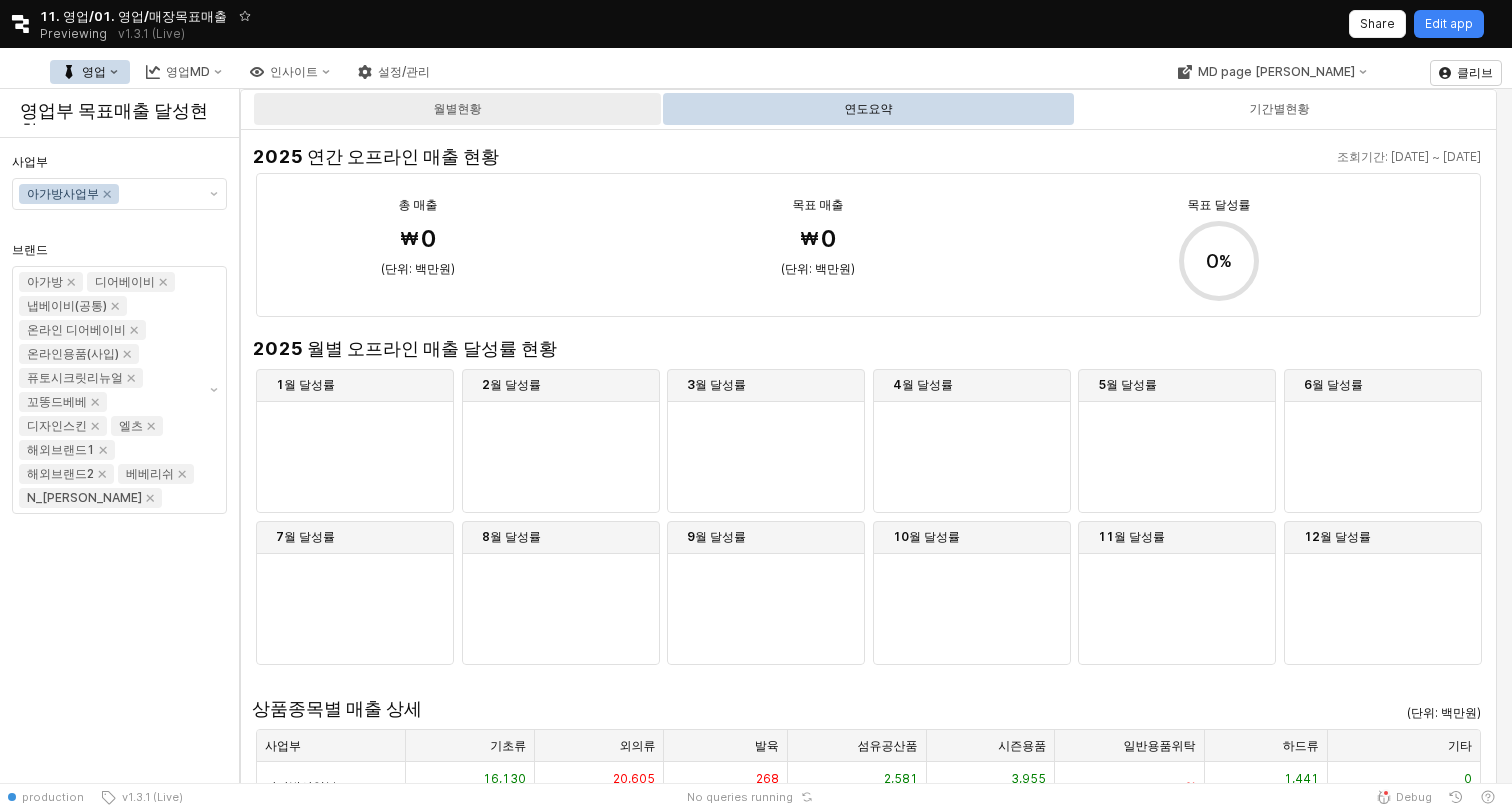 click on "월별현황" at bounding box center (457, 109) 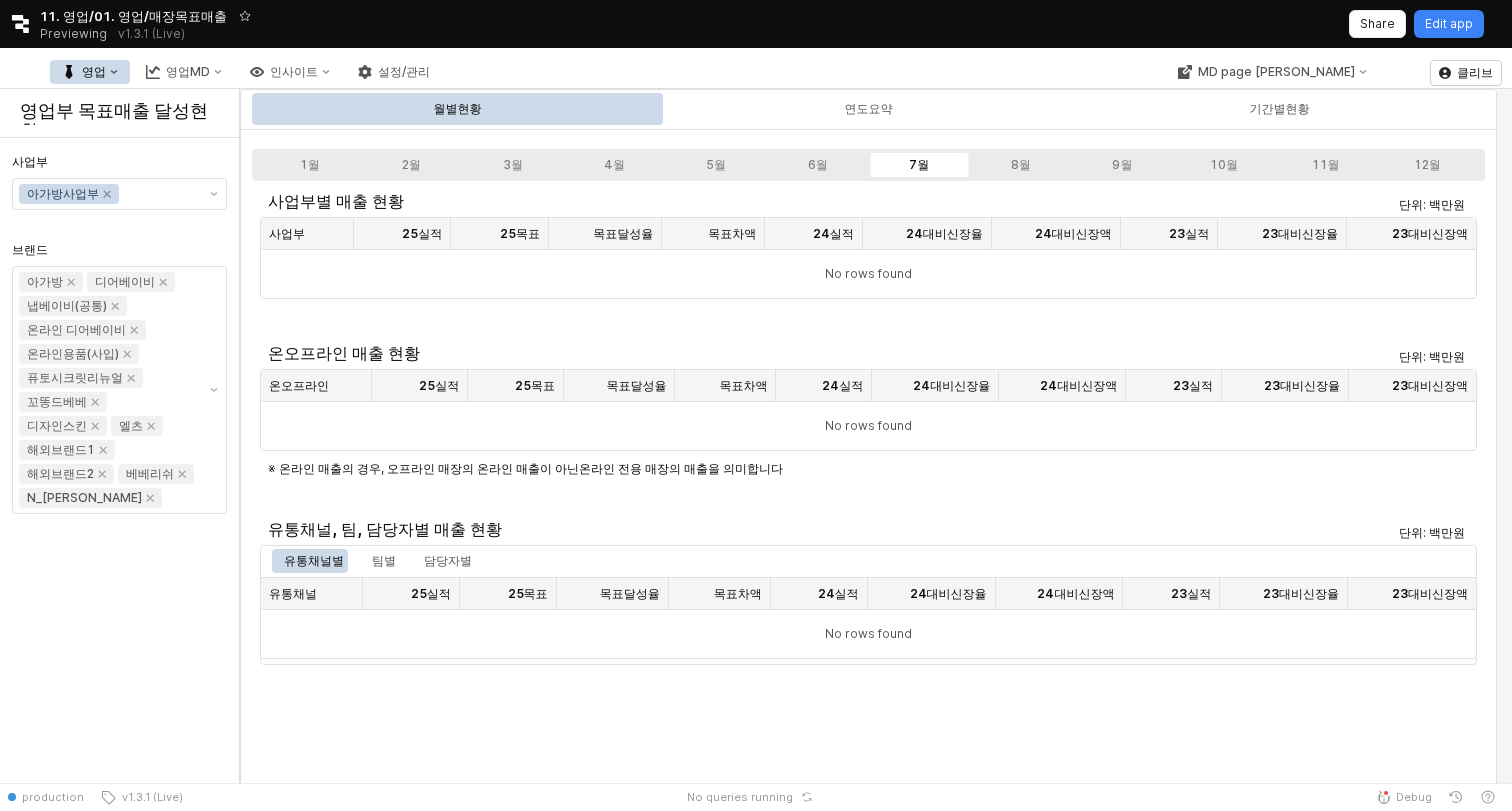 click on "1월 2월 3월 4월 5월 6월 7월 8월 9월 10월 11월 12월" at bounding box center (868, 165) 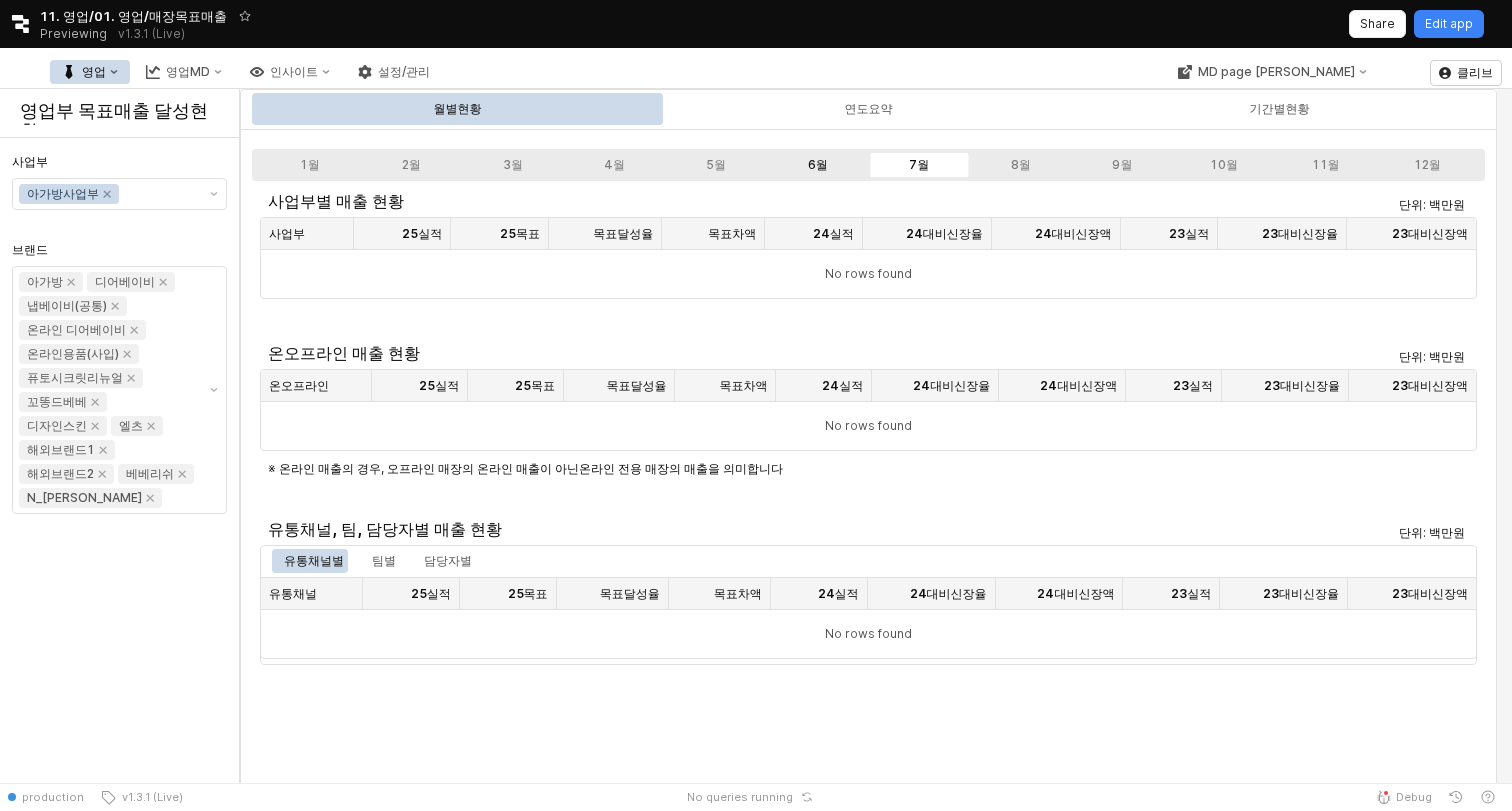 click on "6월" at bounding box center [818, 165] 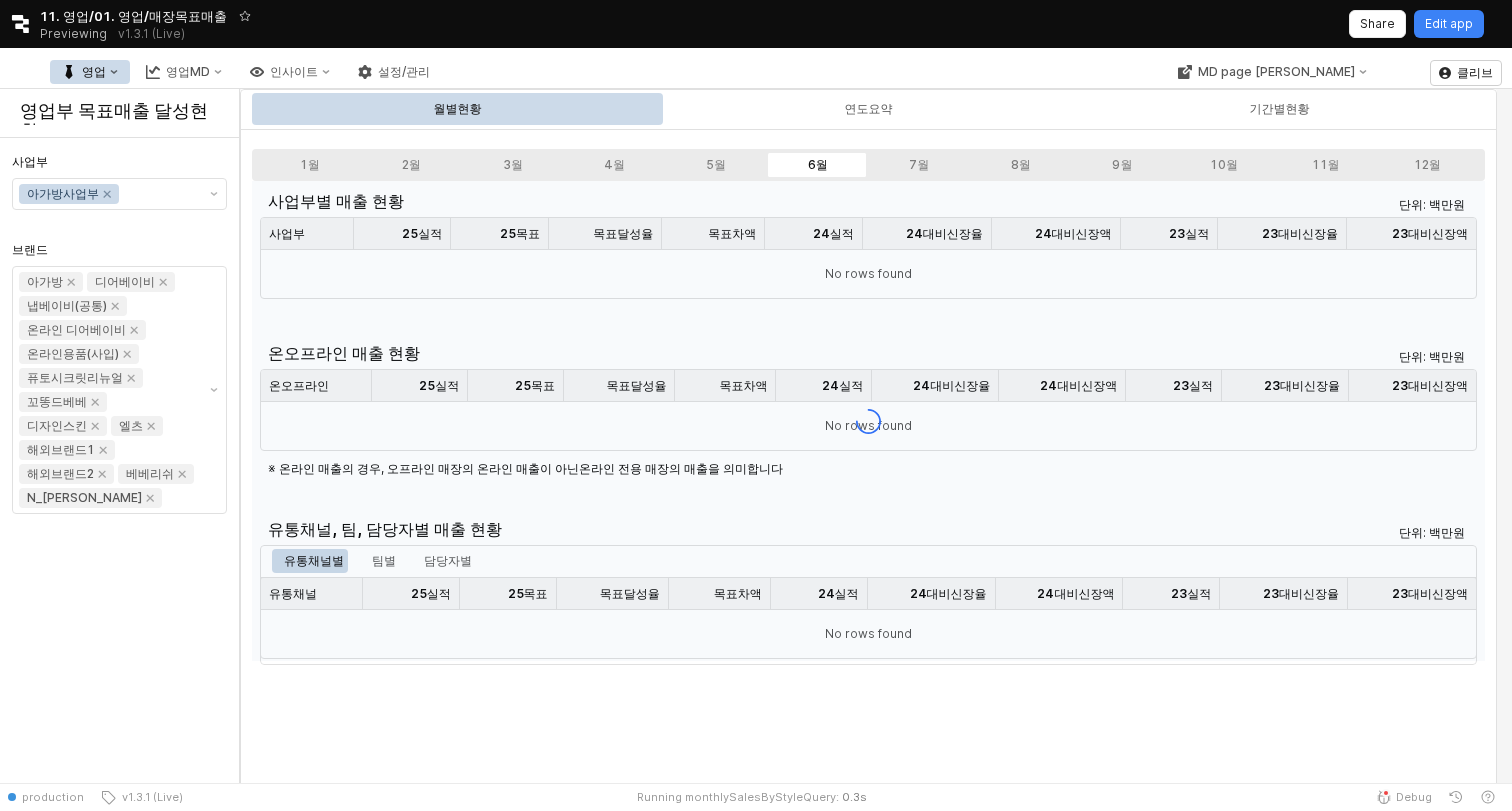 click on "1월 2월 3월 4월 5월 6월 7월 8월 9월 10월 11월 12월" at bounding box center [868, 165] 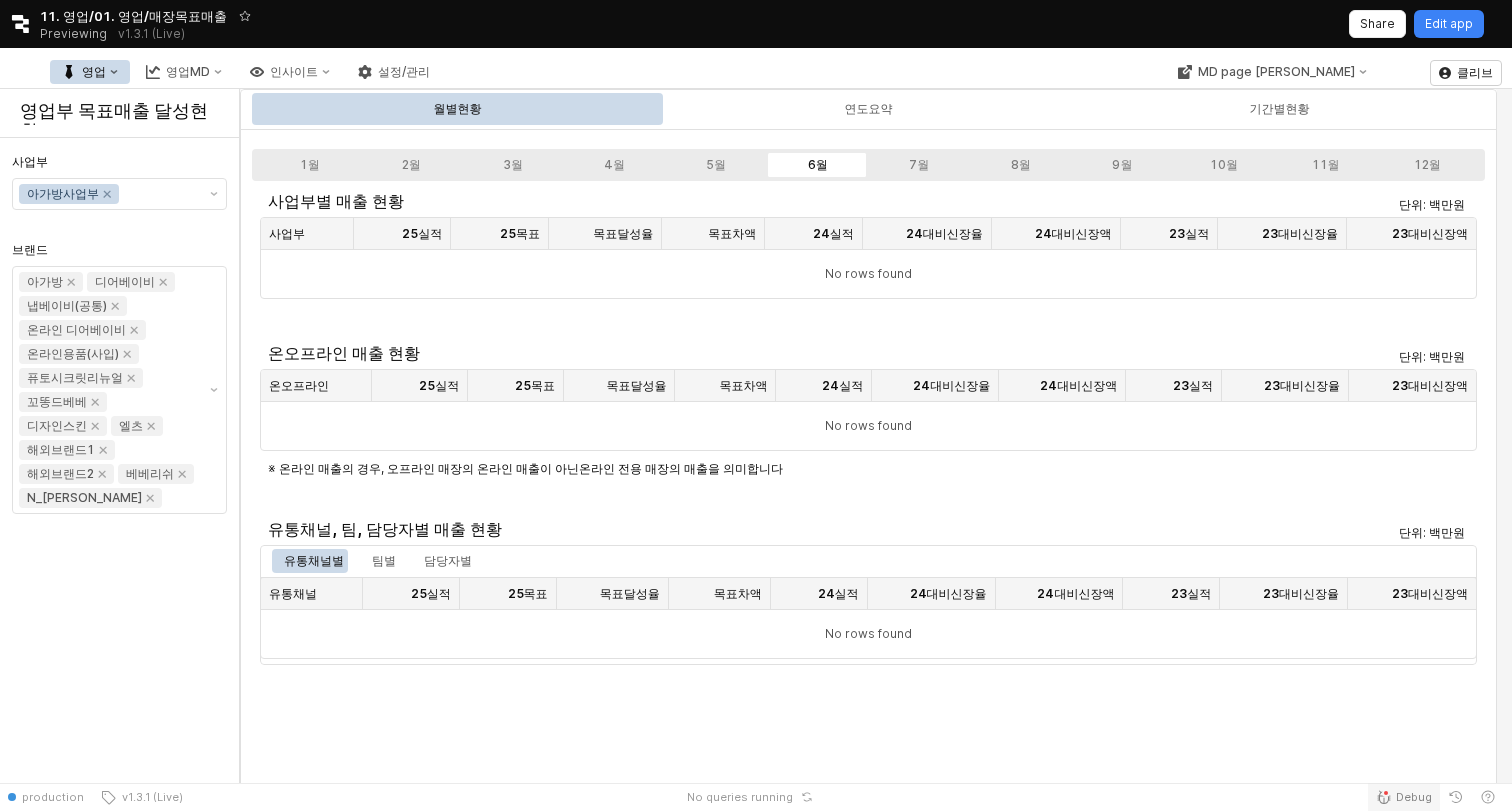click on "Debug" at bounding box center (1414, 797) 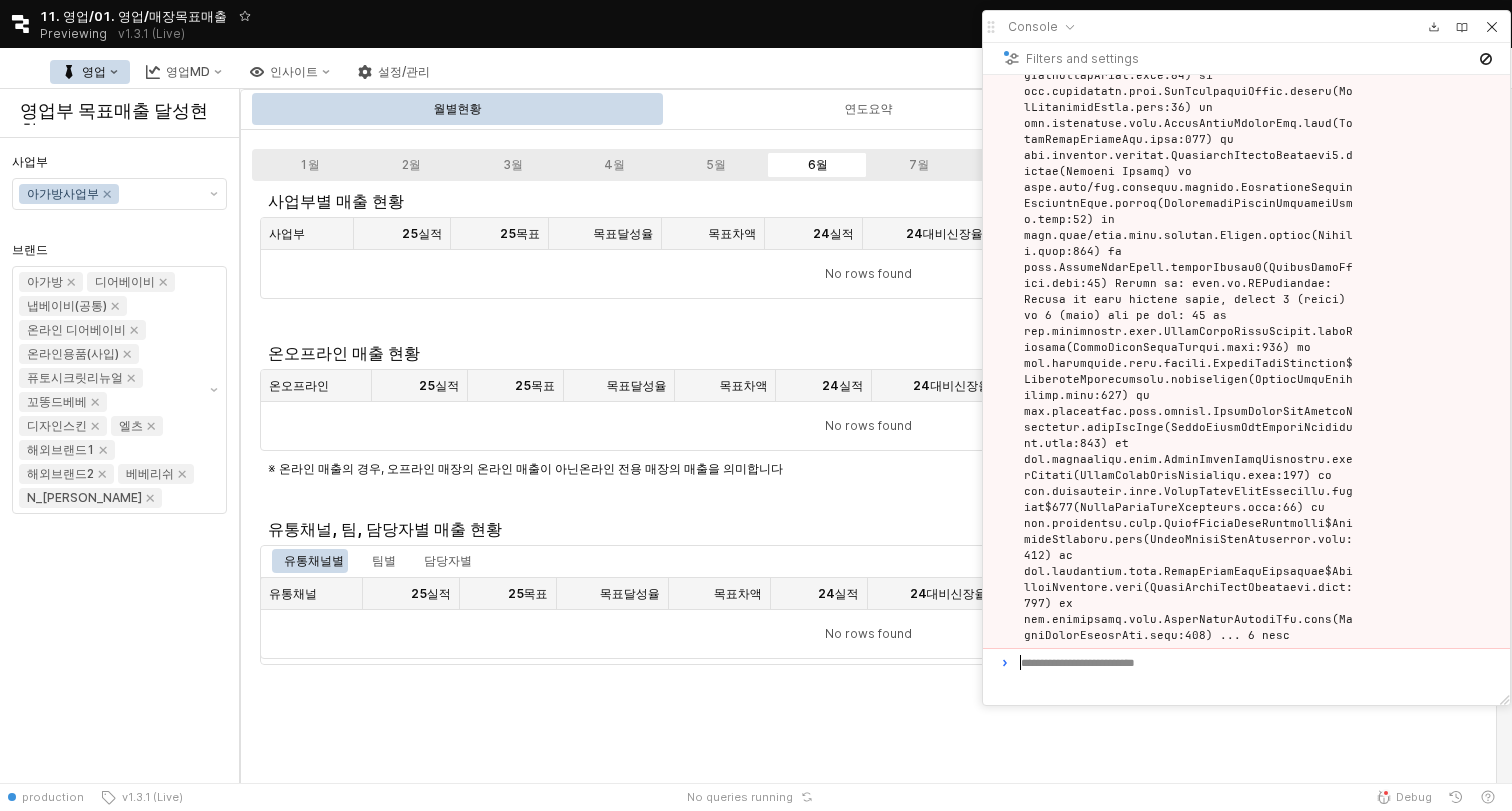 scroll, scrollTop: 0, scrollLeft: 0, axis: both 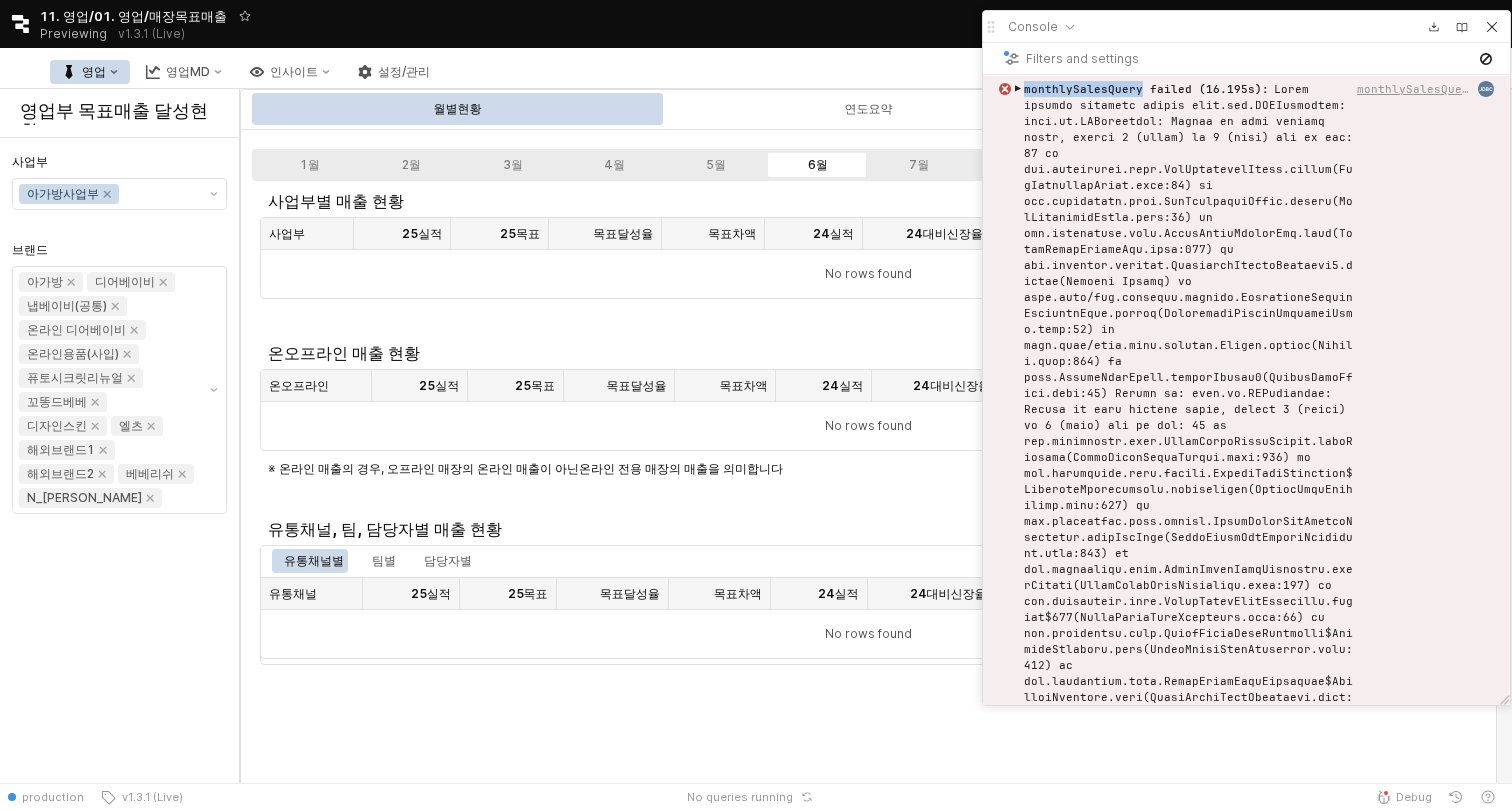 drag, startPoint x: 1024, startPoint y: 90, endPoint x: 1136, endPoint y: 93, distance: 112.04017 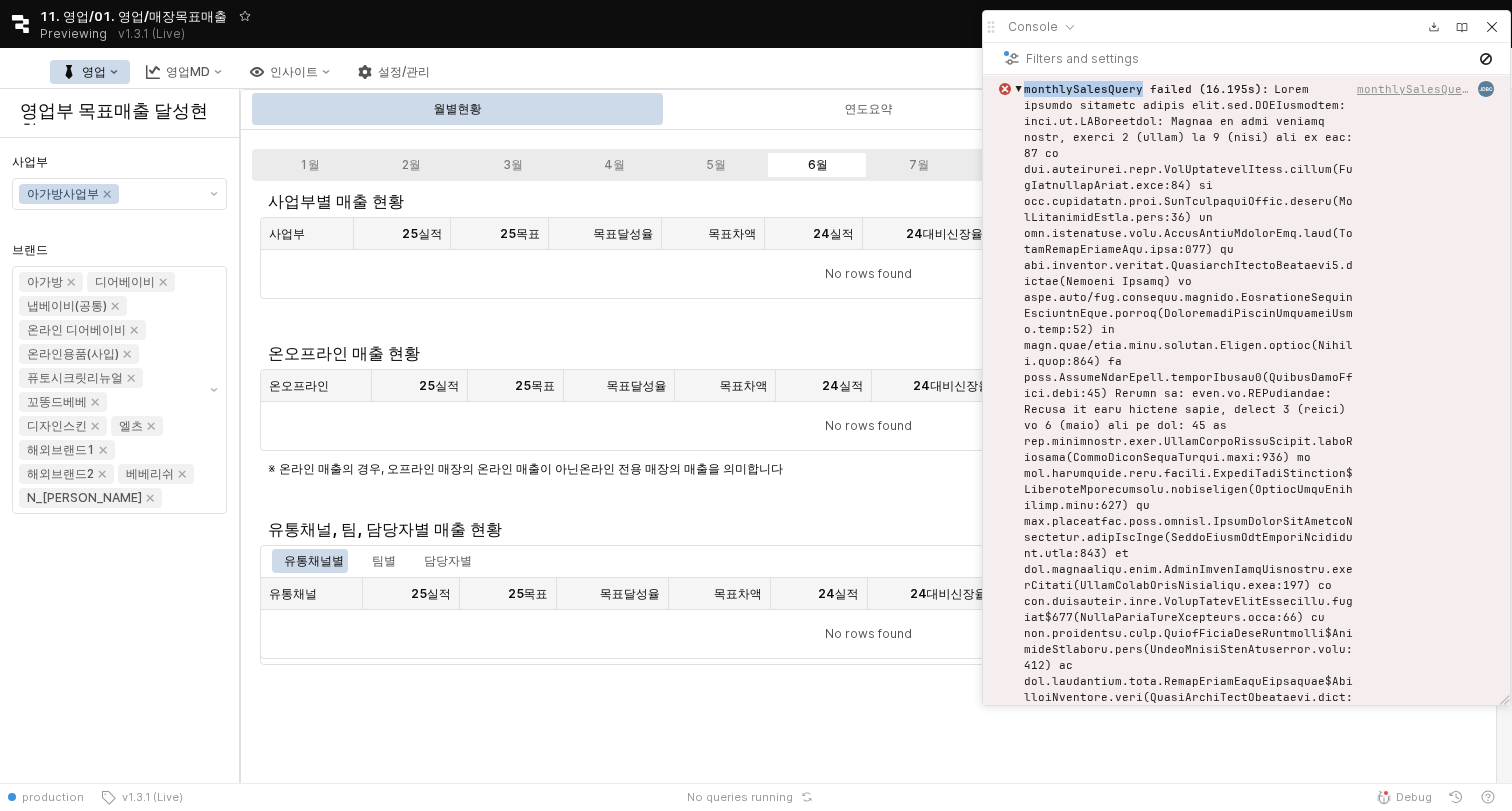 copy on "monthlySalesQuery" 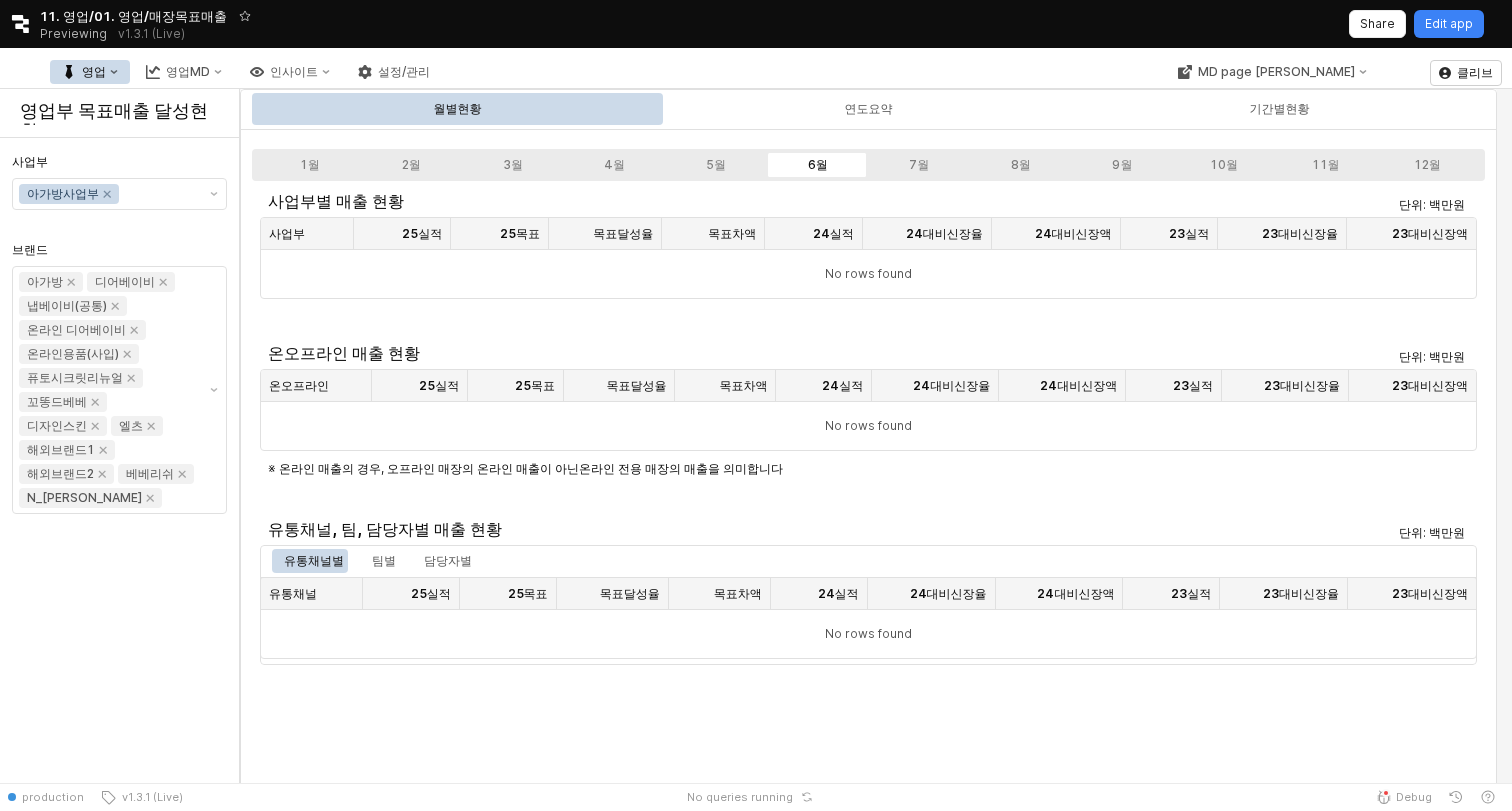 click on "영업" at bounding box center [90, 72] 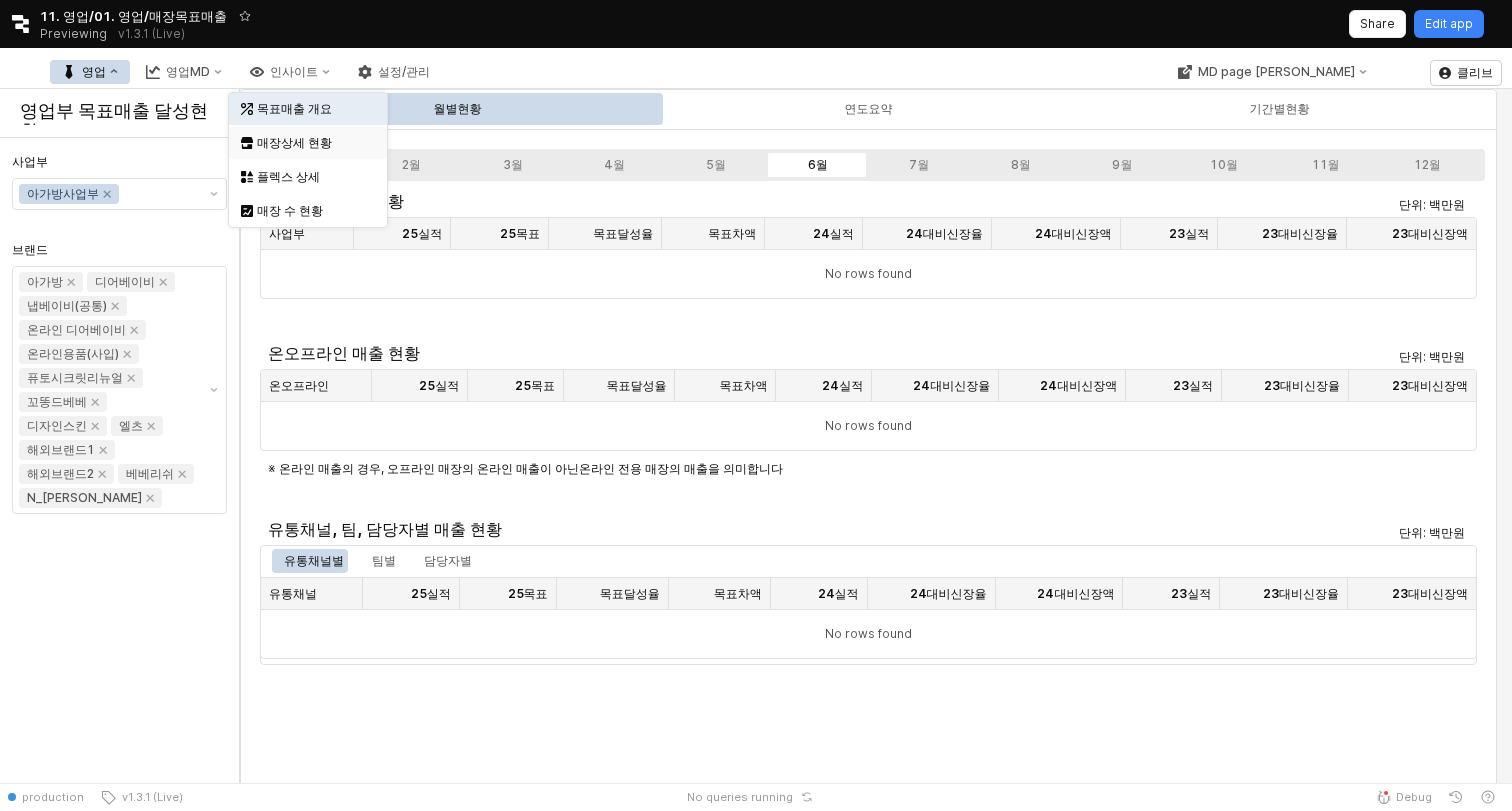 click on "매장상세 현황" at bounding box center (302, 143) 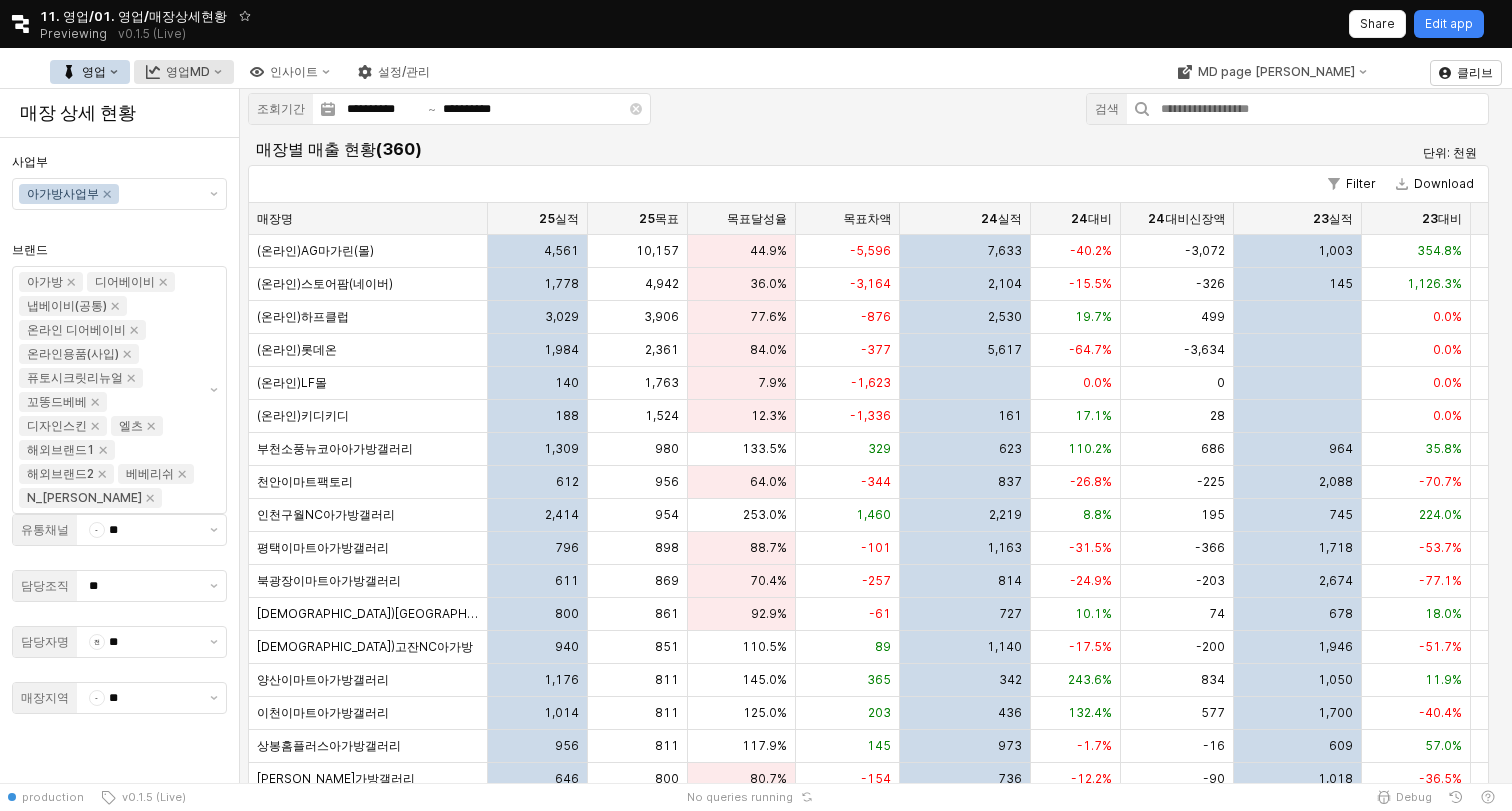 click on "영업MD" at bounding box center [188, 72] 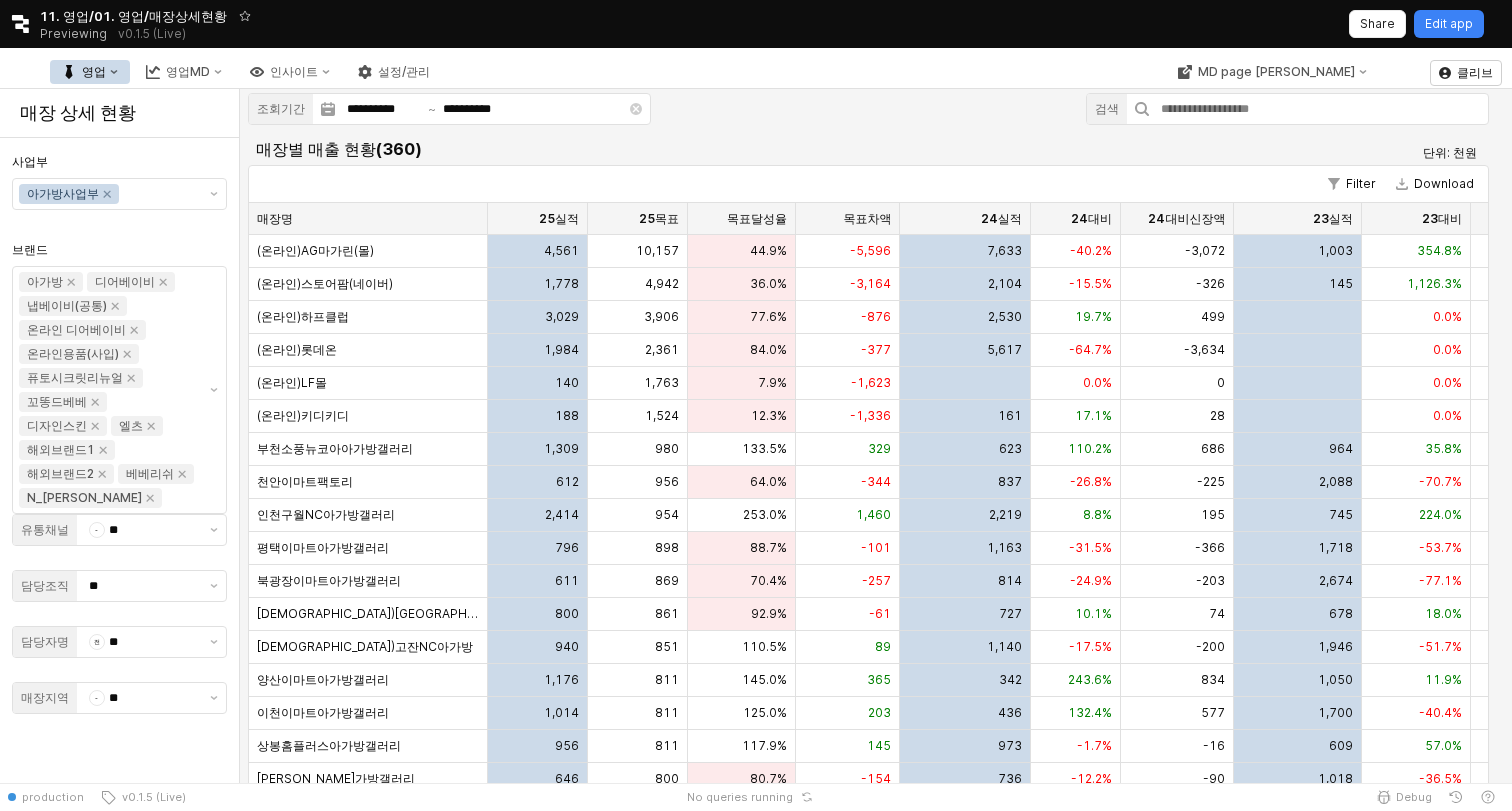 type 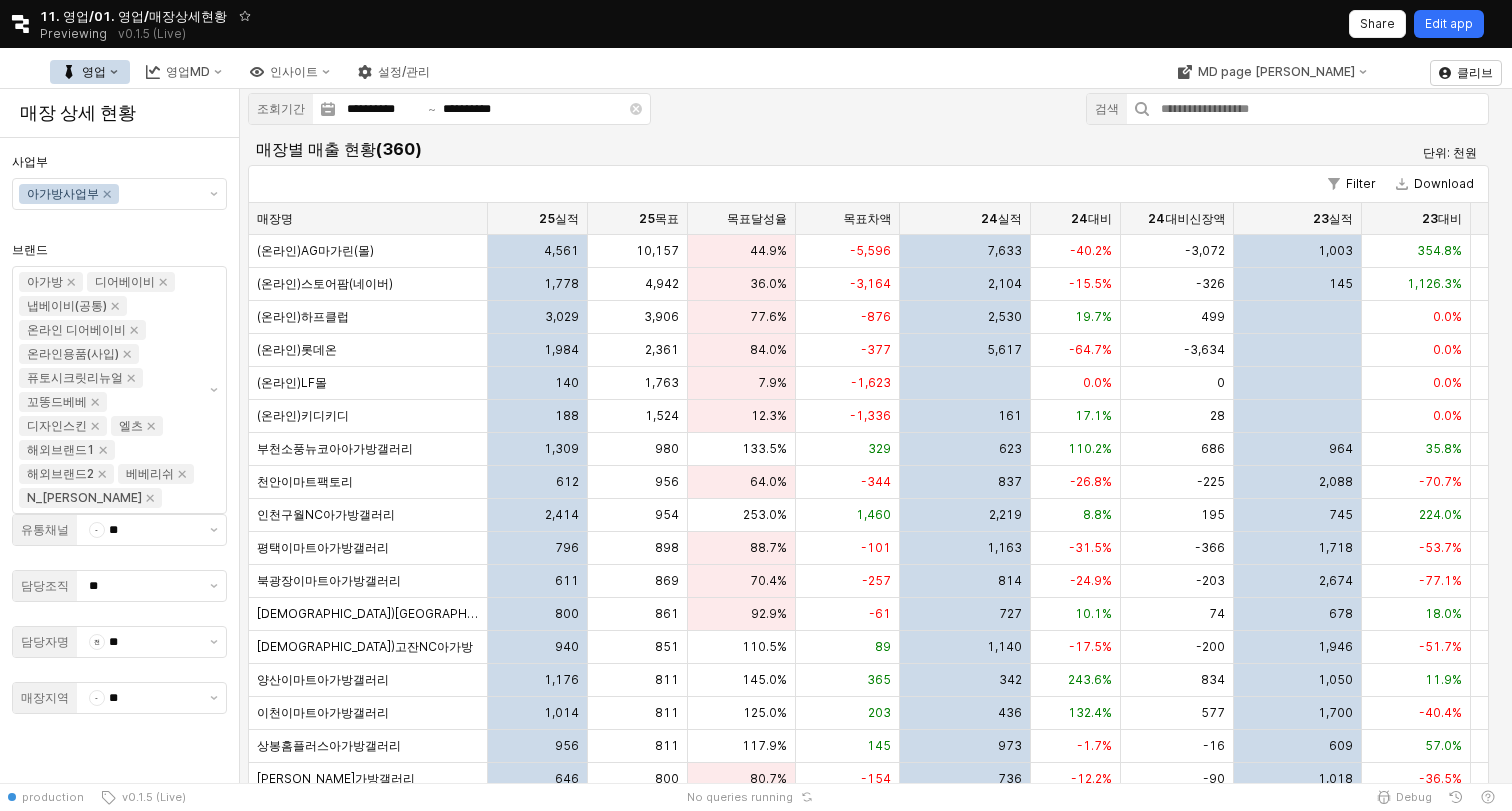click on "Edit app" at bounding box center (1449, 24) 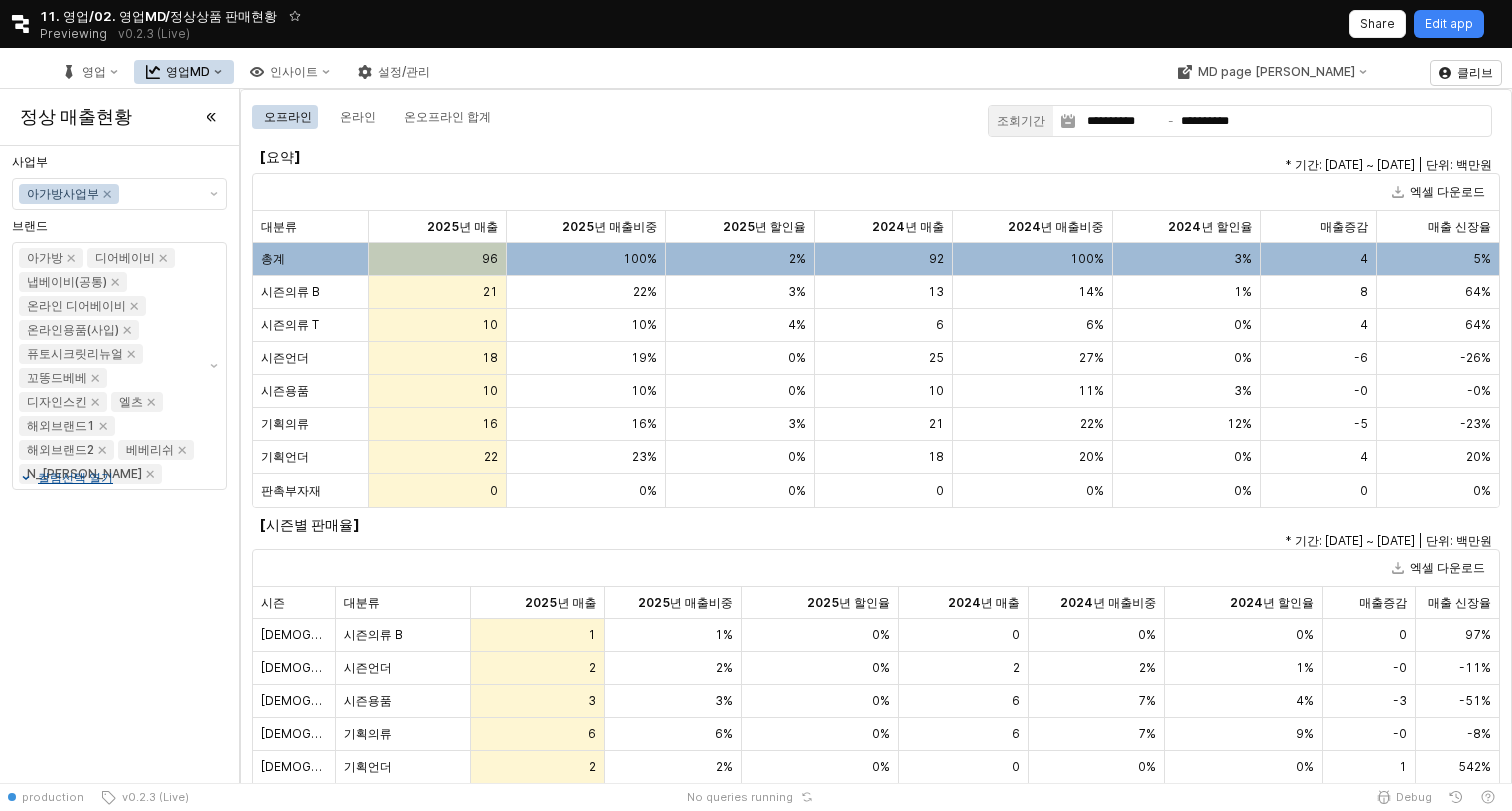scroll, scrollTop: 0, scrollLeft: 0, axis: both 